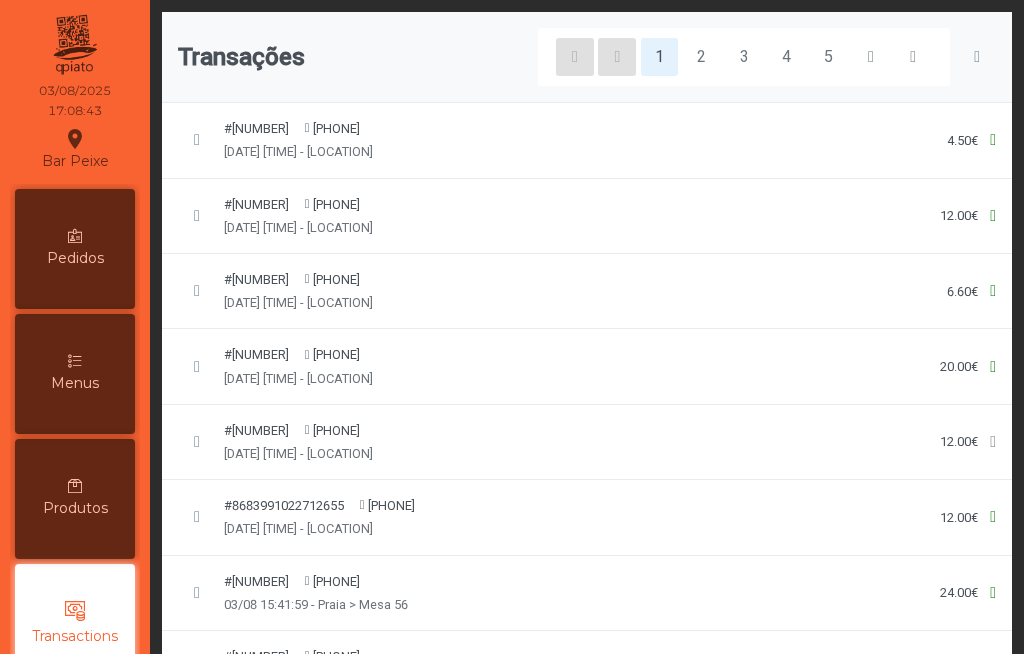 scroll, scrollTop: 0, scrollLeft: 0, axis: both 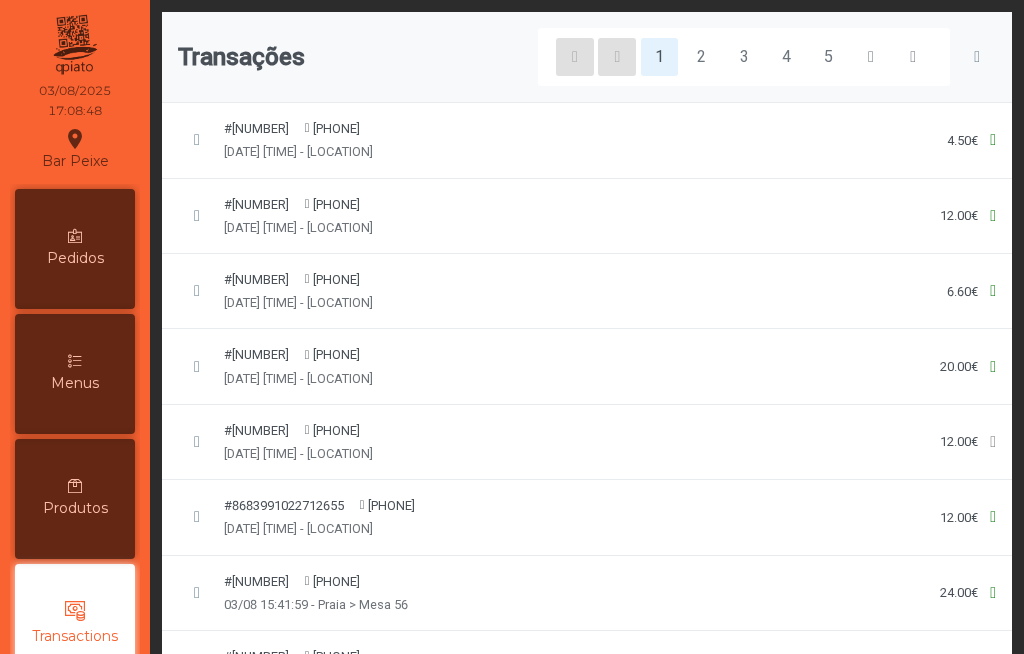 click on "#[NUMBER] [PHONE] [DATE] [TIME] - [LOCATION] [PRICE]" 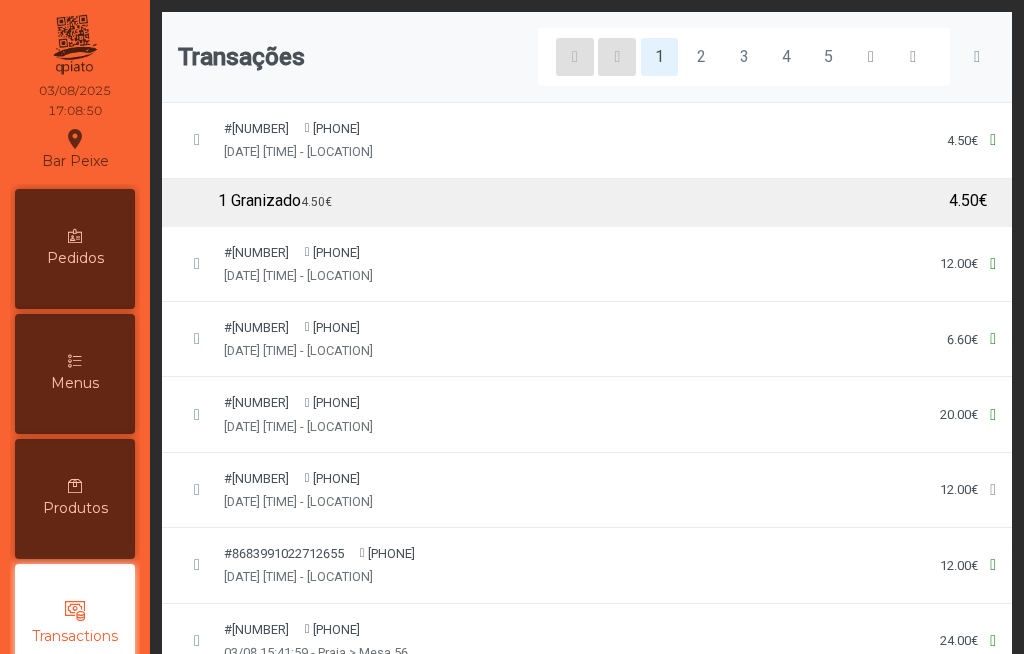 click on "4.50€" 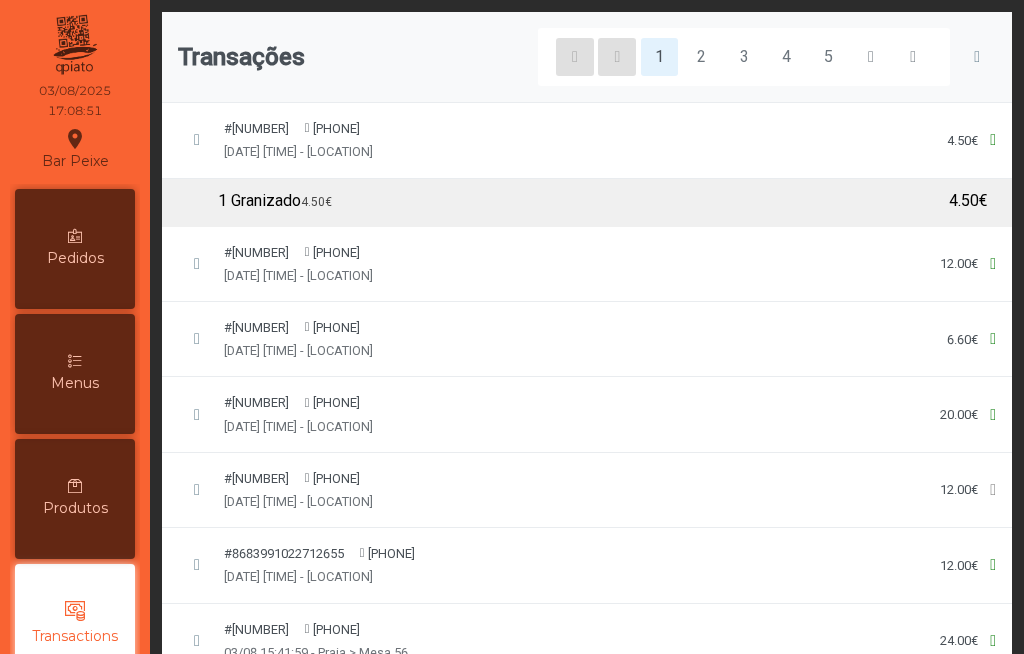 click 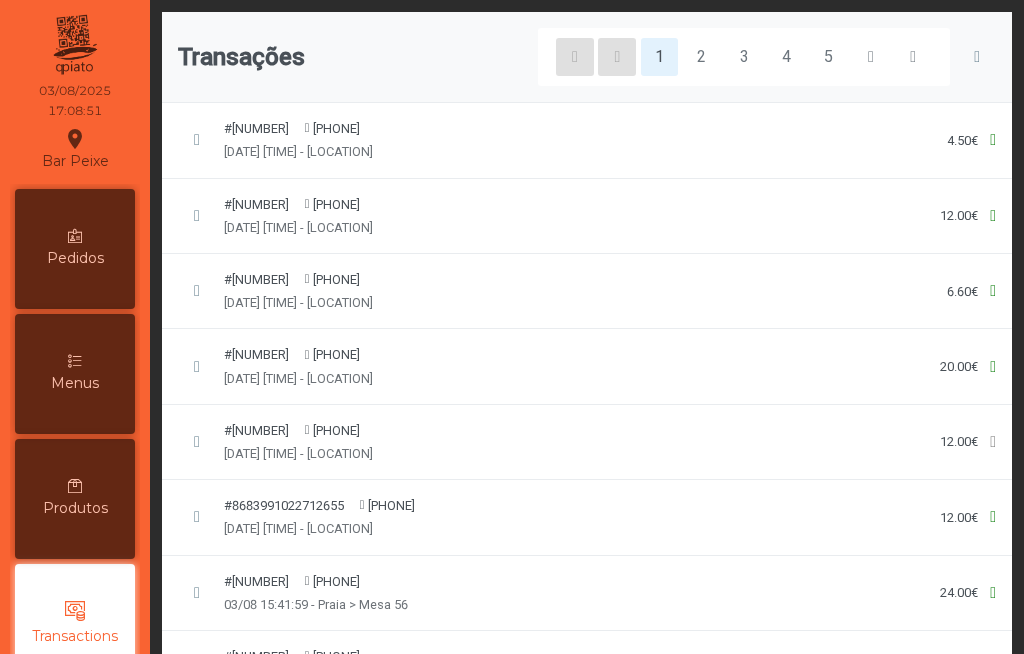 click on "4.50€" 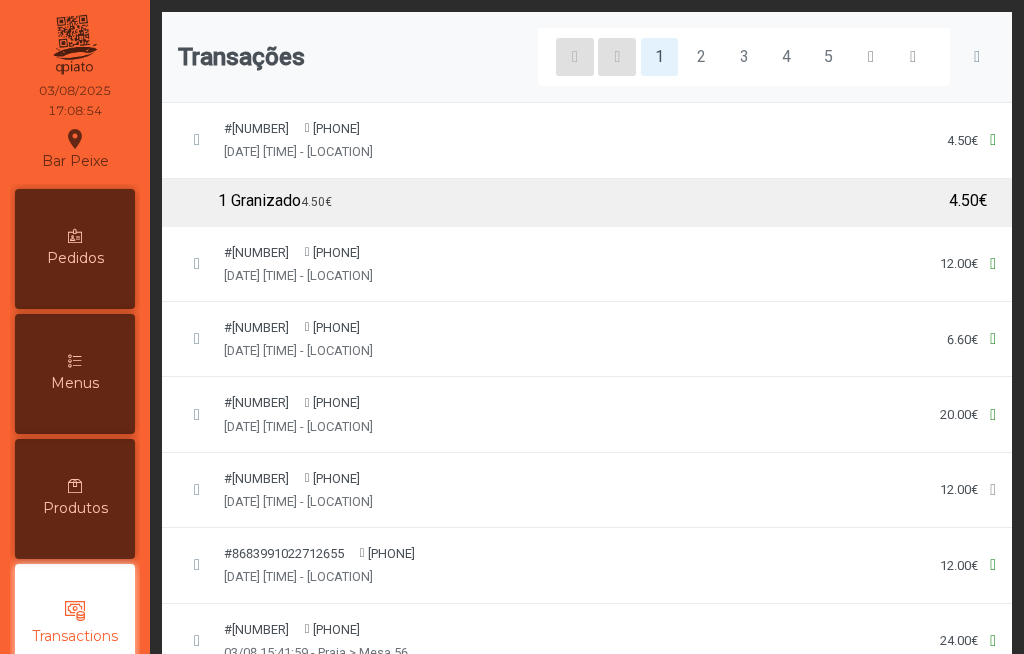 click on "1 Granizado    4.50€" 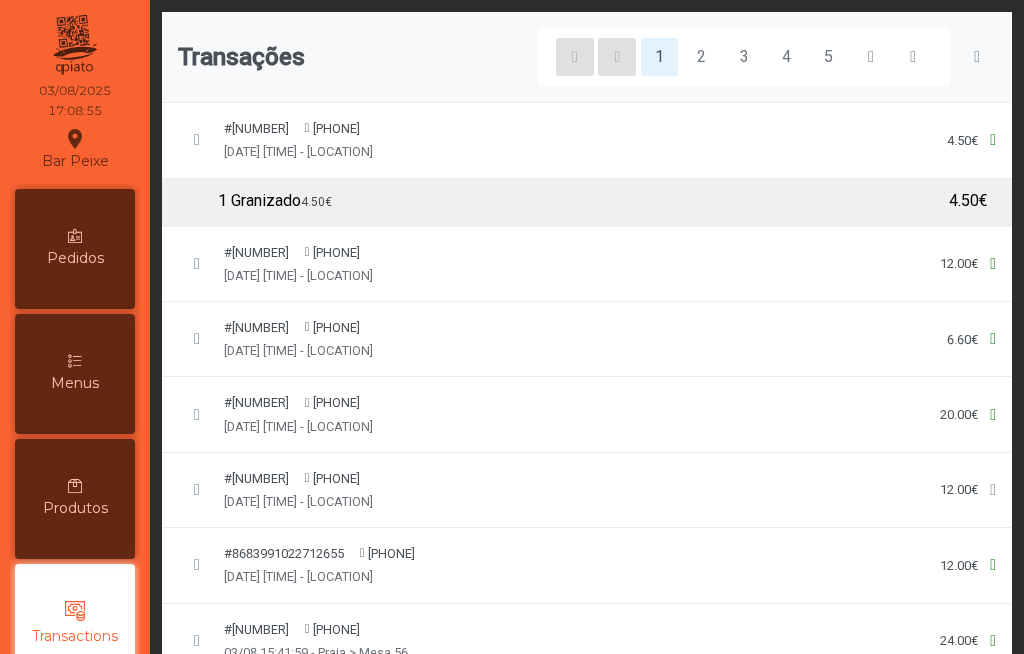 click on "[PHONE]" 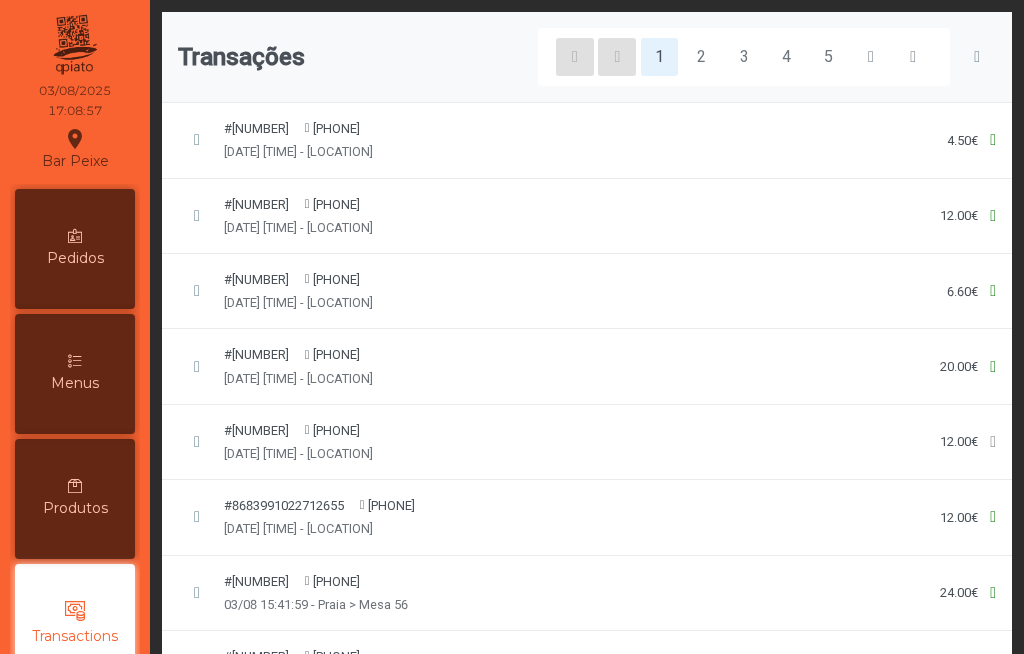 click on "#[NUMBER] [PHONE] [DATE] [TIME] - [LOCATION] [PRICE]" 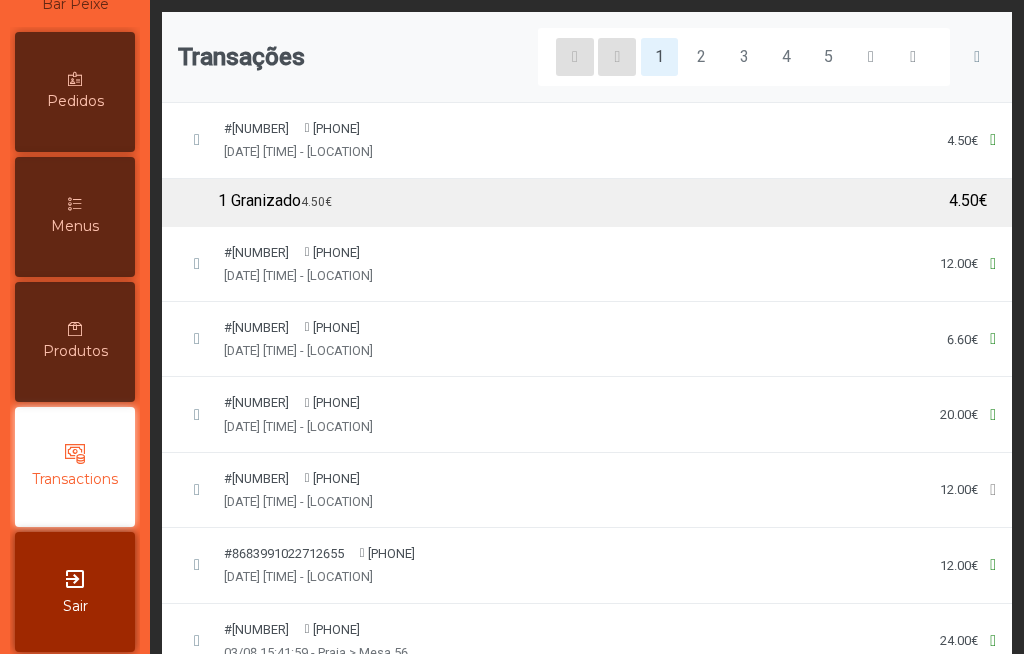 scroll, scrollTop: 170, scrollLeft: 0, axis: vertical 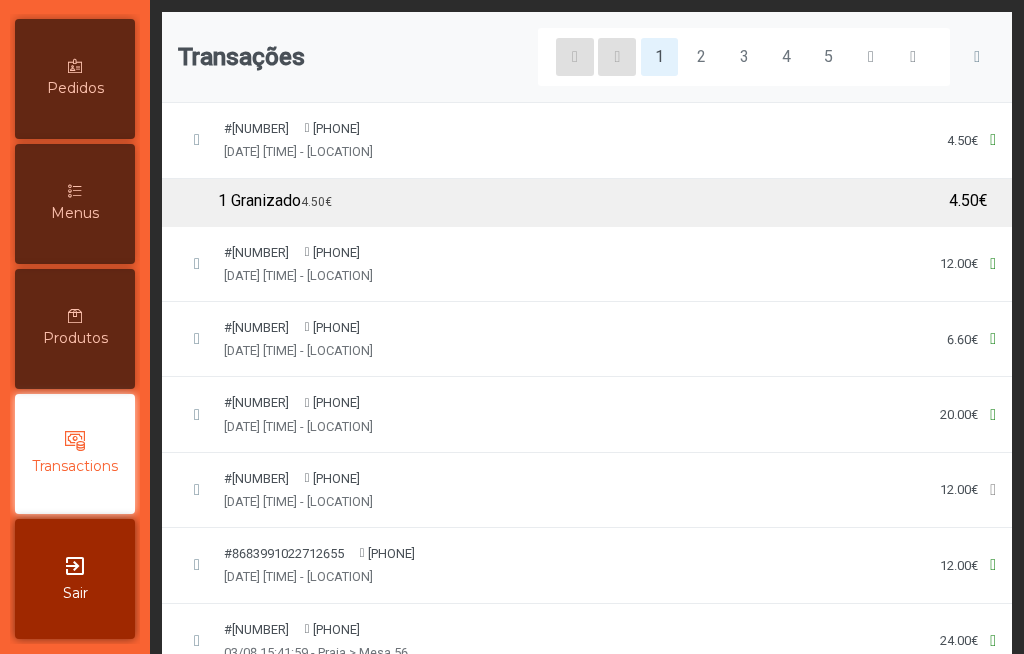 click on "Transactions" at bounding box center [75, 454] 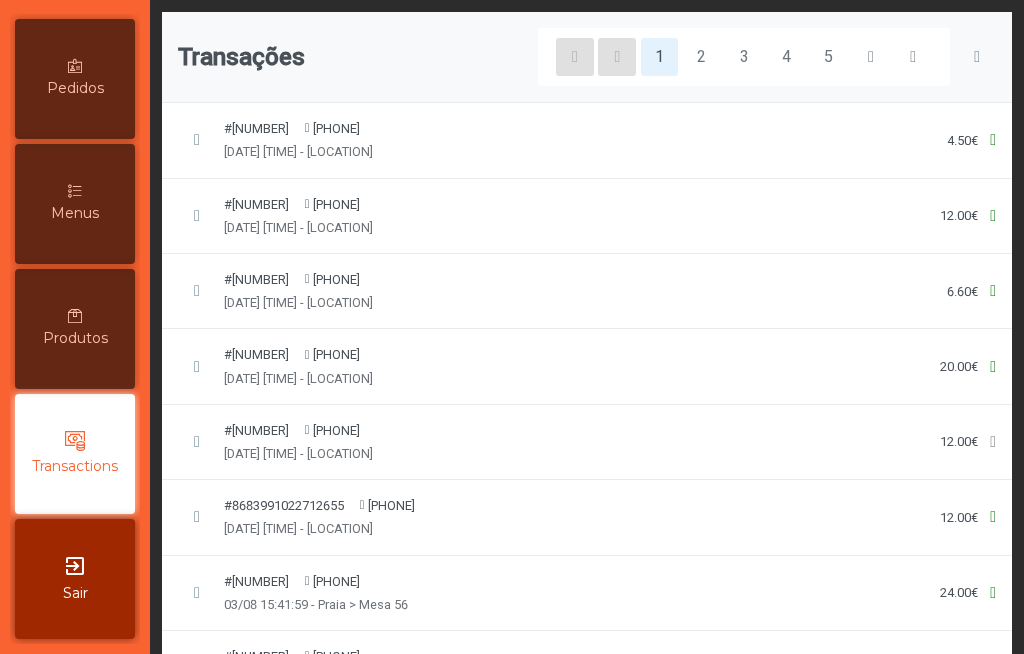 click on "#7884048440893981 +35191XXXXXXXX828  03/08 15:54:44 - Praia > Mesa 55  20.00€" 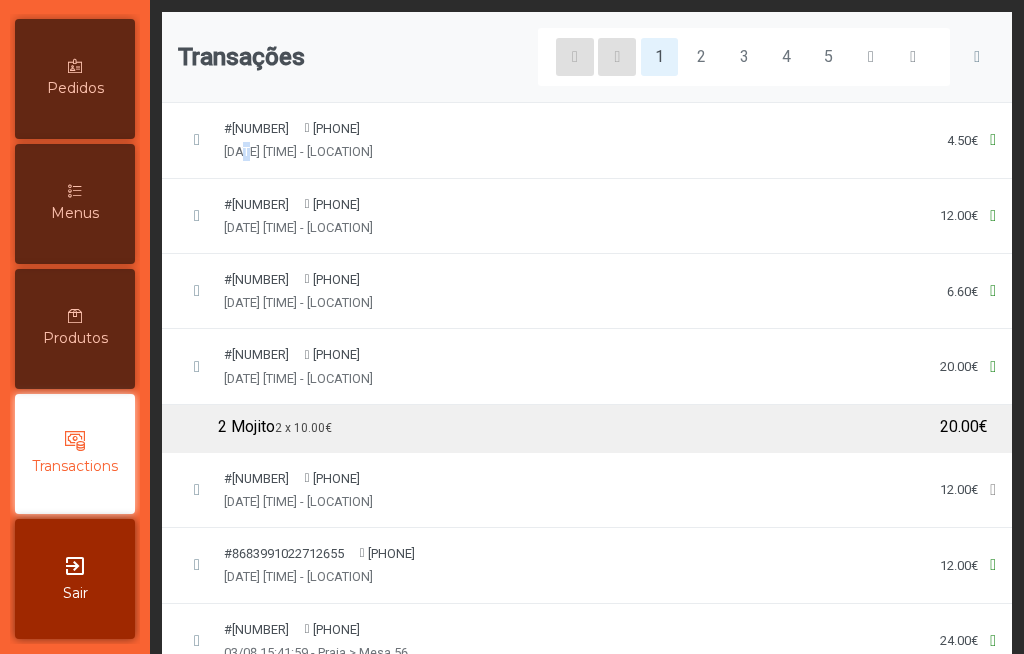 click on "03/08 15:54:44 - [CITY] > Mesa 55" 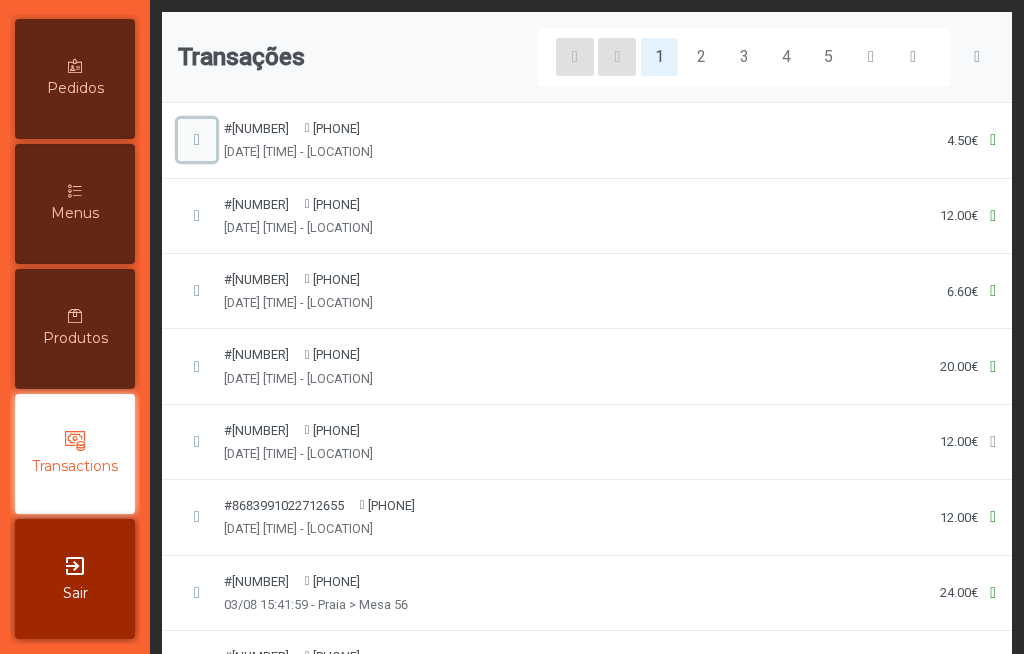 click 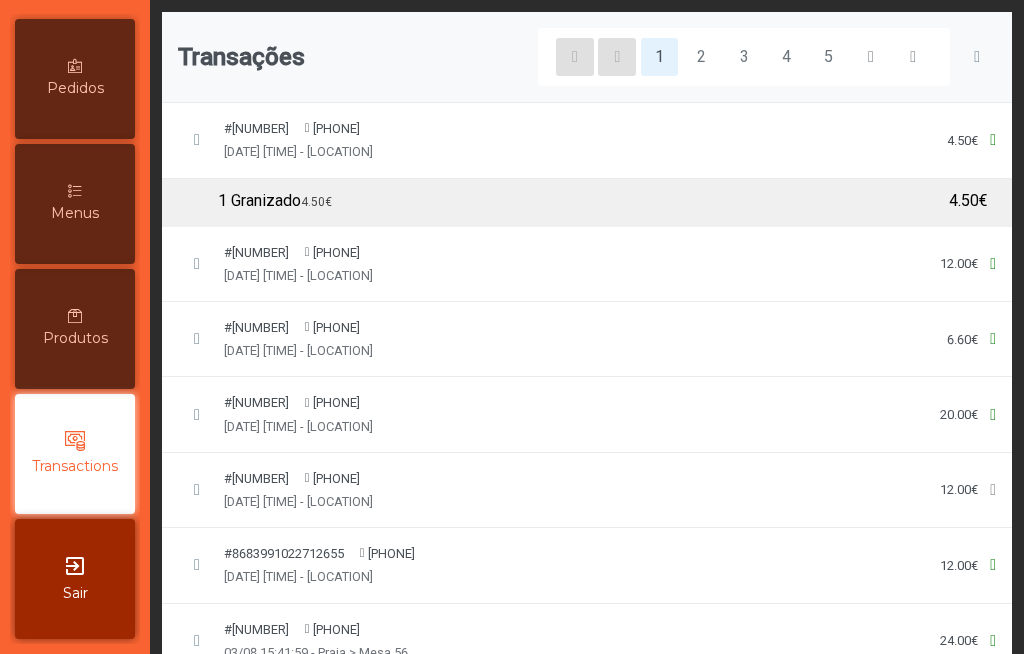 click on "Pedidos" at bounding box center (75, 88) 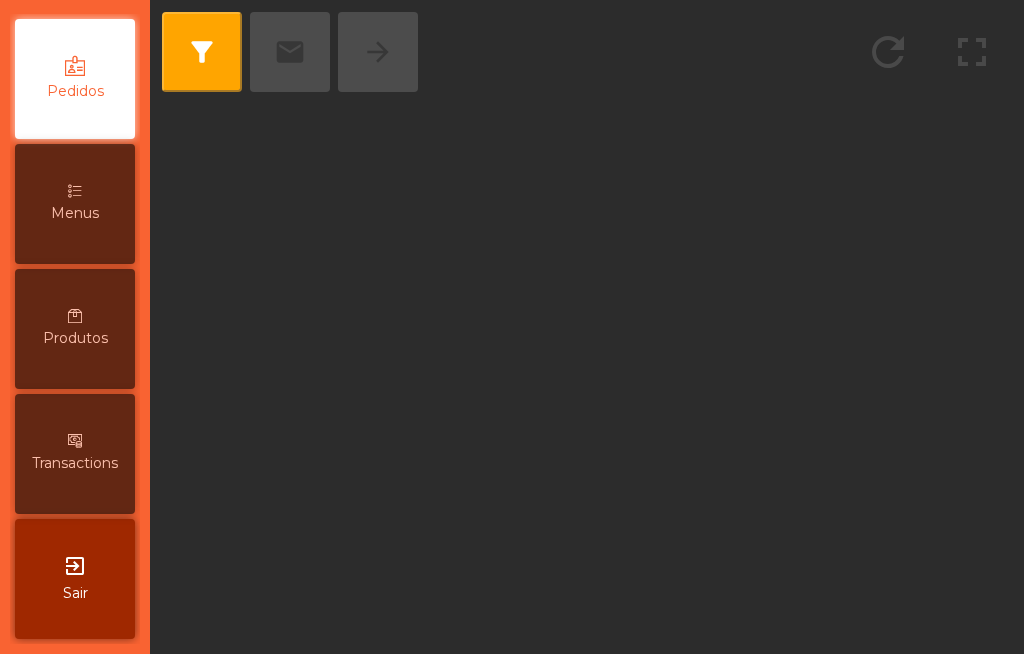 scroll, scrollTop: 0, scrollLeft: 0, axis: both 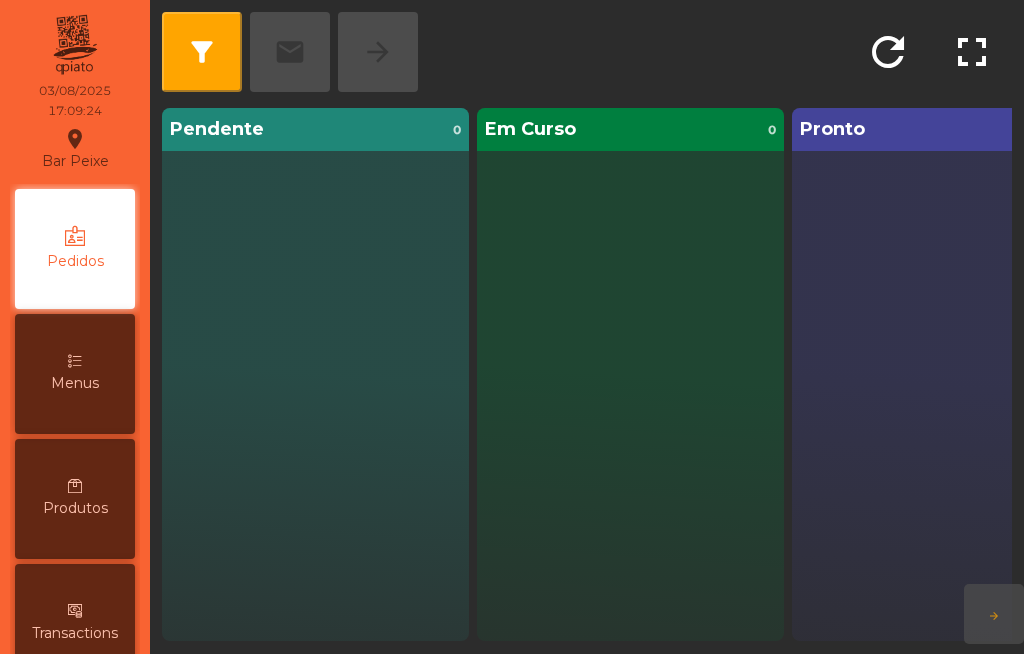 click on "Bar Peixe  location_on" 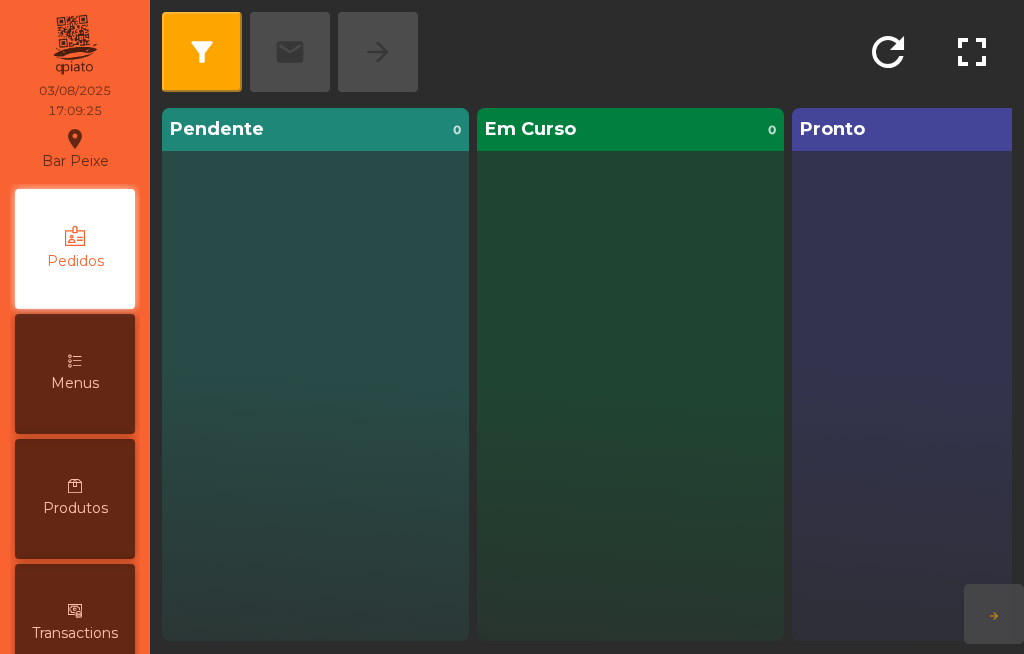 click on "filter_alt   email   arrow_forward" 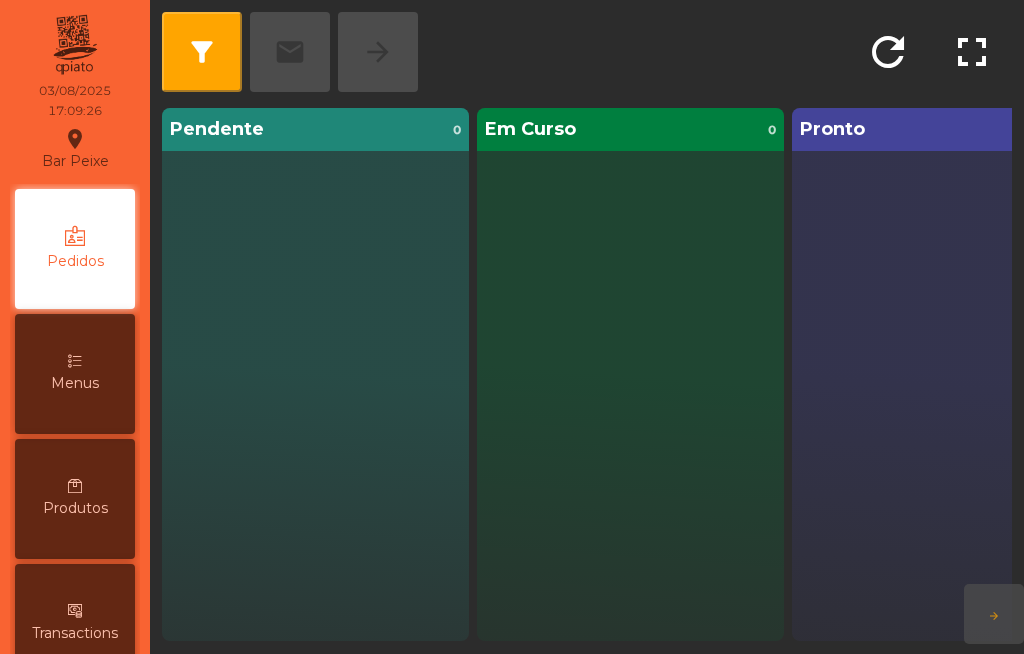 click on "filter_alt   email   arrow_forward" 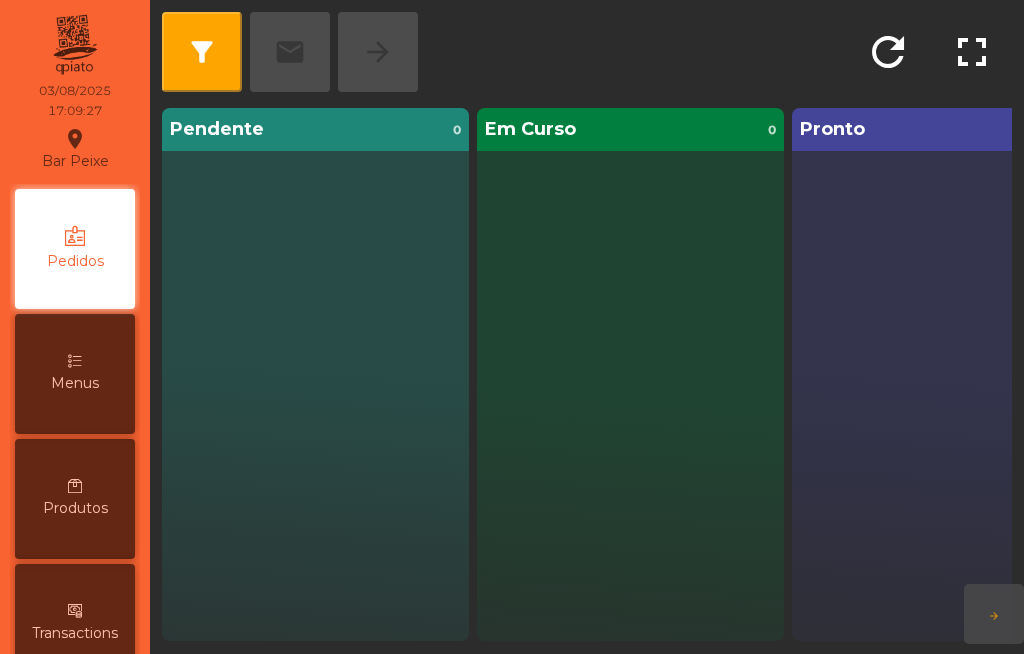 click on "fullscreen" 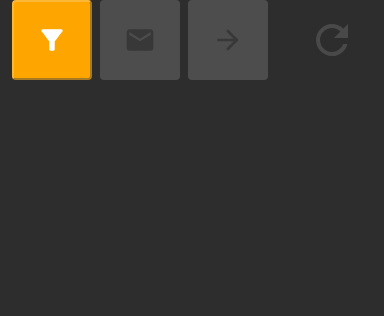 scroll, scrollTop: 0, scrollLeft: 0, axis: both 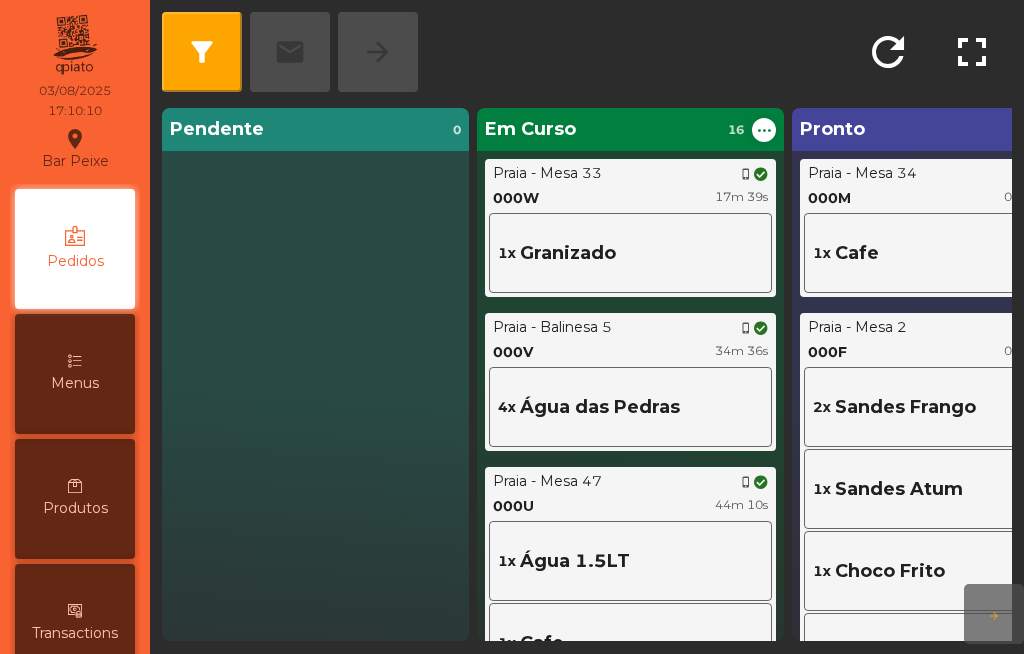 click on "1x   Granizado" 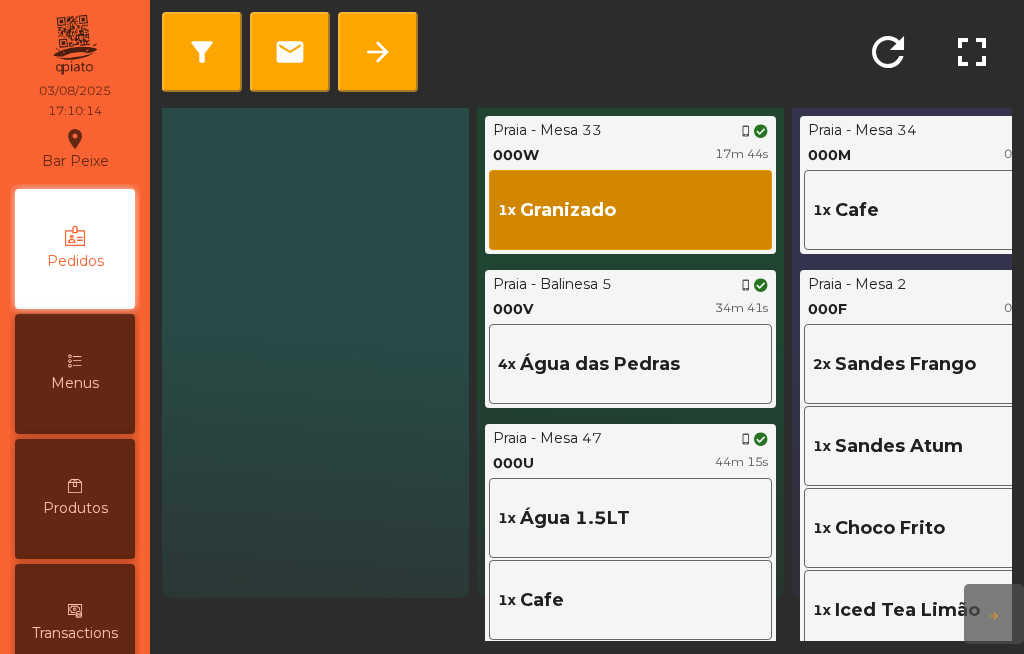 click on "filter_alt" 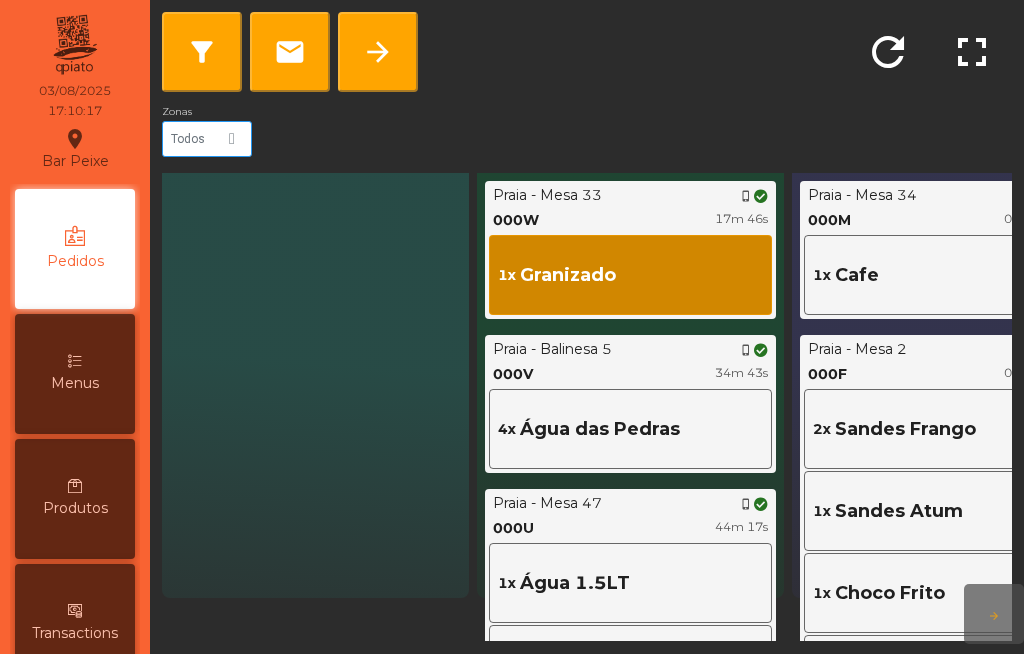 click 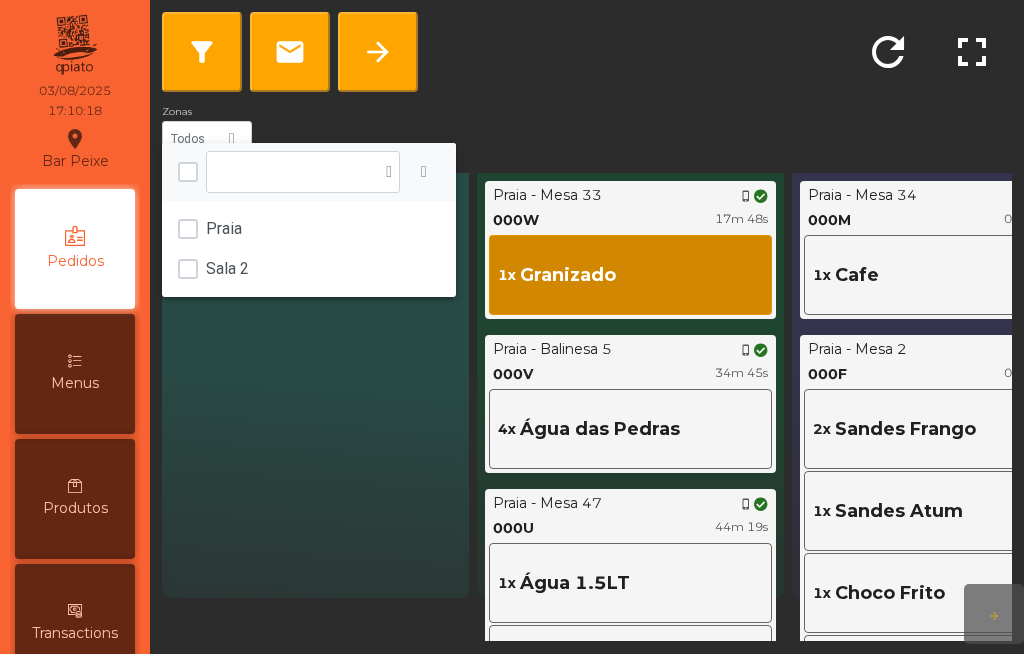 click on "Pendente  0" 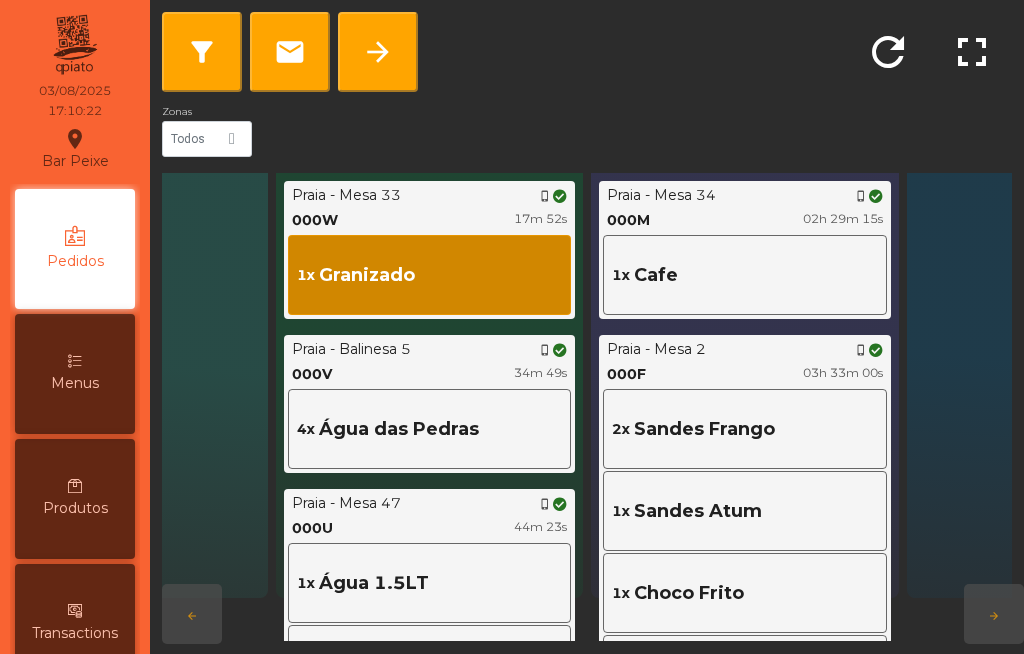 scroll, scrollTop: 43, scrollLeft: 179, axis: both 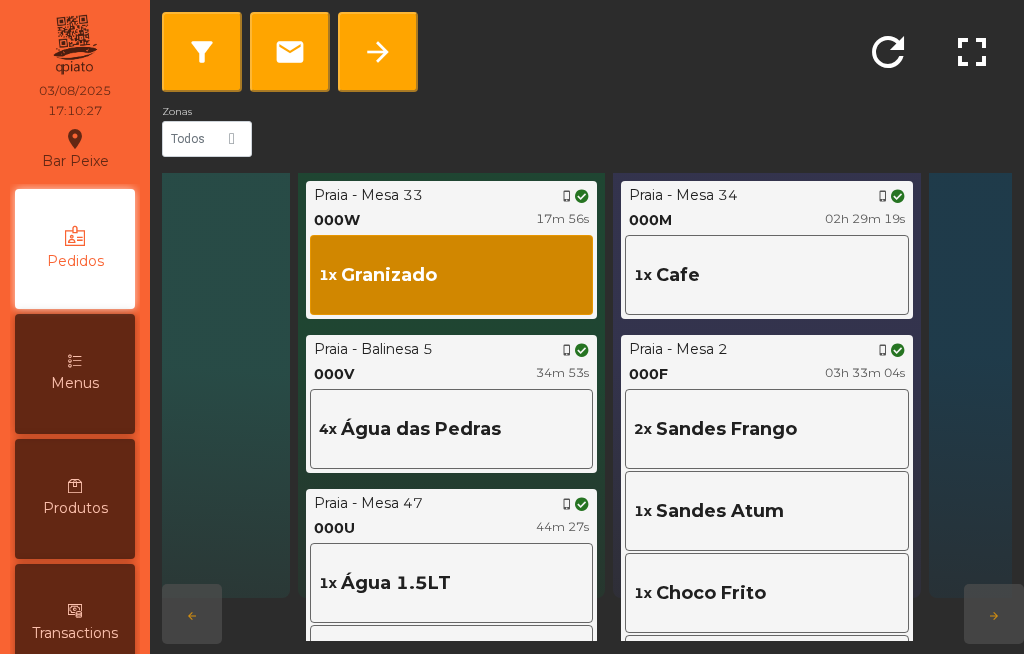 click on "1x   Cafe" 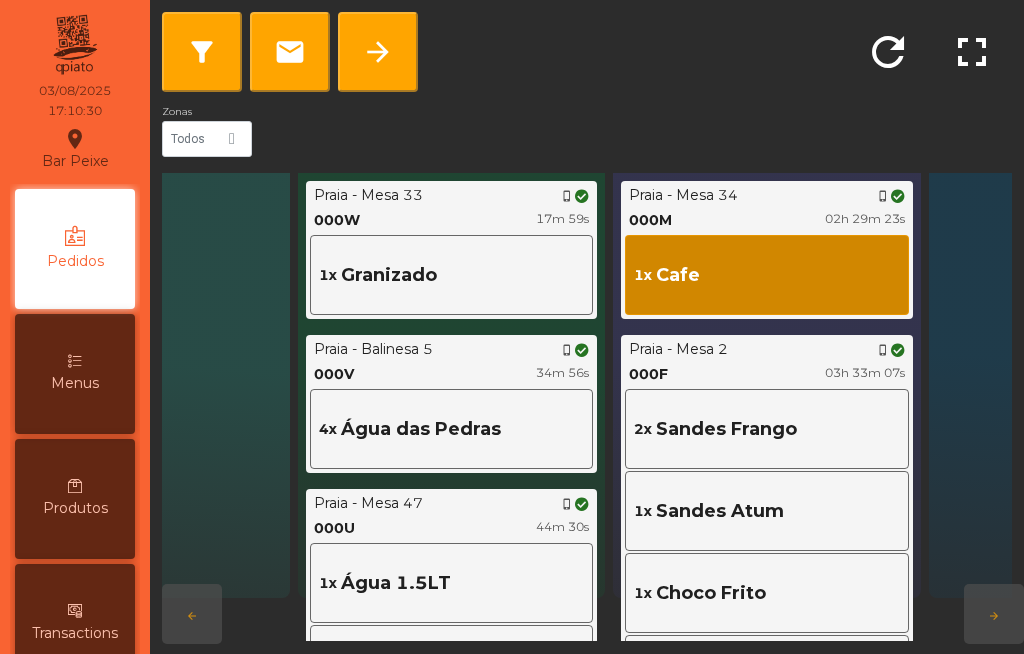 click on "arrow_forward" 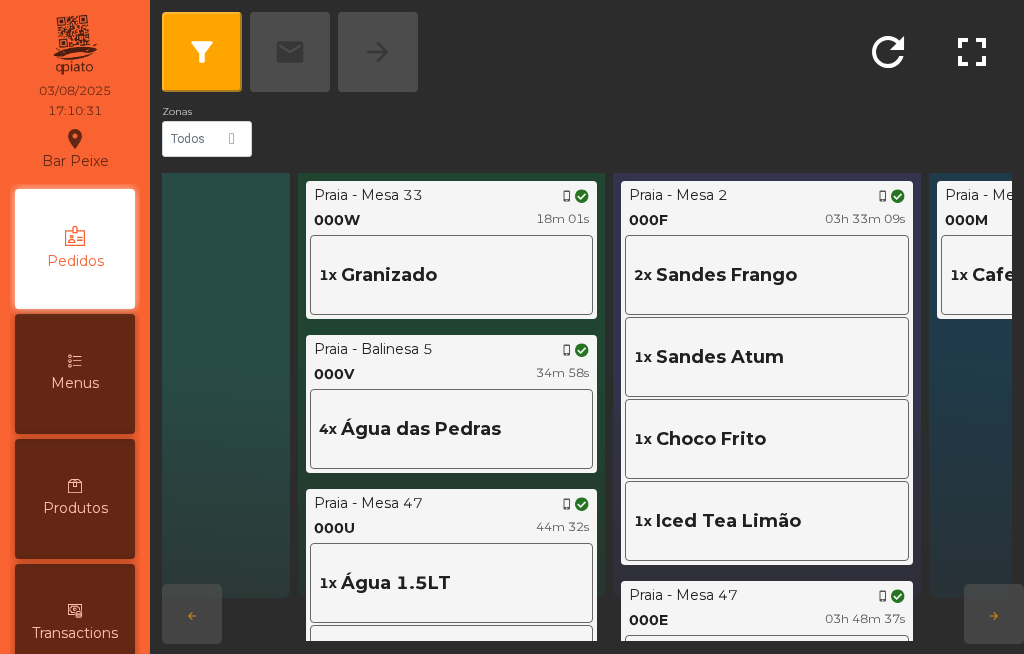 click on "Sandes Frango" 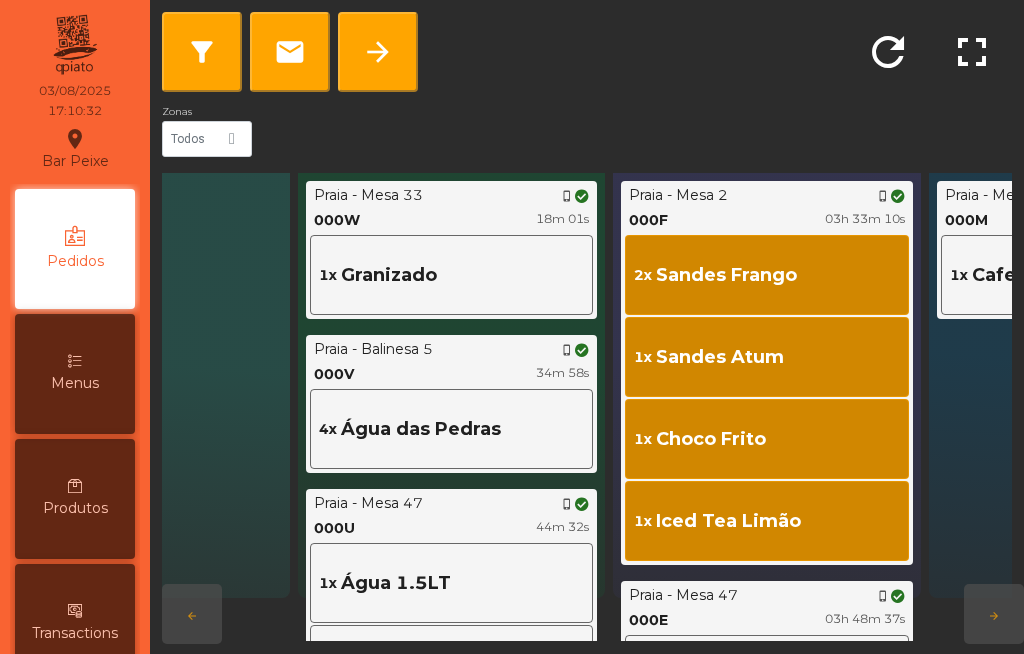 click on "arrow_forward" 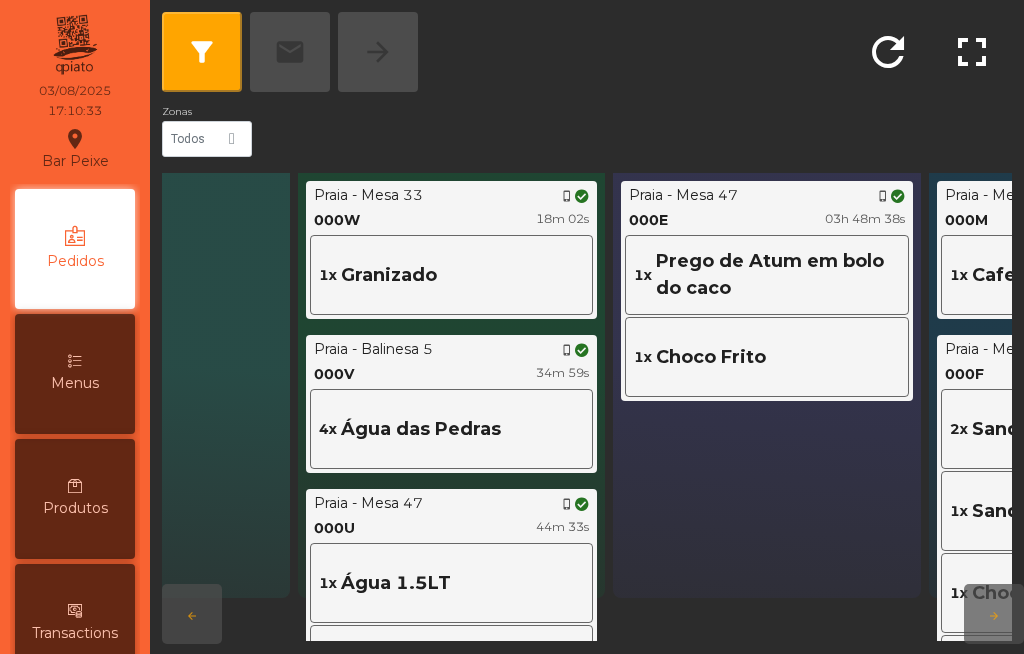 click on "filter_alt   email   arrow_forward" 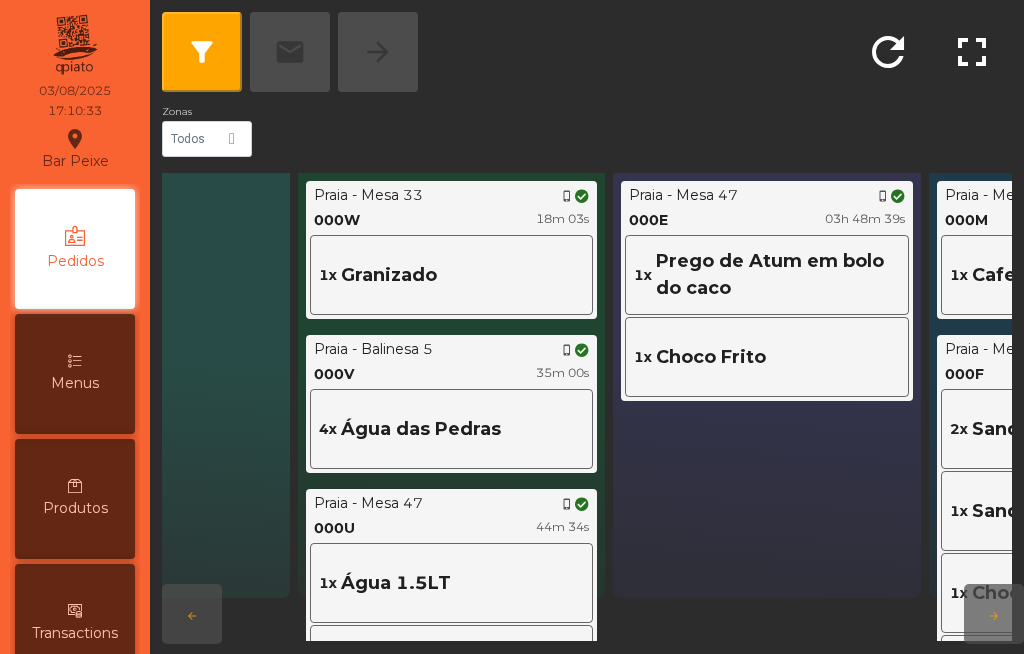 click on "Prego de Atum em bolo do caco" 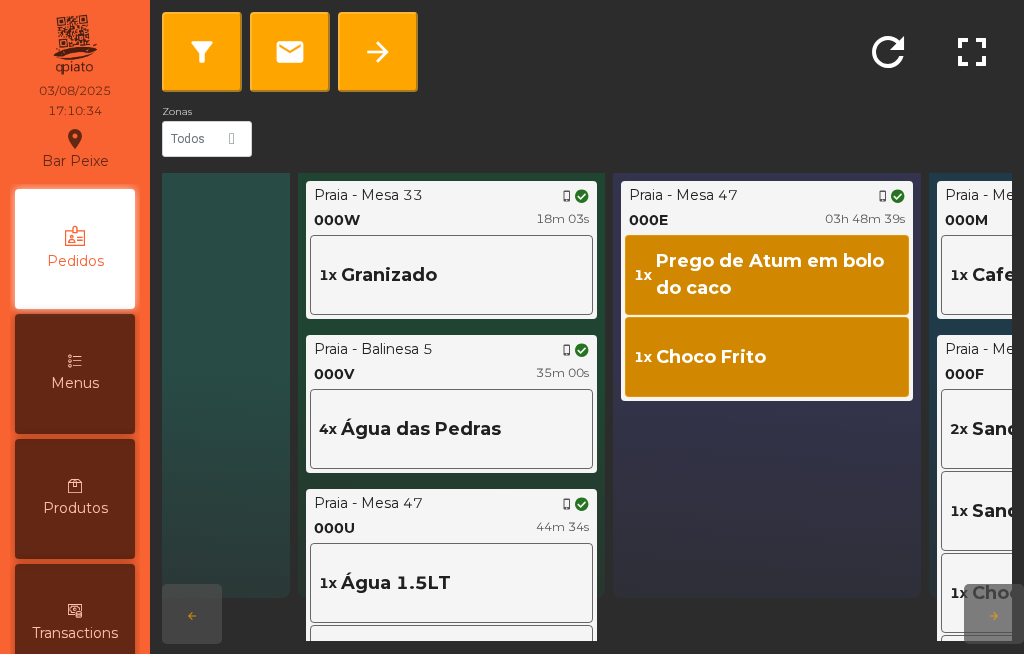 click on "arrow_forward" 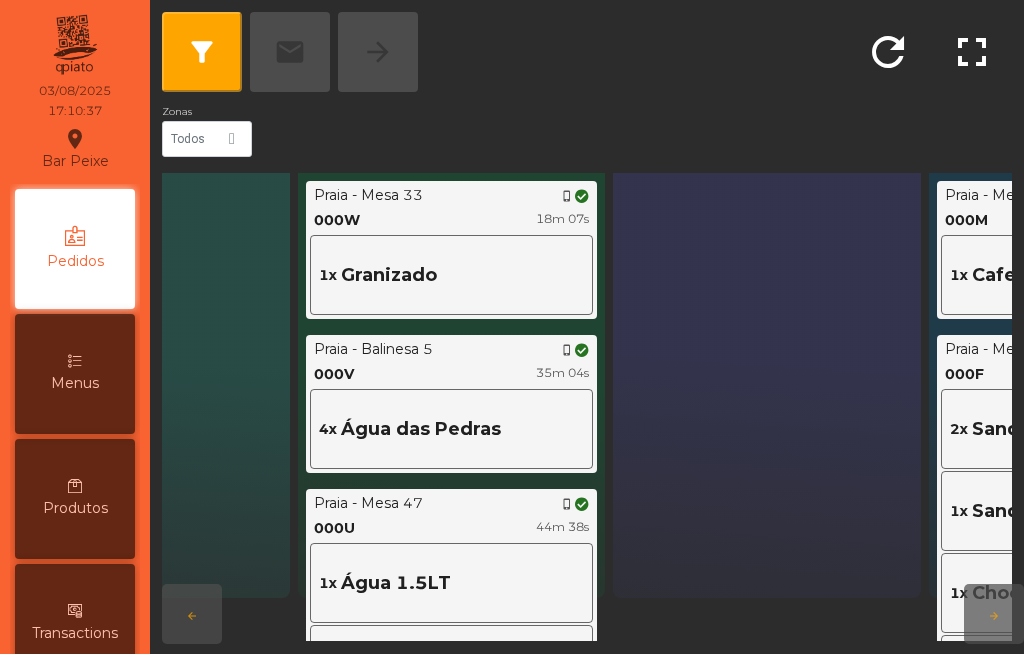 click on "4x   Água das Pedras" 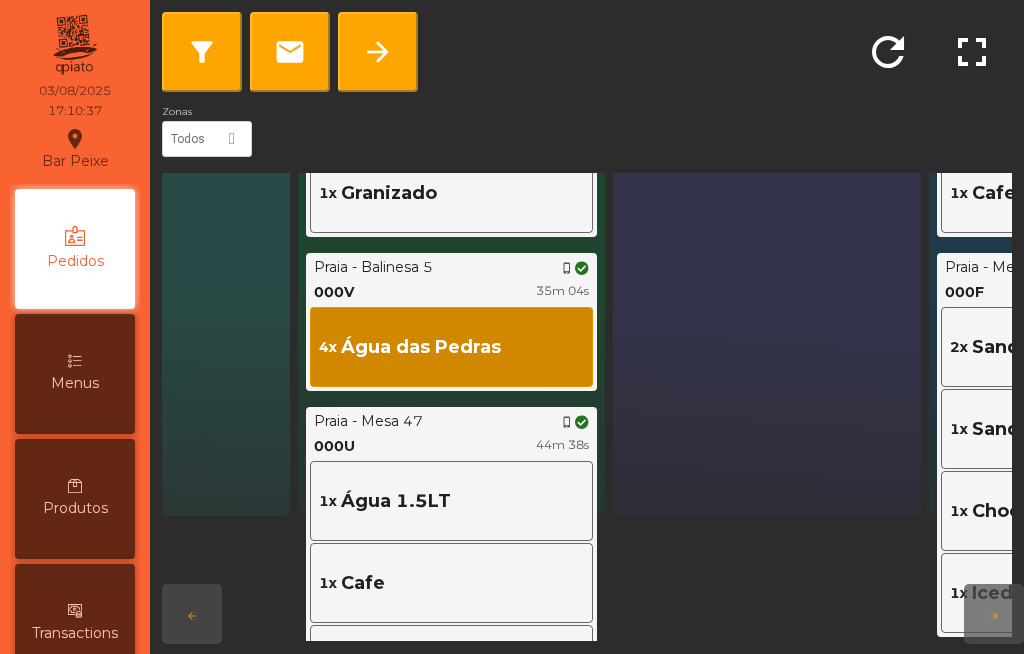 scroll, scrollTop: 145, scrollLeft: 179, axis: both 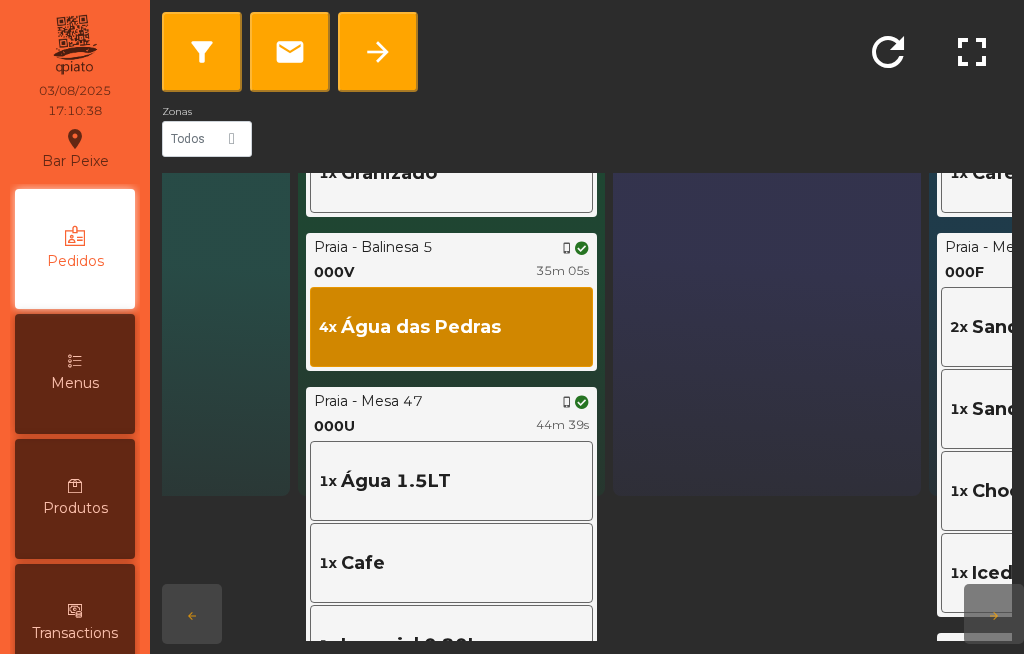 click on "arrow_forward" 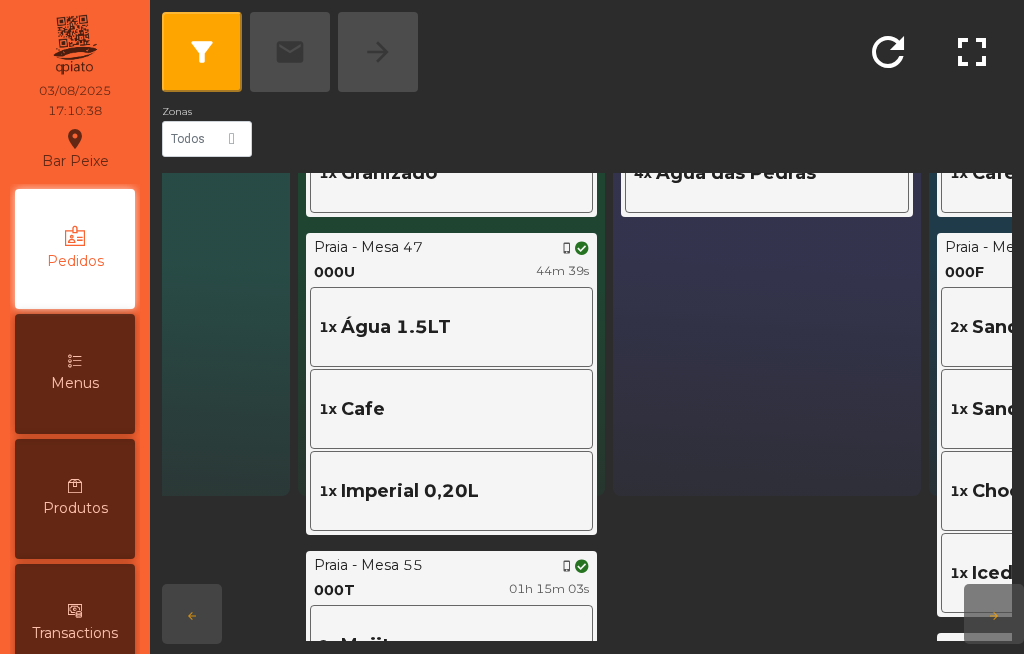 click on "1x   Cafe" 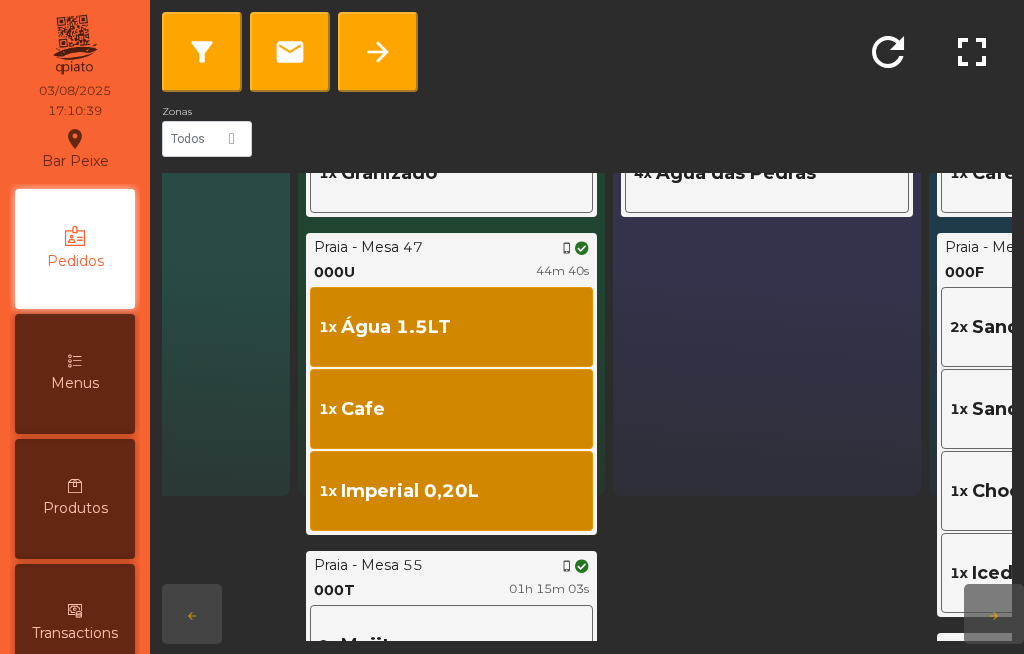 click on "arrow_forward" 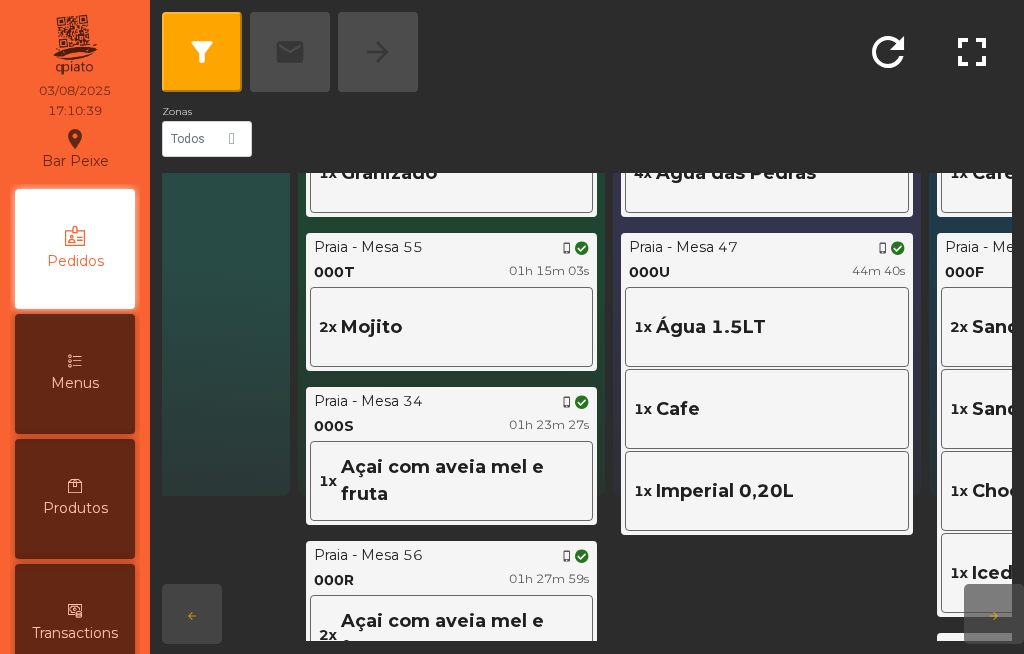 click on "01h 23m 27s" 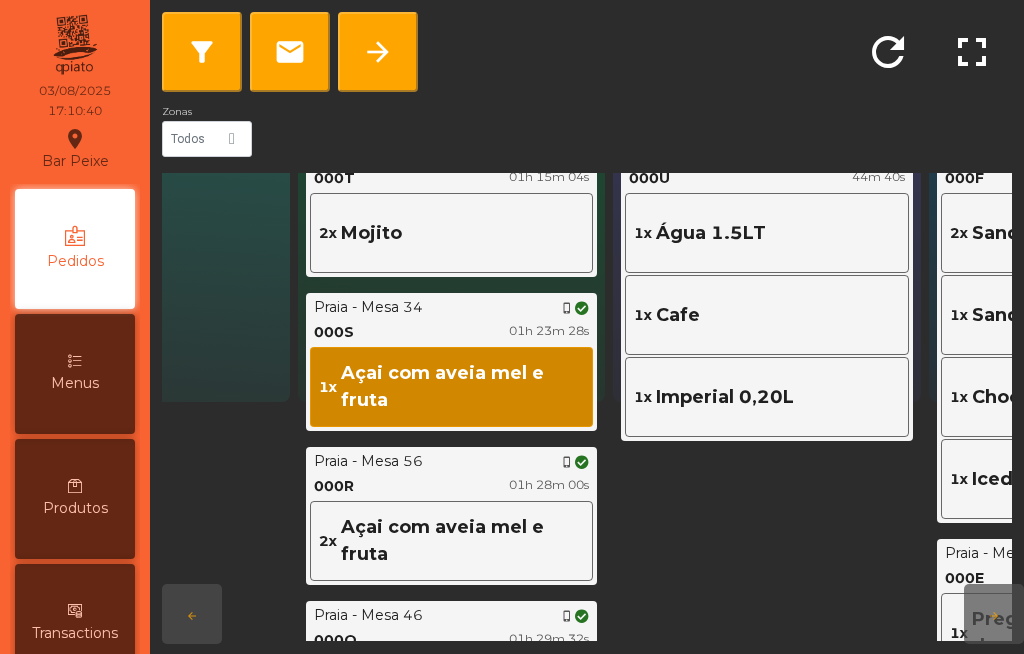 scroll, scrollTop: 299, scrollLeft: 179, axis: both 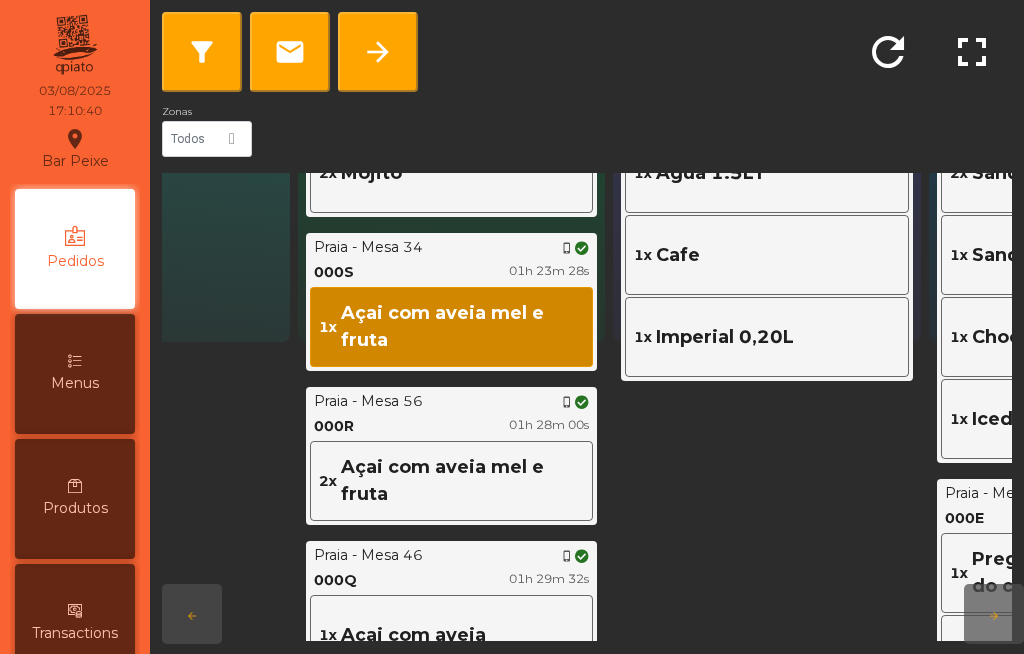 click on "arrow_forward" 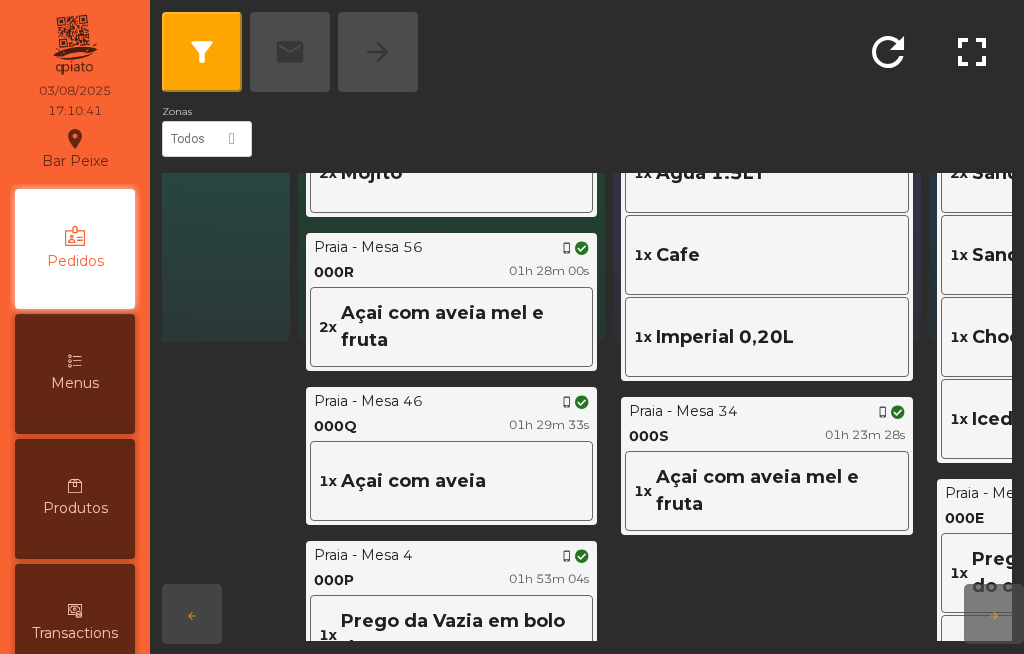 click on "Praia - Mesa 46 phone_iphone" 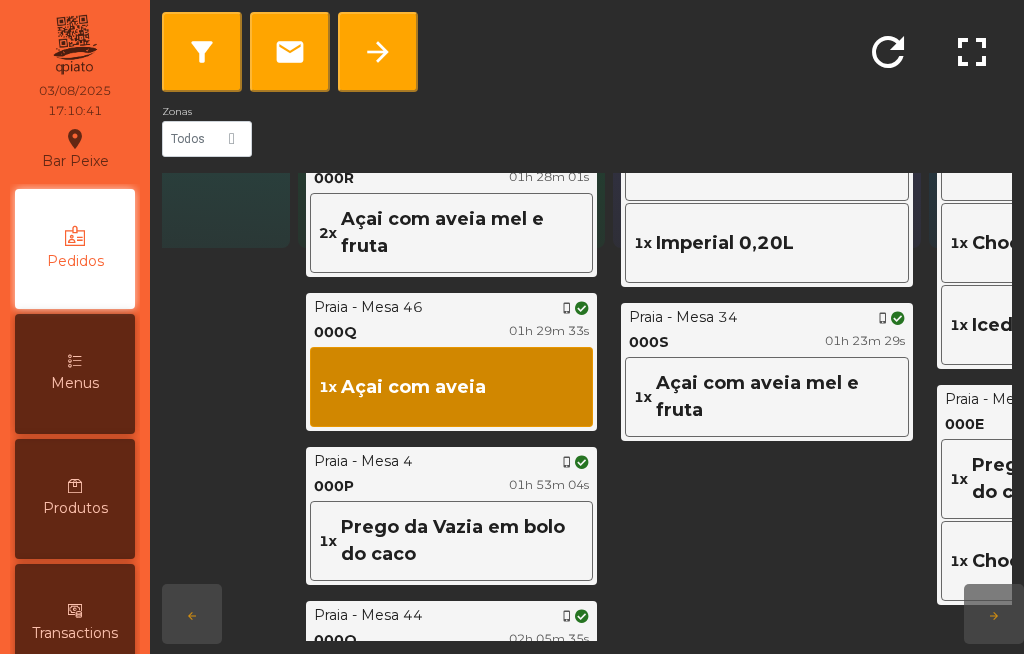 click on "arrow_forward" 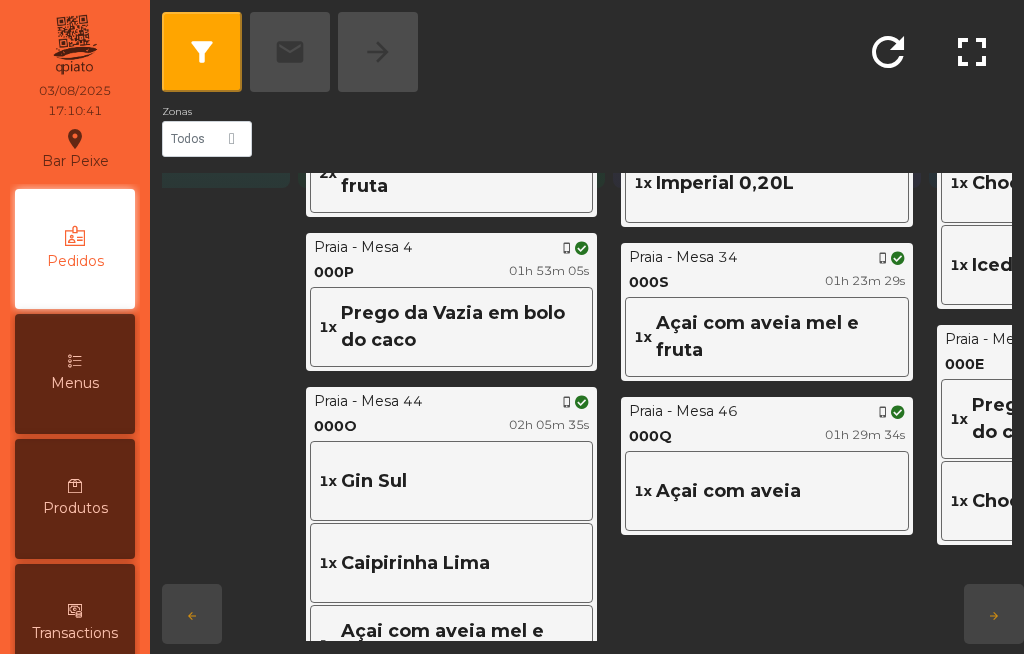 click on "02h 05m 35s" 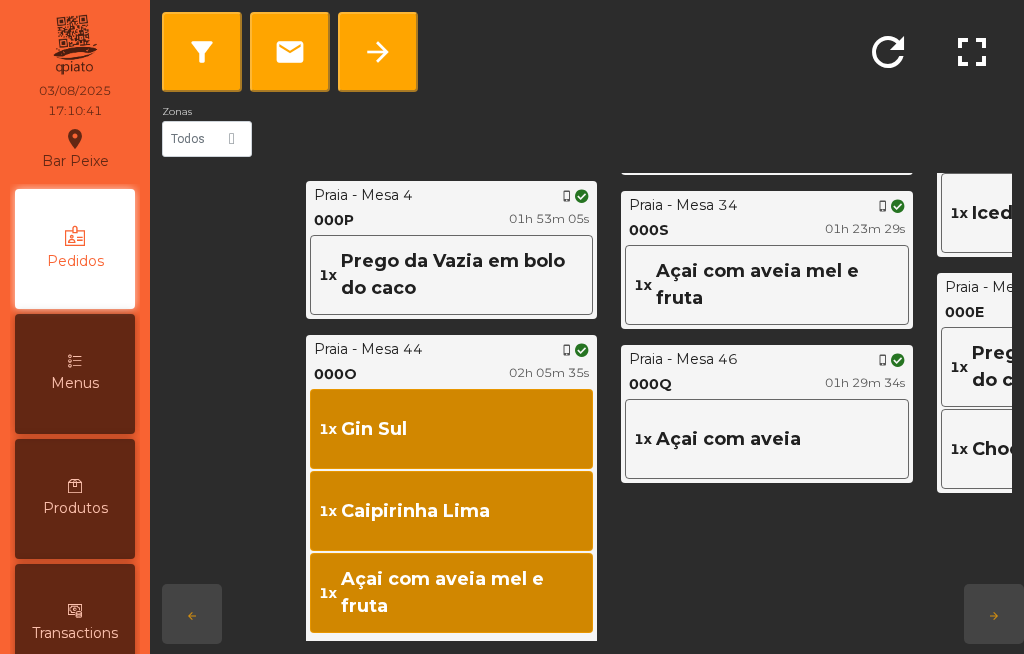 click on "arrow_forward" 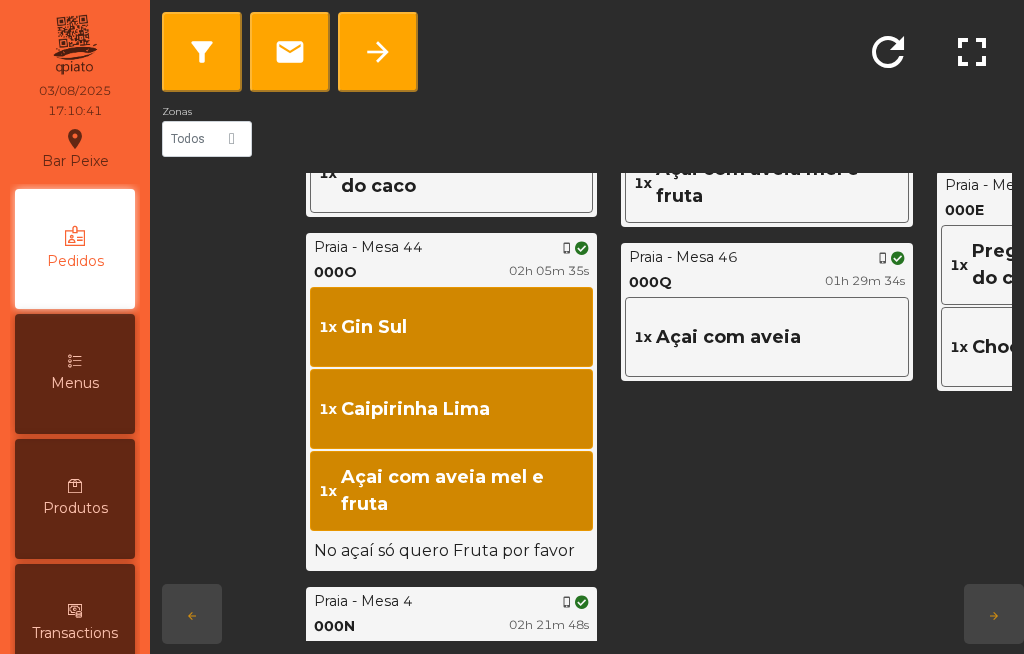 click on "Prego da Vazia em bolo do caco" 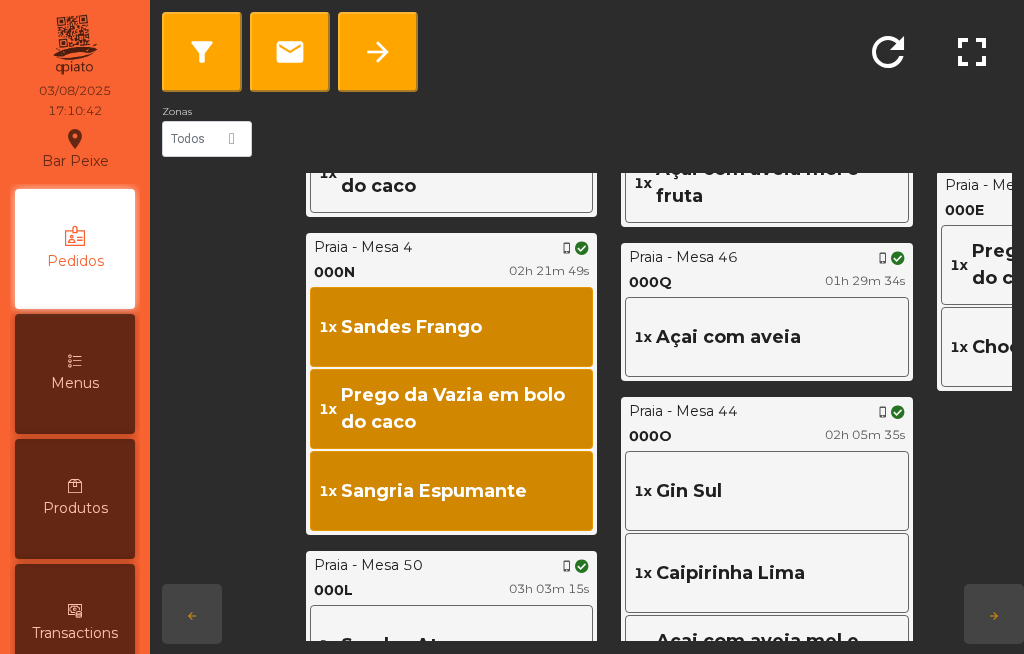 click on "arrow_forward" 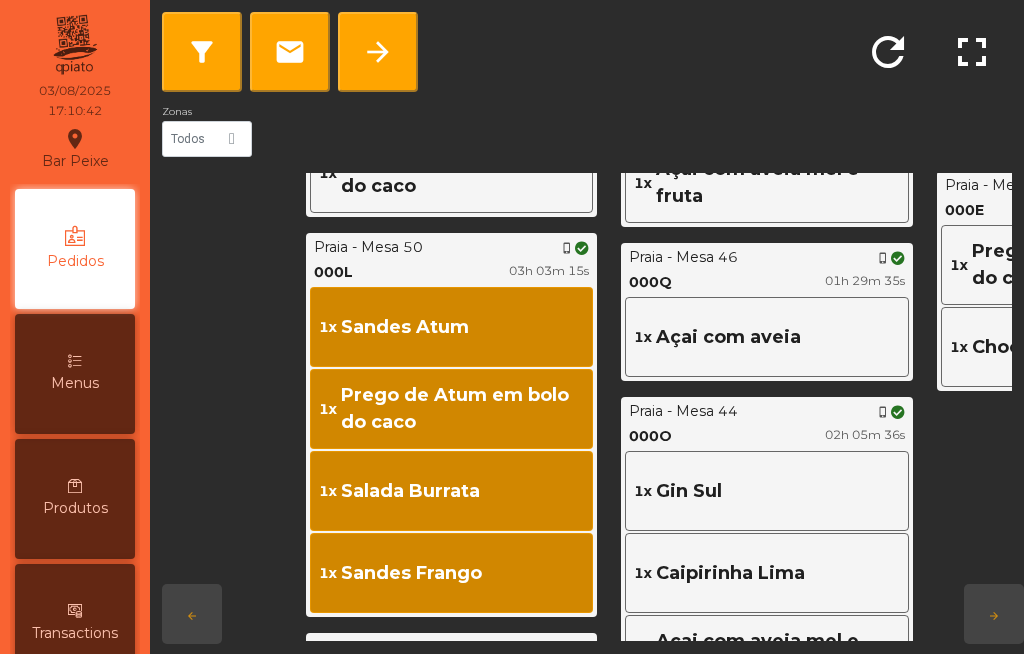 click on "arrow_forward" 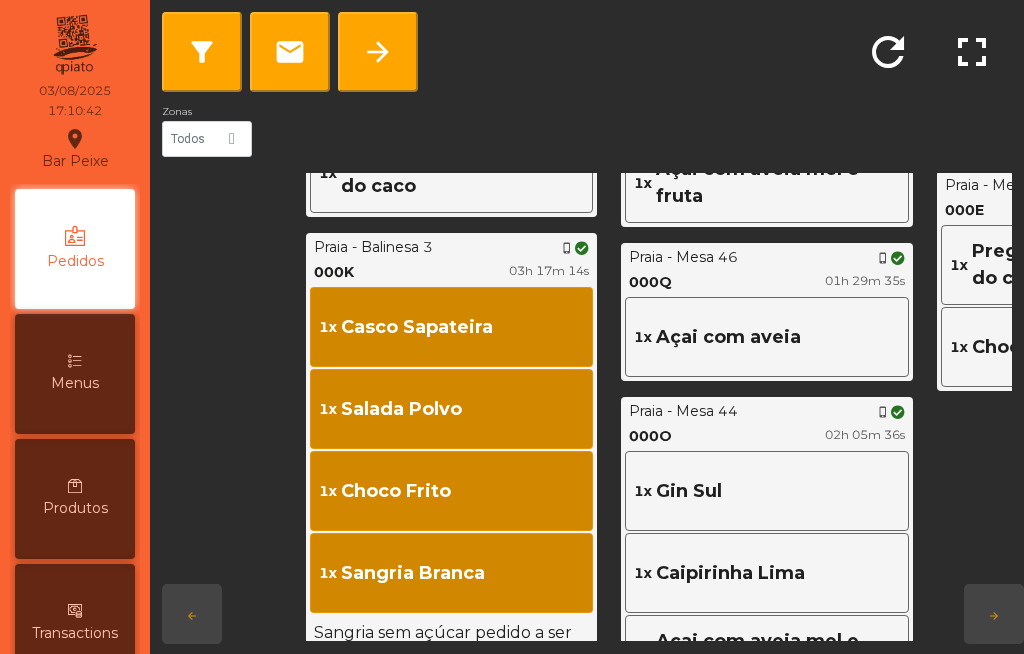 click on "arrow_forward" 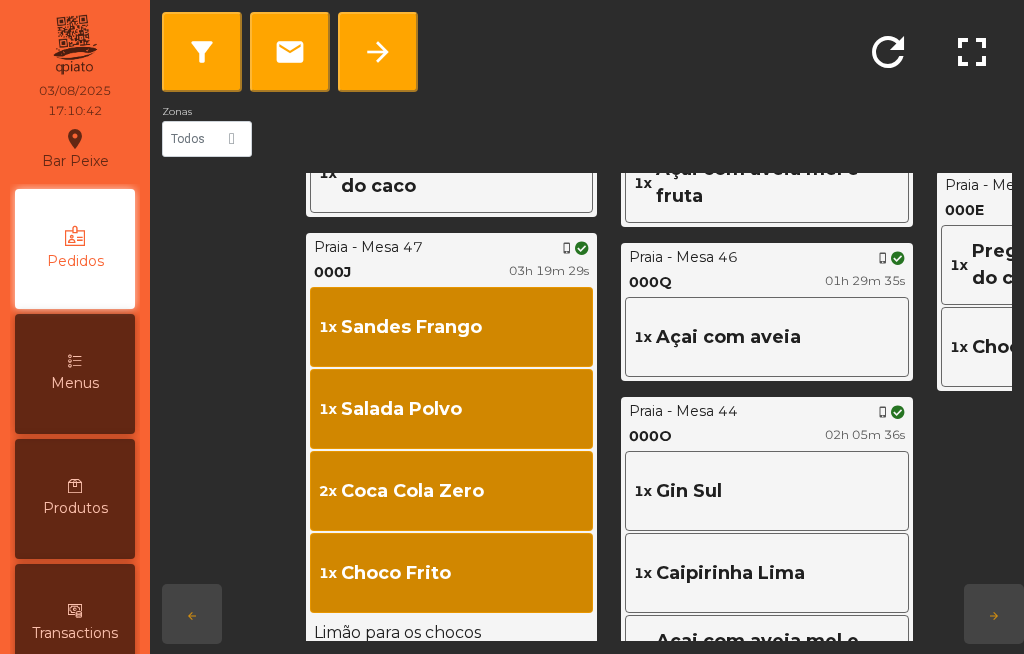 click on "arrow_forward" 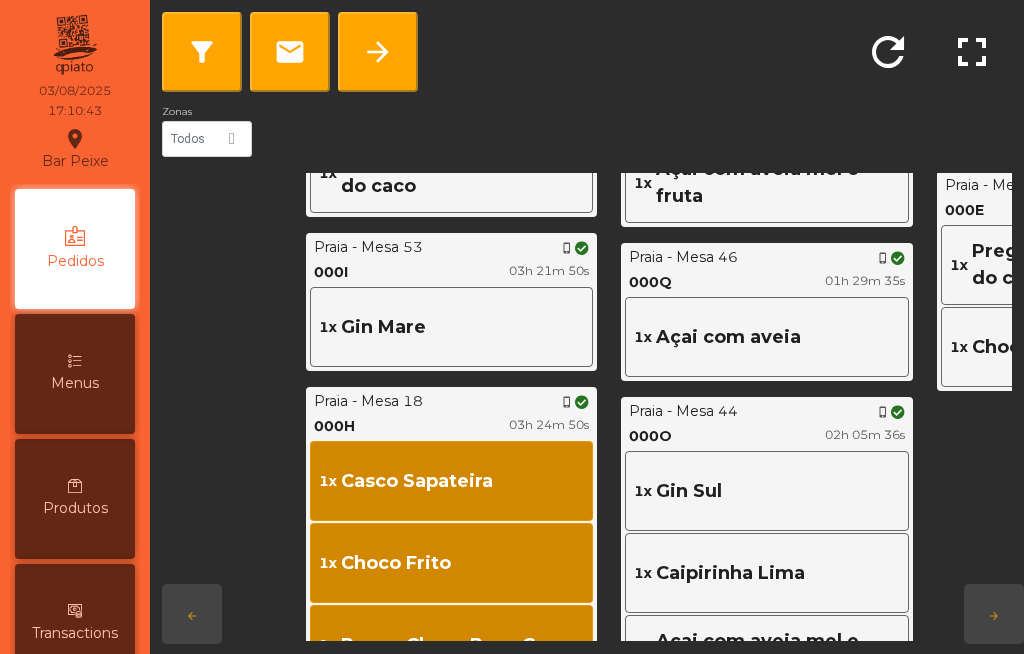 scroll, scrollTop: 761, scrollLeft: 179, axis: both 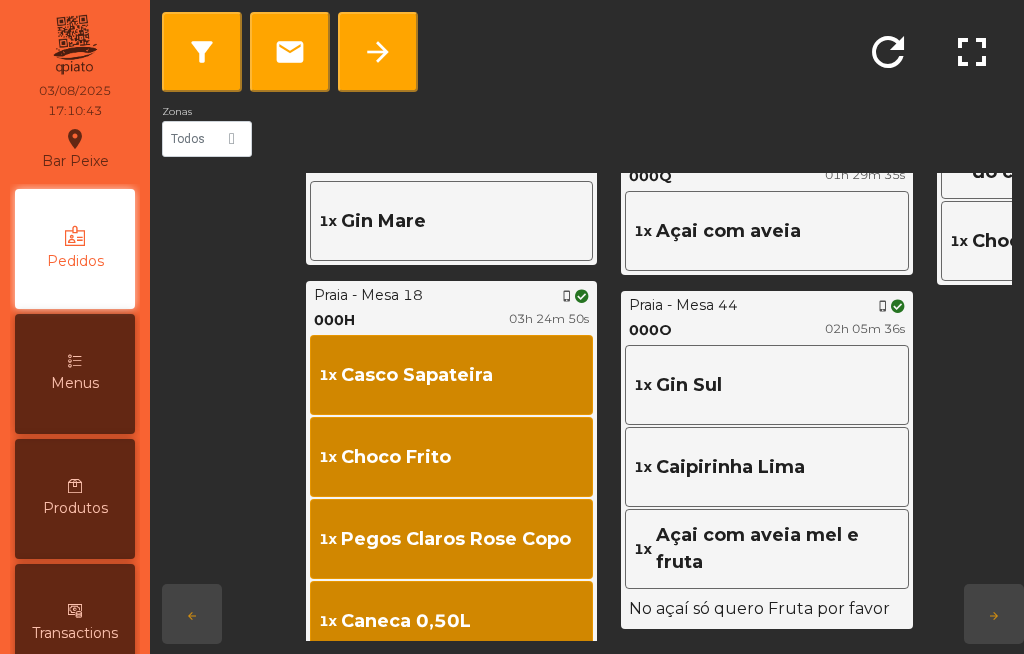 click on "arrow_forward" 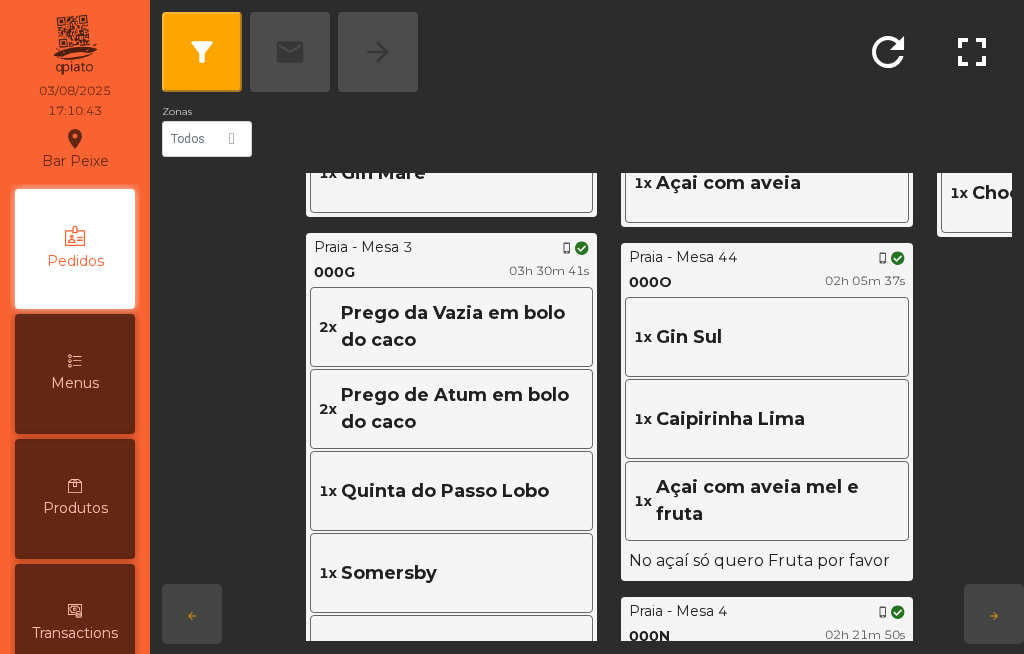 click on "filter_alt   email   arrow_forward" 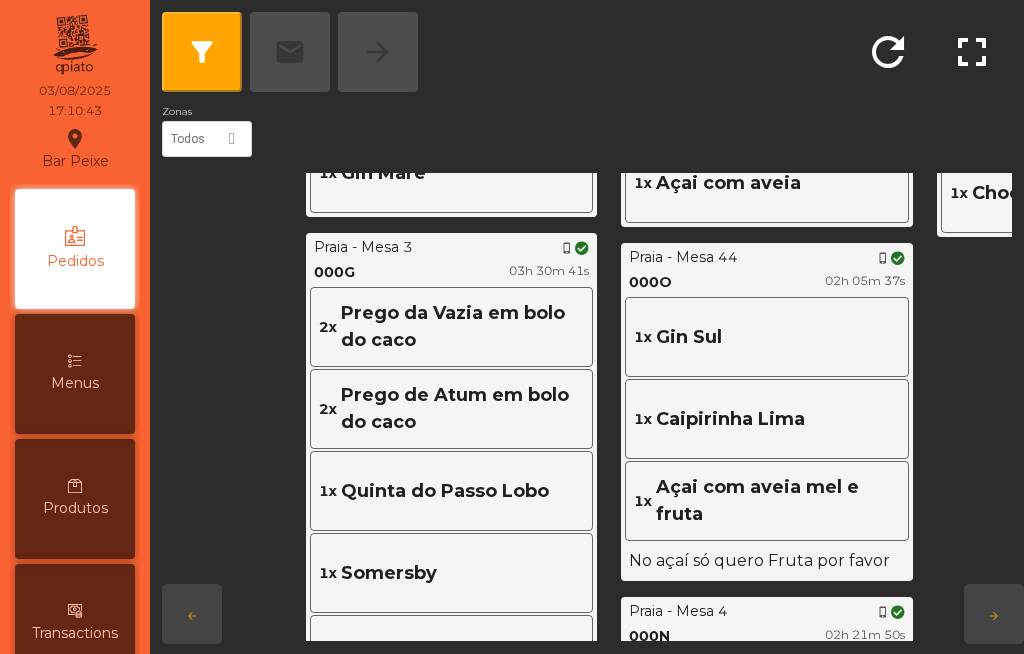 click on "Prego de Atum em bolo do caco" 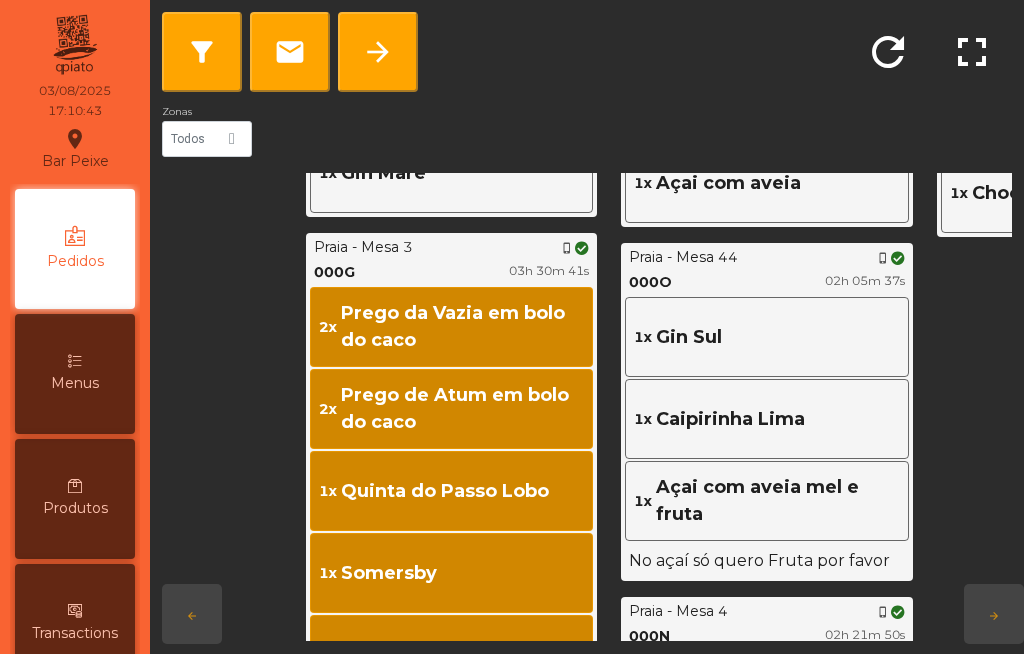 click on "arrow_forward" 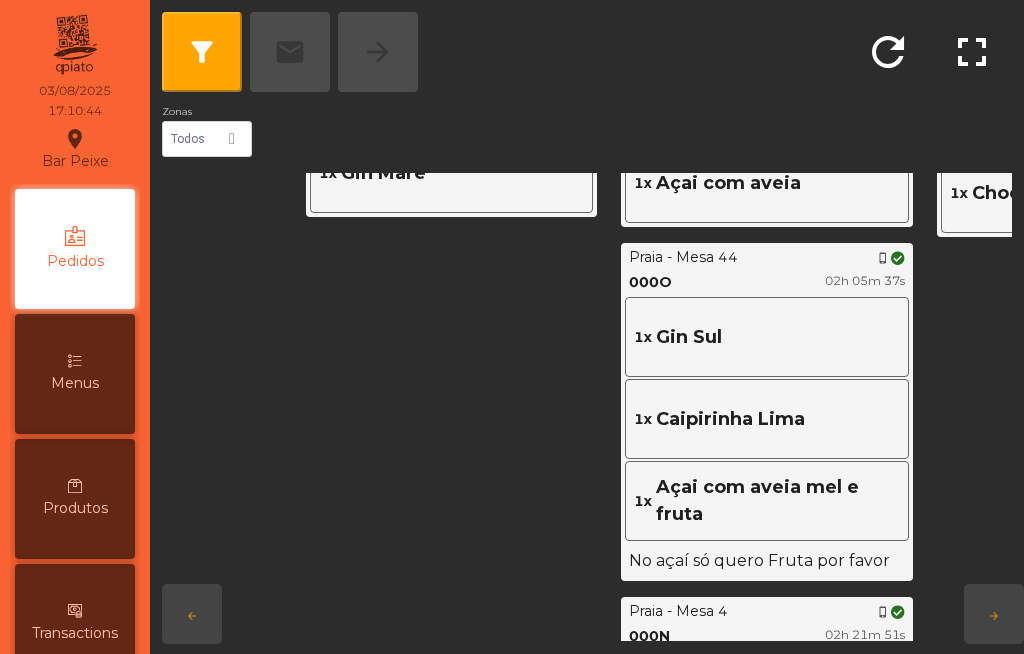 click on "filter_alt   email   arrow_forward" 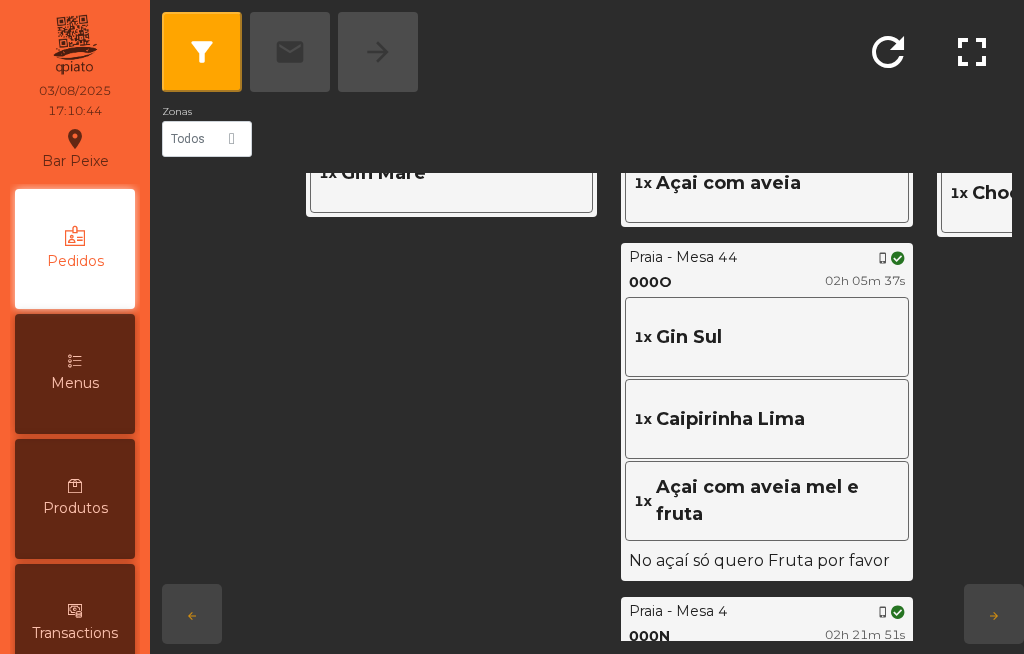 click on "Pendente  0  Em Curso  5 ... [CITY] -  Mesa 33   phone_iphone  000W 18m 13s  1x   Granizado     [CITY] -  Mesa 55   phone_iphone  000T 01h 15m 08s  2x   Mojito     [CITY] -  Mesa 56   phone_iphone  000R 01h 28m 04s  2x   Açai com aveia mel e fruta     [CITY] -  Mesa 4   phone_iphone  000P 01h 53m 07s  1x   Prego da Vazia em bolo do caco     [CITY] -  Mesa 53   phone_iphone  000I 03h 21m 50s  1x   Gin Mare      Pronto  11 ... [CITY] -  Balinesa 5   phone_iphone  000V 35m 10s  4x   Água das Pedras     [CITY] -  Mesa 47   phone_iphone  000U 44m 44s  1x   Água 1.5LT      1x   Cafe      1x   Imperial 0,20L     [CITY] -  Mesa 34   phone_iphone  000S 01h 23m 32s  1x   Açai com aveia mel e fruta     [CITY] -  Mesa 46   phone_iphone  000Q 01h 29m 36s  1x   Açai com aveia     [CITY] -  Mesa 44   phone_iphone  000O 02h 05m 37s  1x   Gin Sul      1x   Caipirinha Lima      1x   Açai com aveia mel e fruta      No açaí só quero Fruta por favor  [CITY] -  Mesa 4   phone_iphone  000N 02h 21m 51s  1x   Sandes Frango      1x" 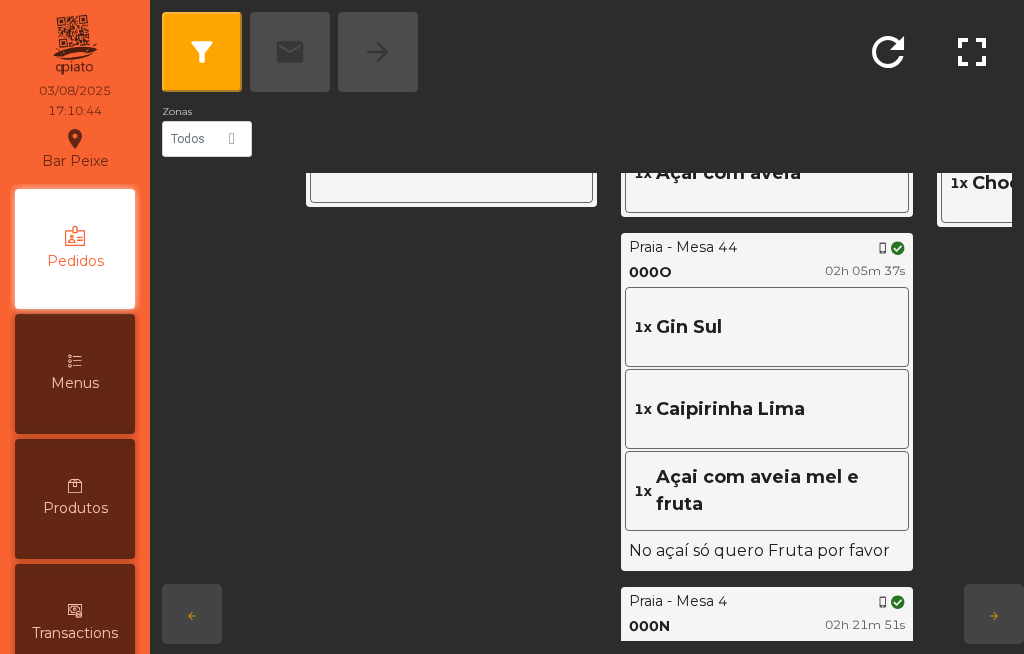 click on "arrow_forward" 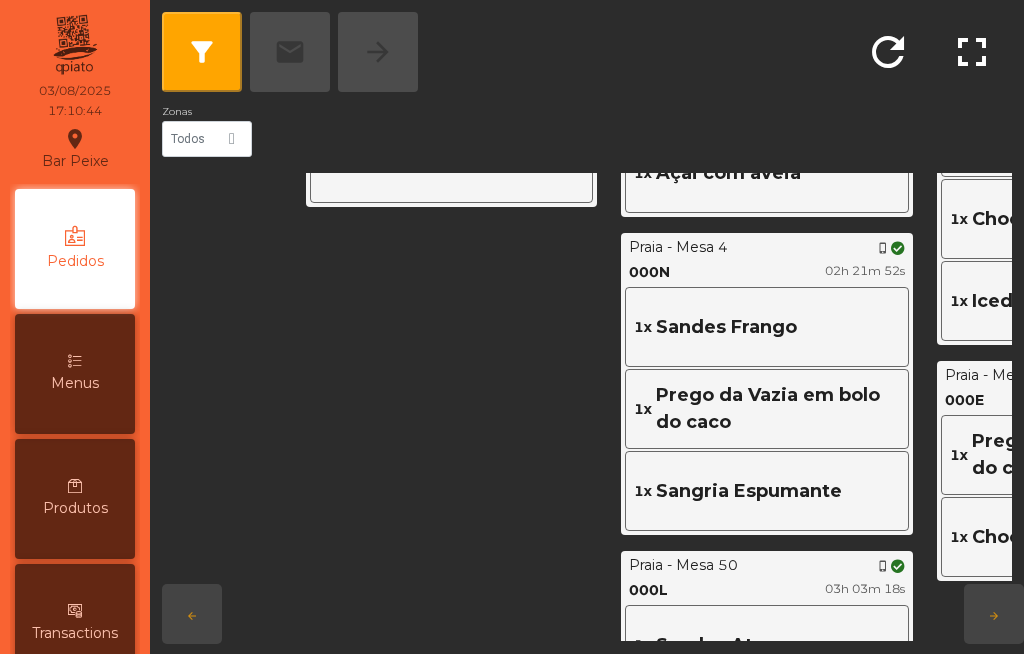 click on "Prego da Vazia em bolo do caco" 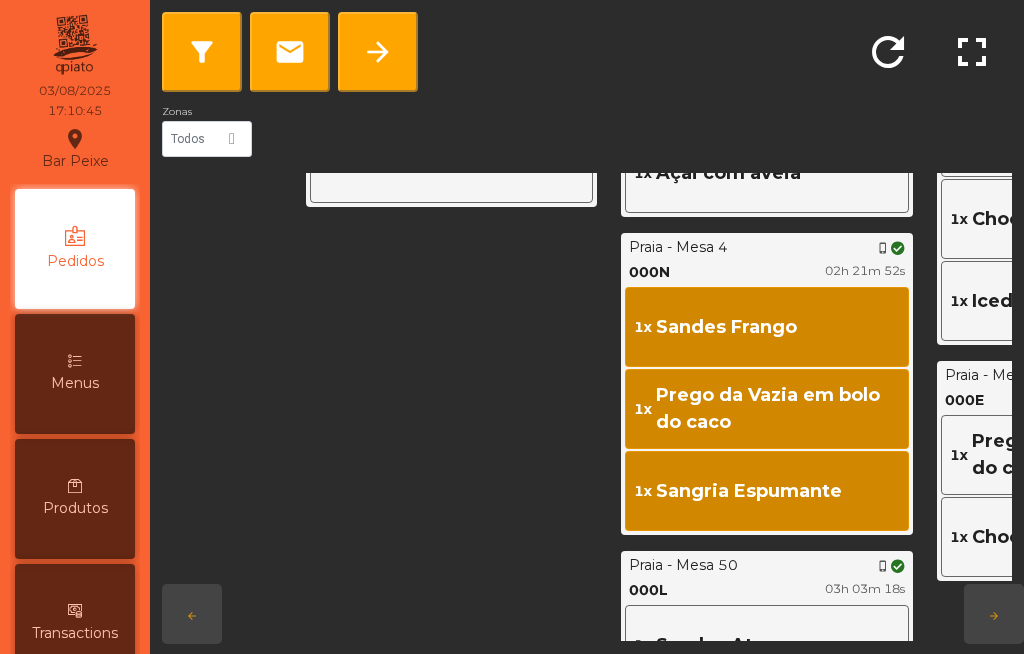 click on "arrow_forward" 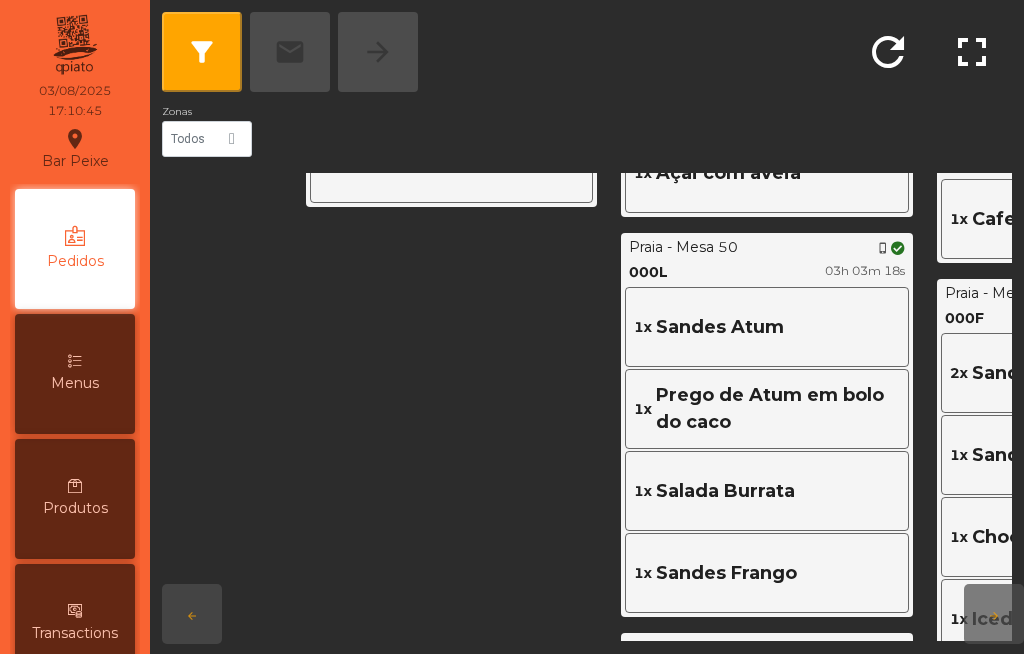 click on "Prego de Atum em bolo do caco" 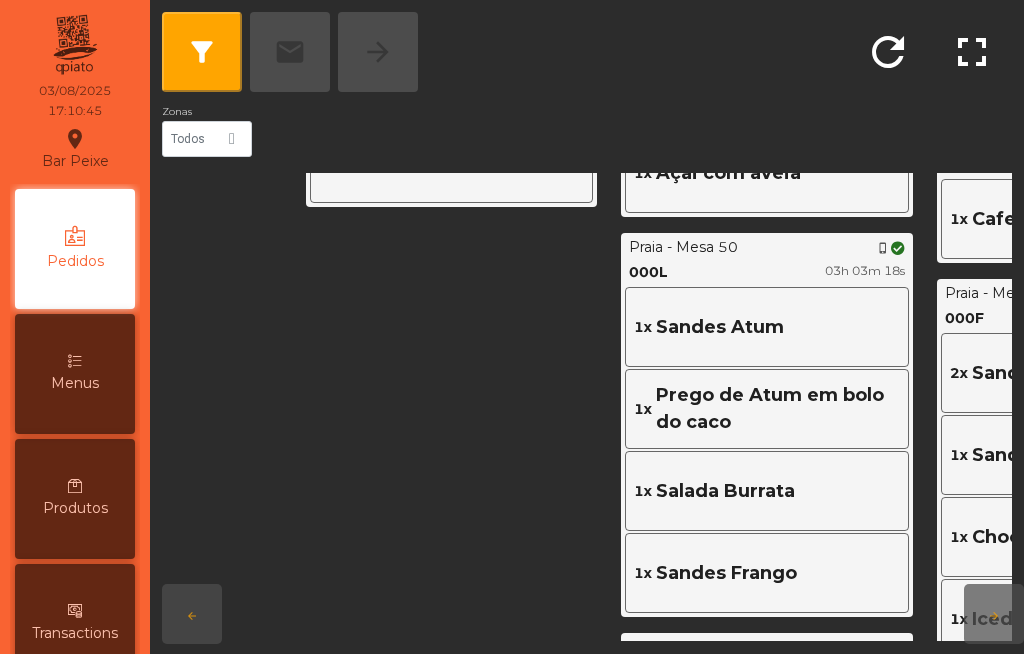 click on "filter_alt   email   arrow_forward   refresh   fullscreen  Zonas Todos  Pendente  0  Em Curso  5 ... [CITY] -  Mesa 33   phone_iphone  000W 18m 15s  1x   Granizado     [CITY] -  Mesa 55   phone_iphone  000T 01h 15m 09s  2x   Mojito     [CITY] -  Mesa 56   phone_iphone  000R 01h 28m 05s  2x   Açai com aveia mel e fruta     [CITY] -  Mesa 4   phone_iphone  000P 01h 53m 08s  1x   Prego da Vazia em bolo do caco     [CITY] -  Mesa 53   phone_iphone  000I 03h 21m 52s  1x   Gin Mare      Pronto  9 ... [CITY] -  Balinesa 5   phone_iphone  000V 35m 11s  4x   Água das Pedras     [CITY] -  Mesa 47   phone_iphone  000U 44m 46s  1x   Água 1.5LT      1x   Cafe      1x   Imperial 0,20L     [CITY] -  Mesa 34   phone_iphone  000S 01h 23m 33s  1x   Açai com aveia mel e fruta     [CITY] -  Mesa 46   phone_iphone  000Q 01h 29m 37s  1x   Açai com aveia     [CITY] -  Mesa 50   phone_iphone  000L 03h 03m 18s  1x   Sandes Atum      1x    Prego de Atum em bolo do caco      1x   Salada Burrata      1x   Sandes Frango     [CITY] - 000K  1x" 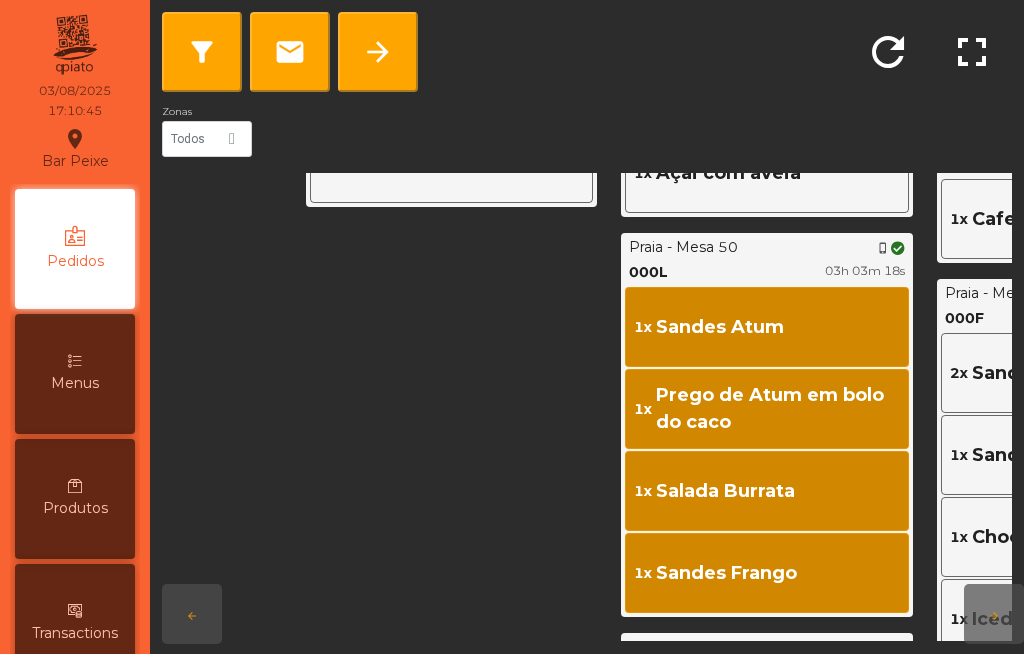 click on "Prego de Atum em bolo do caco" 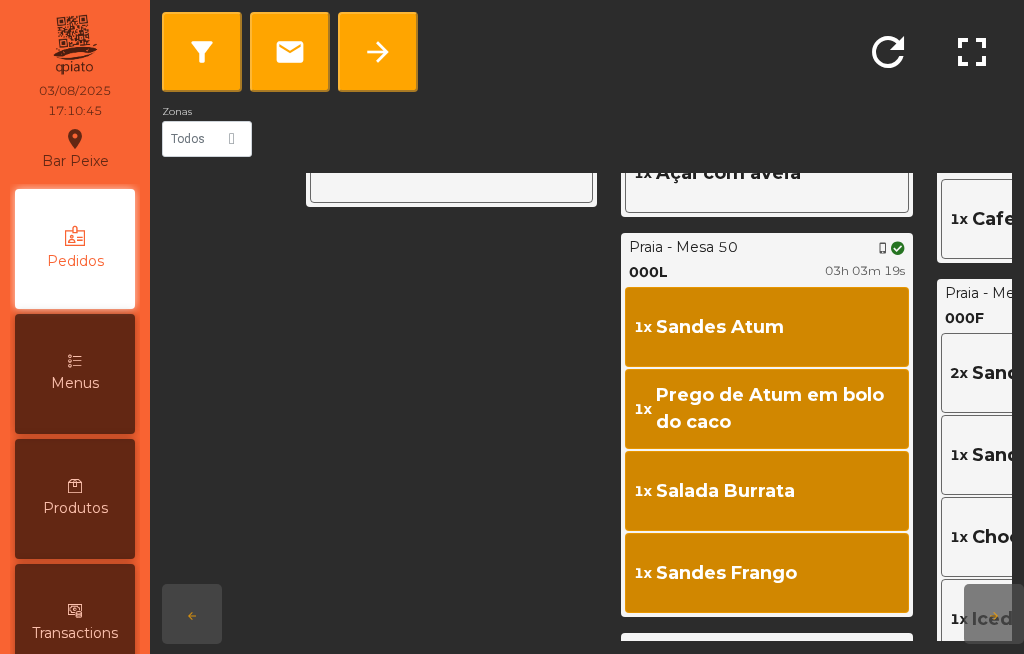 click on "filter_alt   email   arrow_forward   refresh   fullscreen  Zonas Todos  Pendente  0  Em Curso  5 ... [CITY] -  Mesa 33   phone_iphone  000W 18m 15s  1x   Granizado     [CITY] -  Mesa 55   phone_iphone  000T 01h 15m 10s  2x   Mojito     [CITY] -  Mesa 56   phone_iphone  000R 01h 28m 06s  2x   Açai com aveia mel e fruta     [CITY] -  Mesa 4   phone_iphone  000P 01h 53m 09s  1x   Prego da Vazia em bolo do caco     [CITY] -  Mesa 53   phone_iphone  000I 03h 21m 52s  1x   Gin Mare      Pronto  9 ... [CITY] -  Balinesa 5   phone_iphone  000V 35m 12s  4x   Água das Pedras     [CITY] -  Mesa 47   phone_iphone  000U 44m 46s  1x   Água 1.5LT      1x   Cafe      1x   Imperial 0,20L     [CITY] -  Mesa 34   phone_iphone  000S 01h 23m 33s  1x   Açai com aveia mel e fruta     [CITY] -  Mesa 46   phone_iphone  000Q 01h 29m 38s  1x   Açai com aveia     [CITY] -  Mesa 50   phone_iphone  000L 03h 03m 19s  1x   Sandes Atum      1x    Prego de Atum em bolo do caco      1x   Salada Burrata      1x   Sandes Frango     [CITY] - 000K  1x" 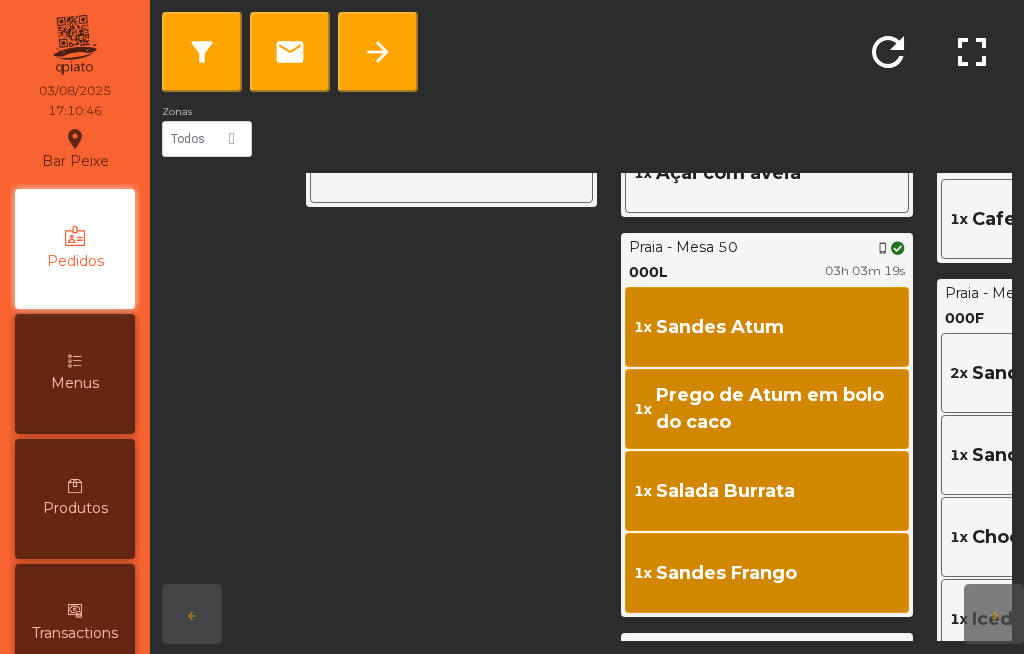 click on "Prego de Atum em bolo do caco" 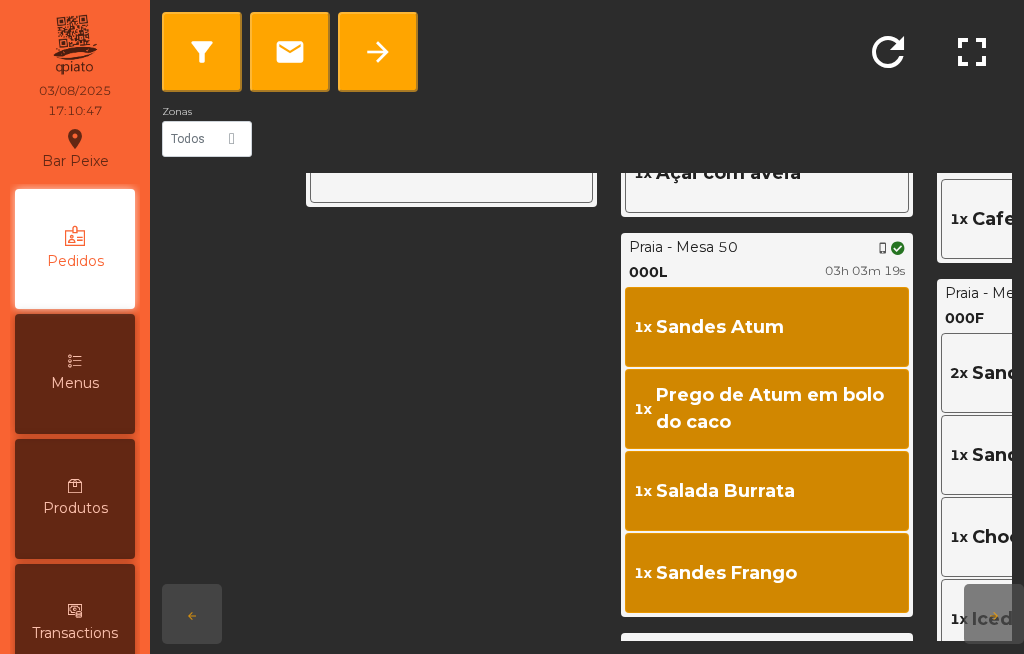 click on "arrow_forward" 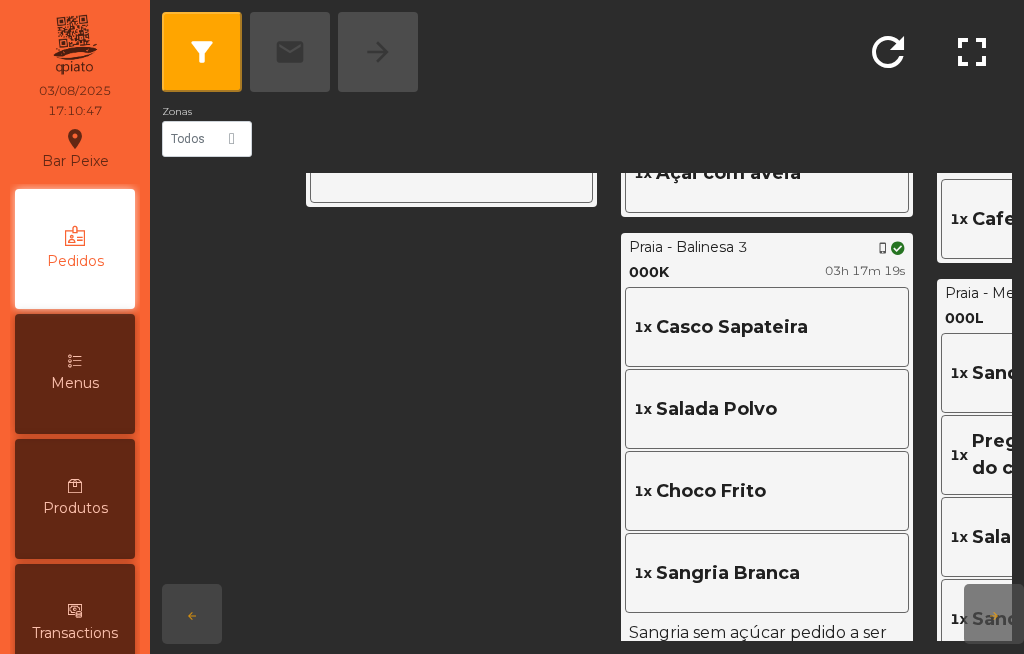 click on "filter_alt   email   arrow_forward" 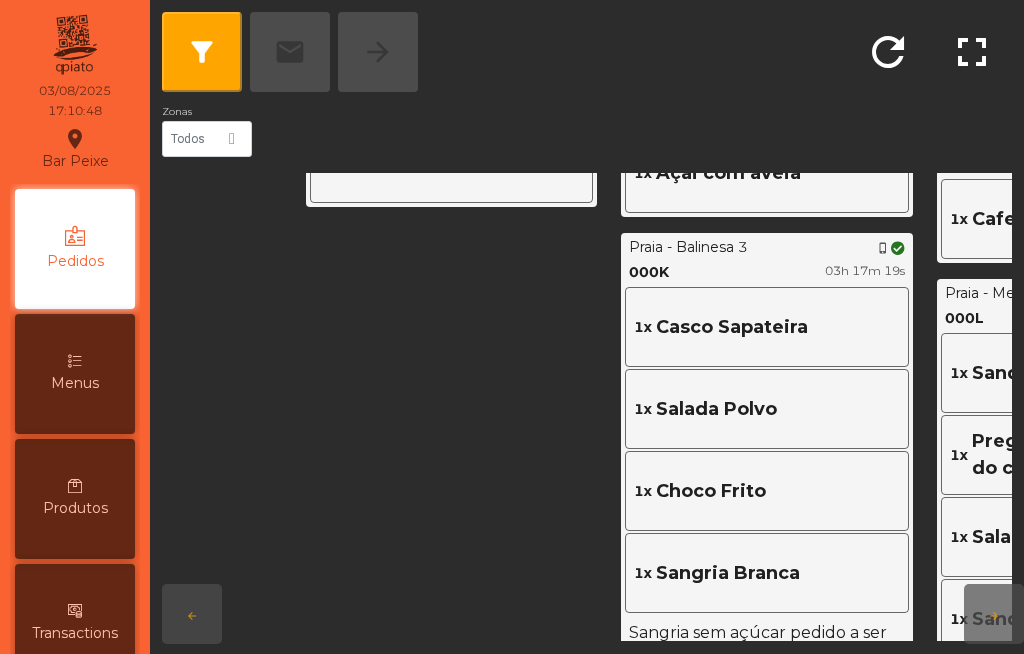 click on "1x   Salada Polvo" 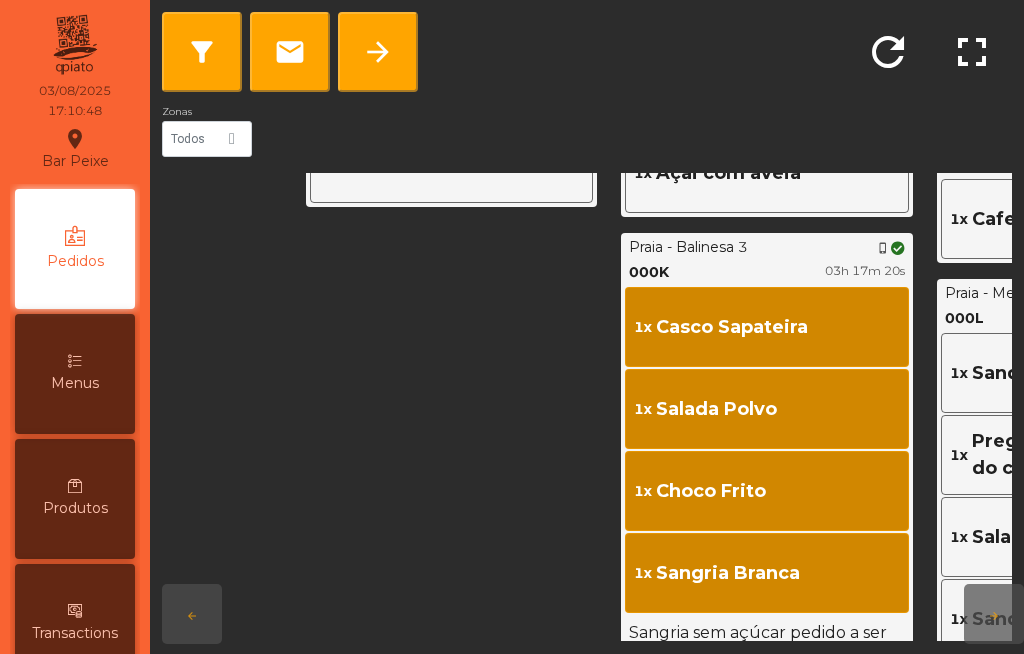 click on "arrow_forward" 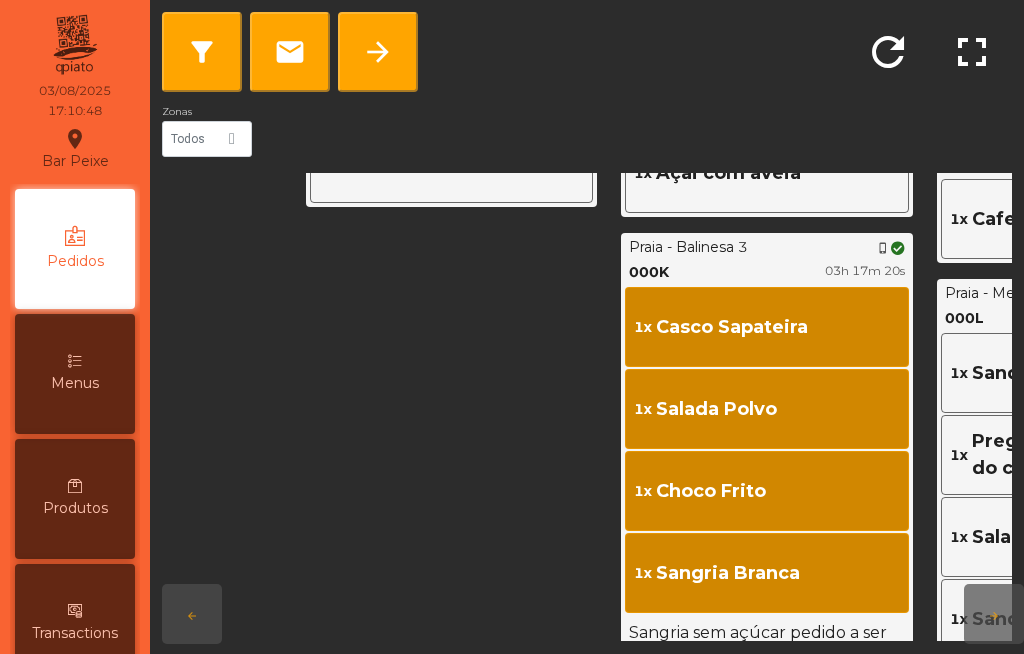 click on "filter_alt   email   arrow_forward" 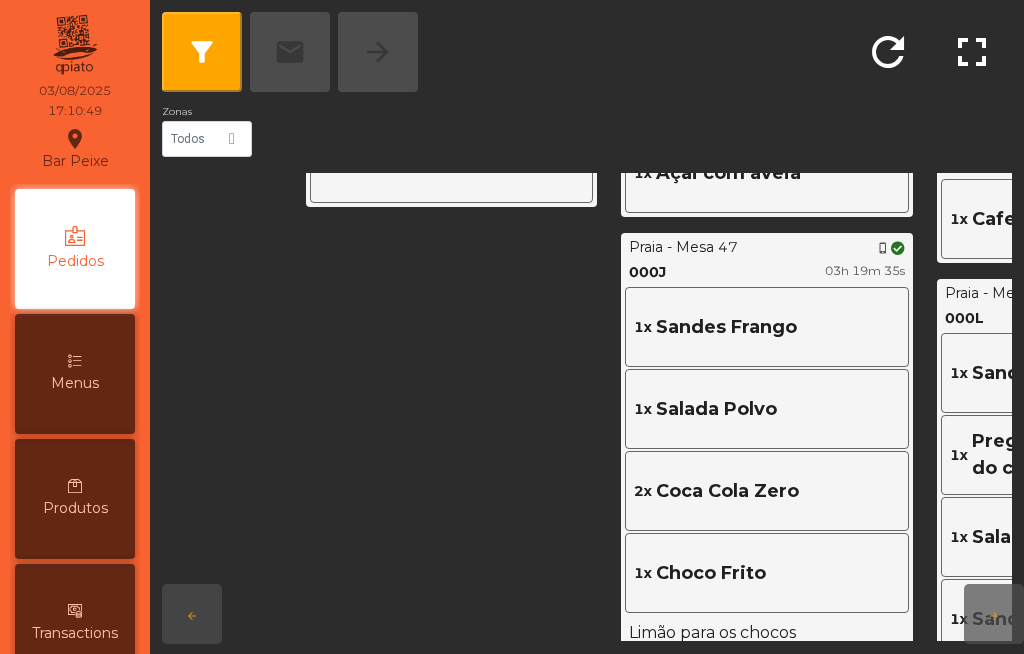 click on "filter_alt   email   arrow_forward" 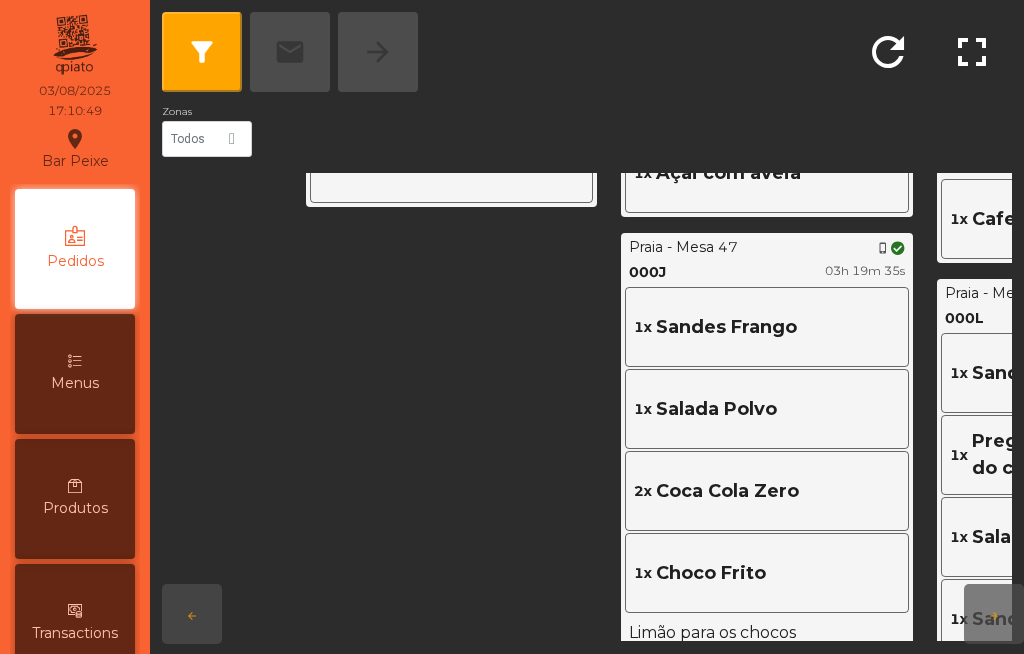 click on "filter_alt   email   arrow_forward" 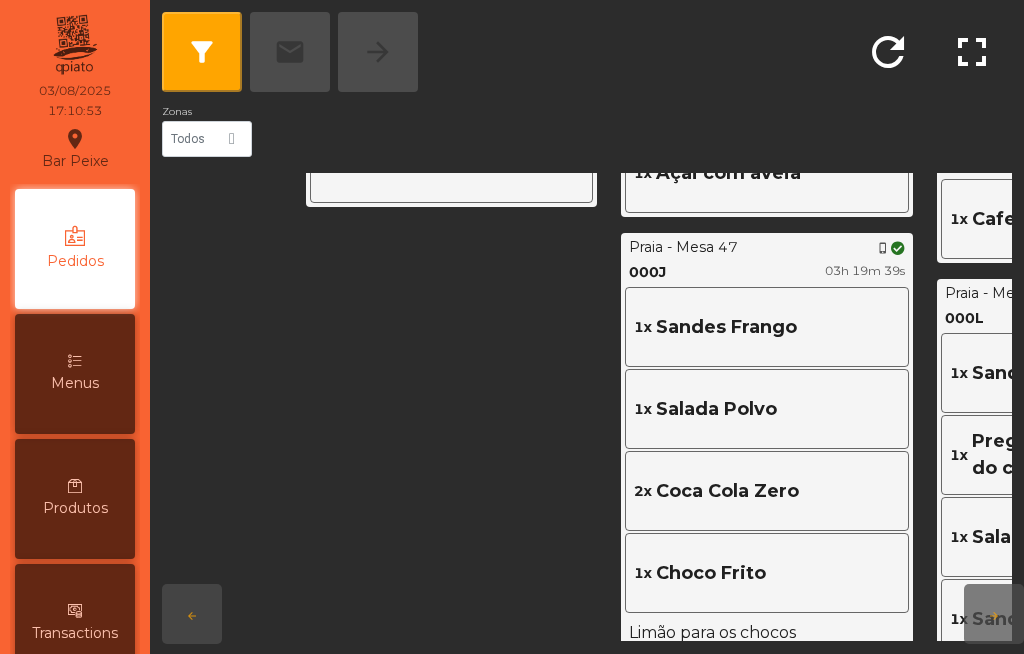 click on "1x   Choco Frito" 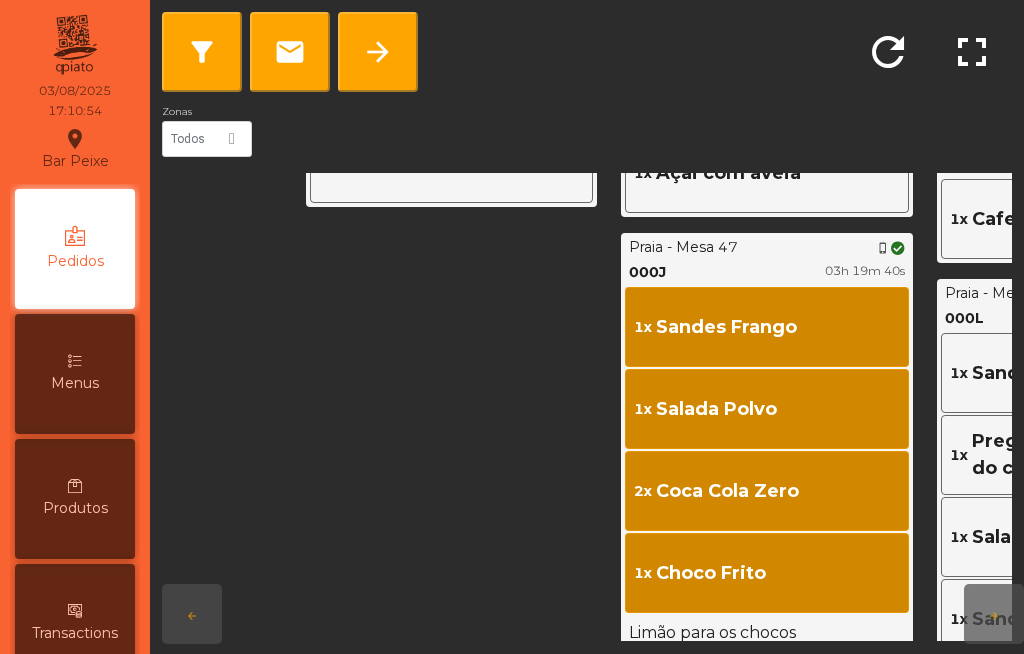 click on "arrow_forward" 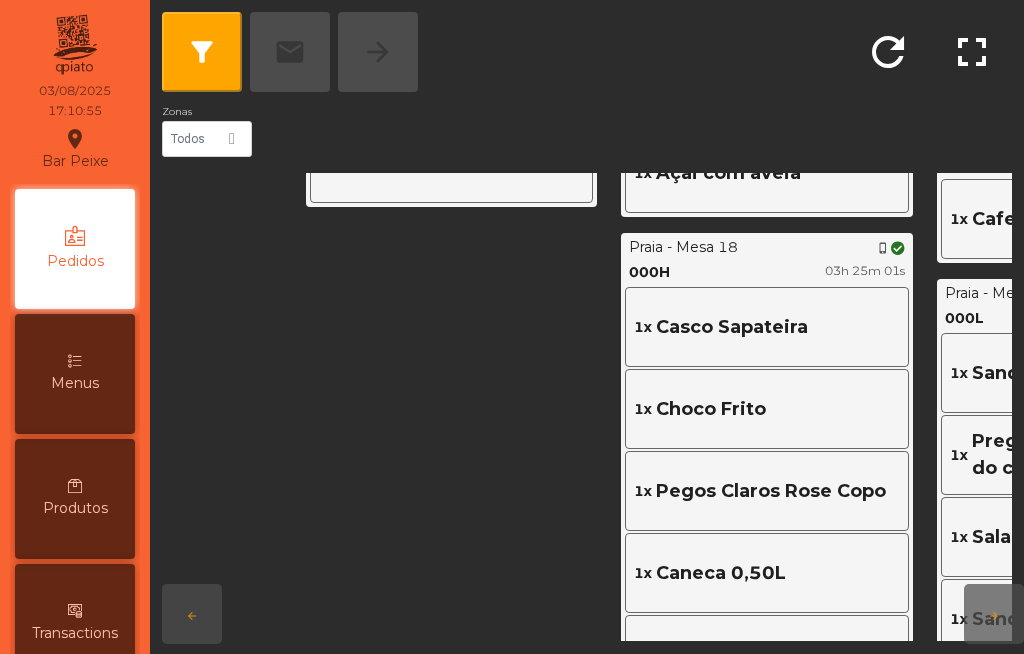 click on "filter_alt   email   arrow_forward" 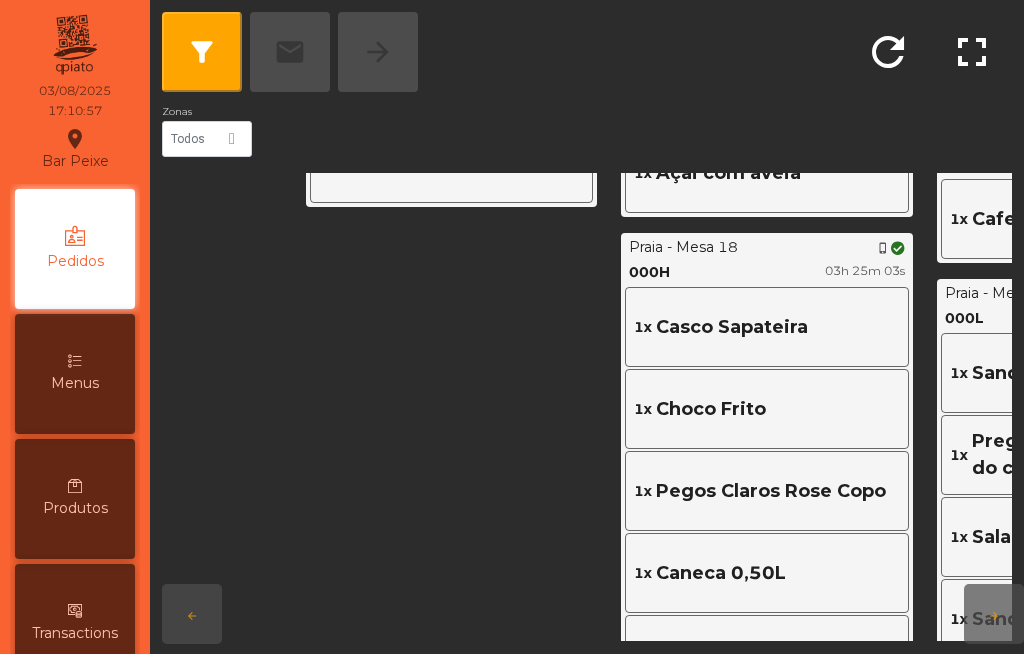 click on "1x   Choco Frito" 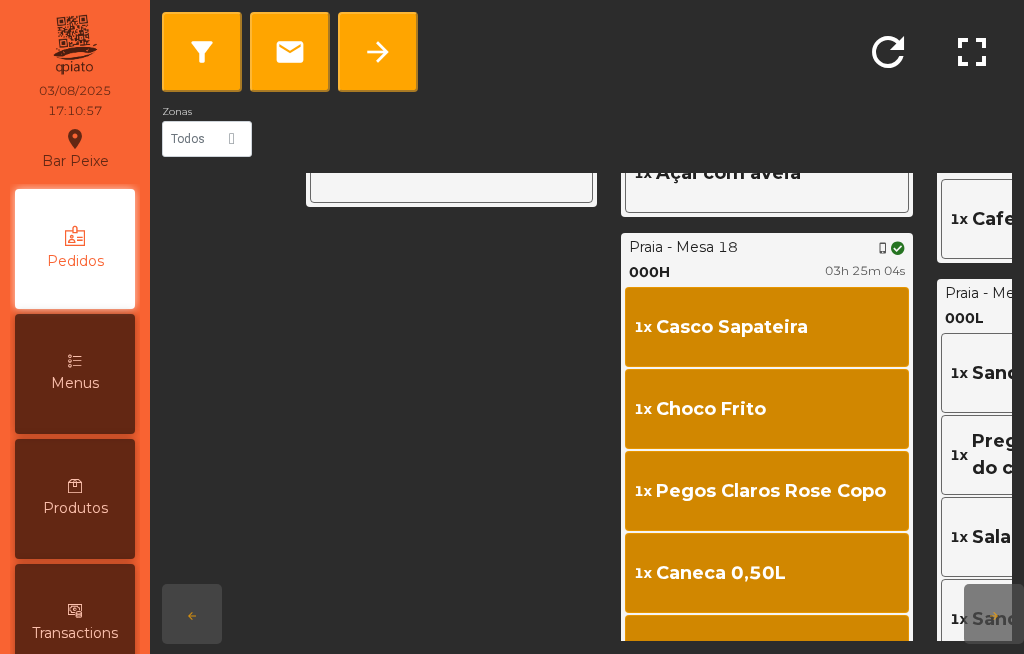 click on "arrow_forward" 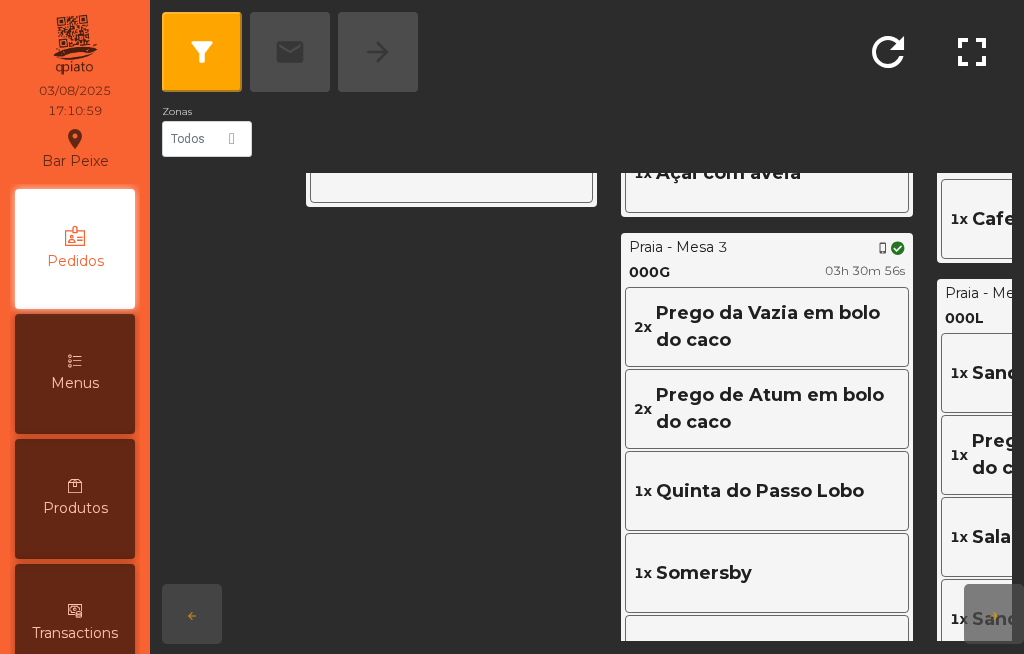 click on "1x   Quinta do Passo Lobo" 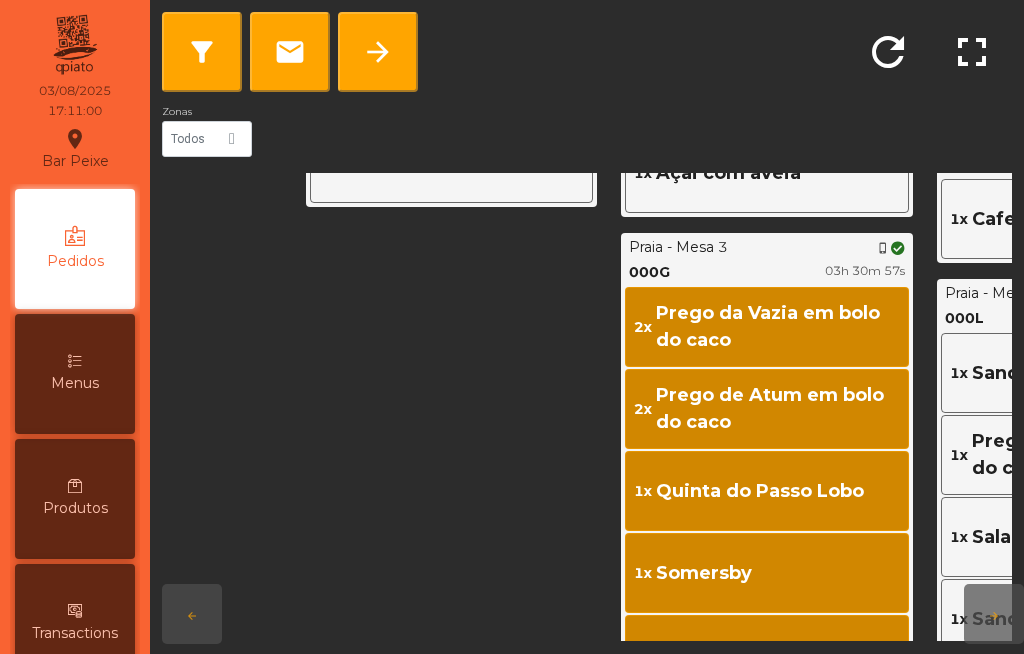 click on "arrow_forward" 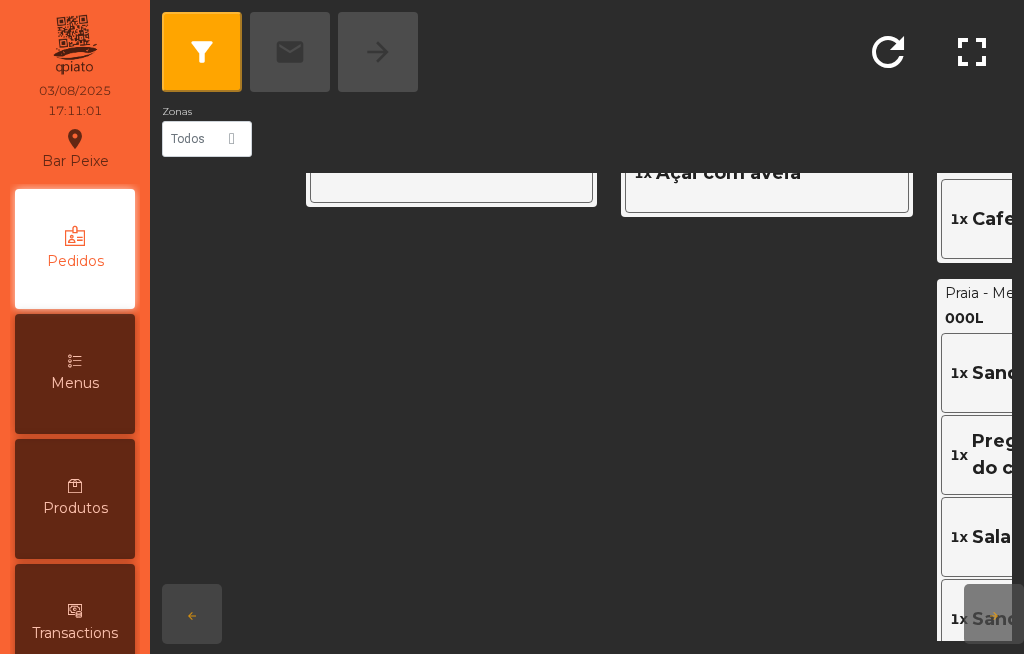 click on "filter_alt   email   arrow_forward" 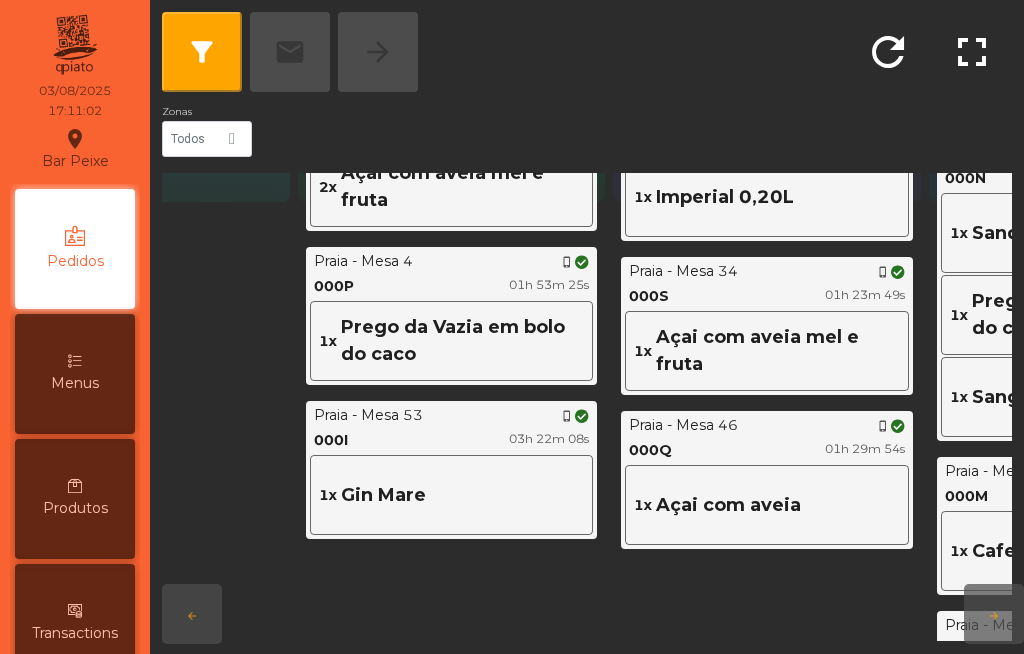 scroll, scrollTop: 389, scrollLeft: 179, axis: both 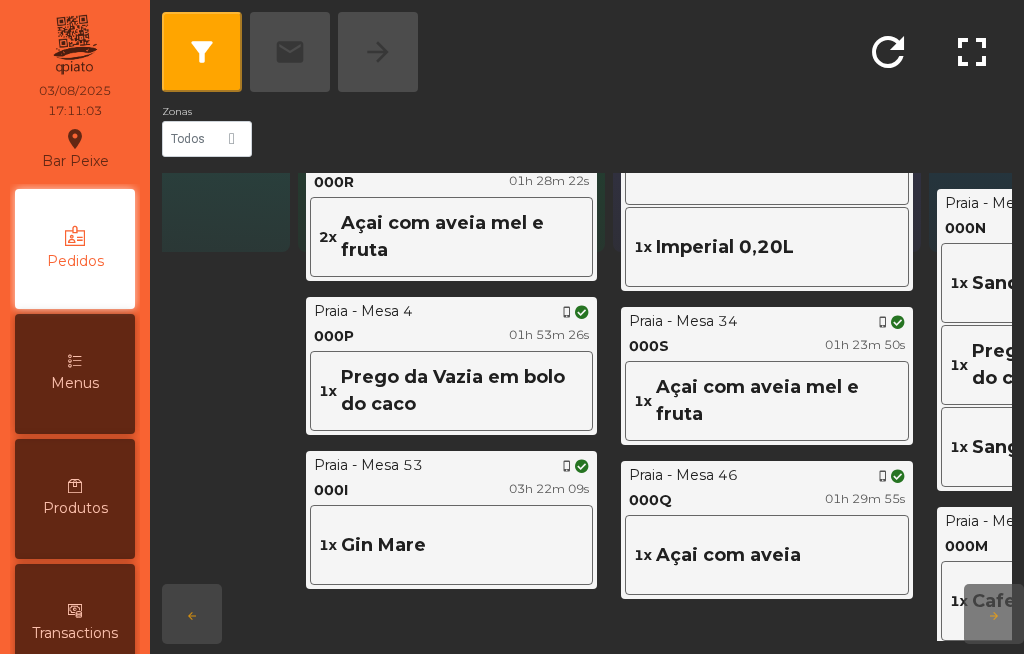 click on "000S 01h 23m 50s" 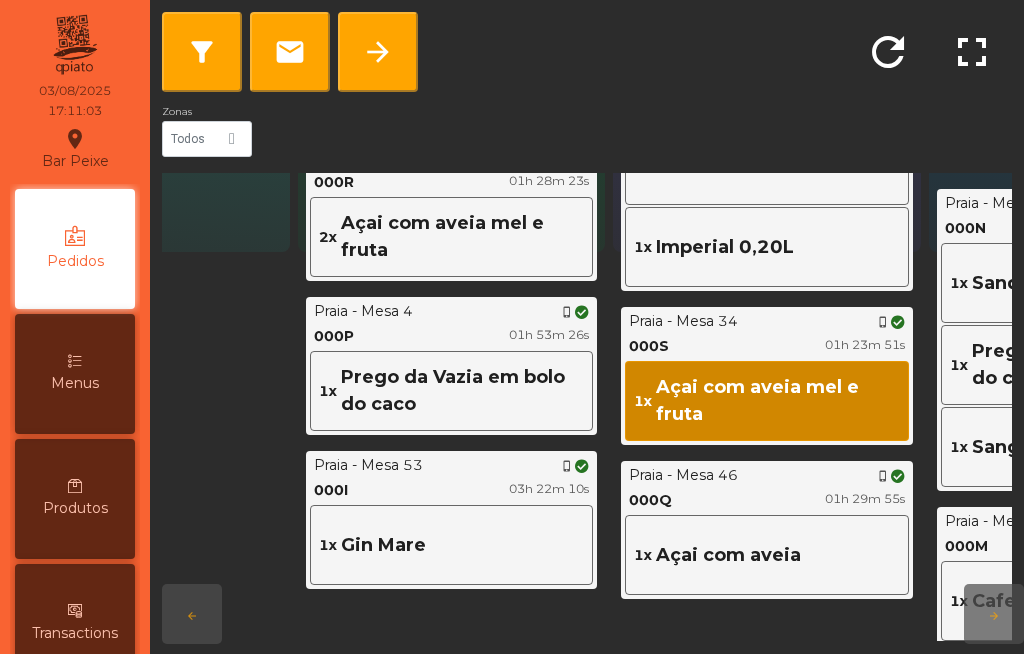 scroll, scrollTop: 463, scrollLeft: 179, axis: both 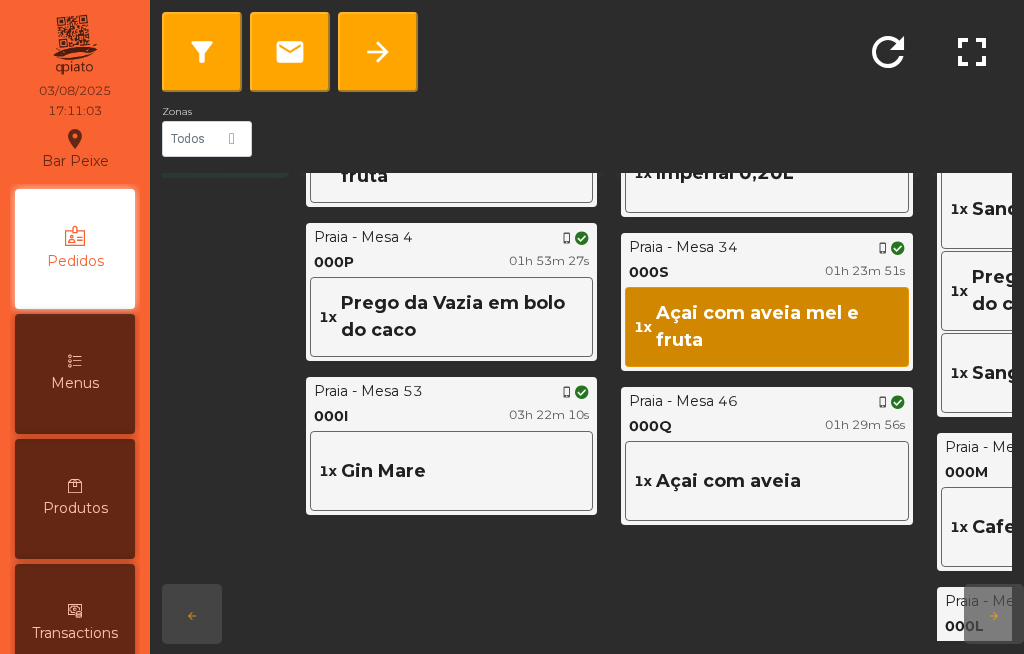 click on "arrow_forward" 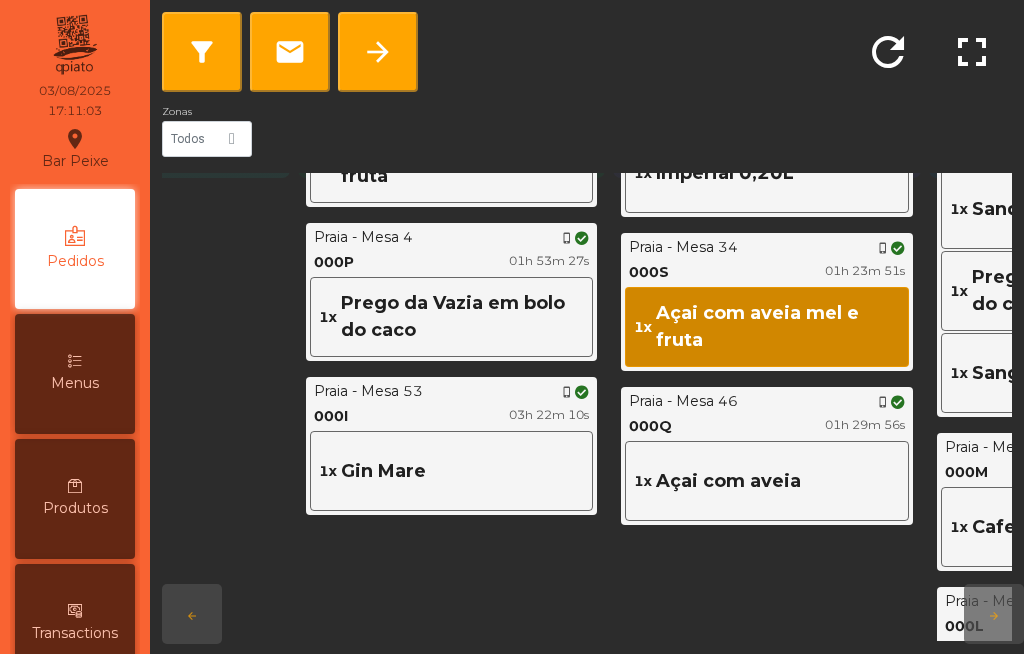 click on "filter_alt   email   arrow_forward" 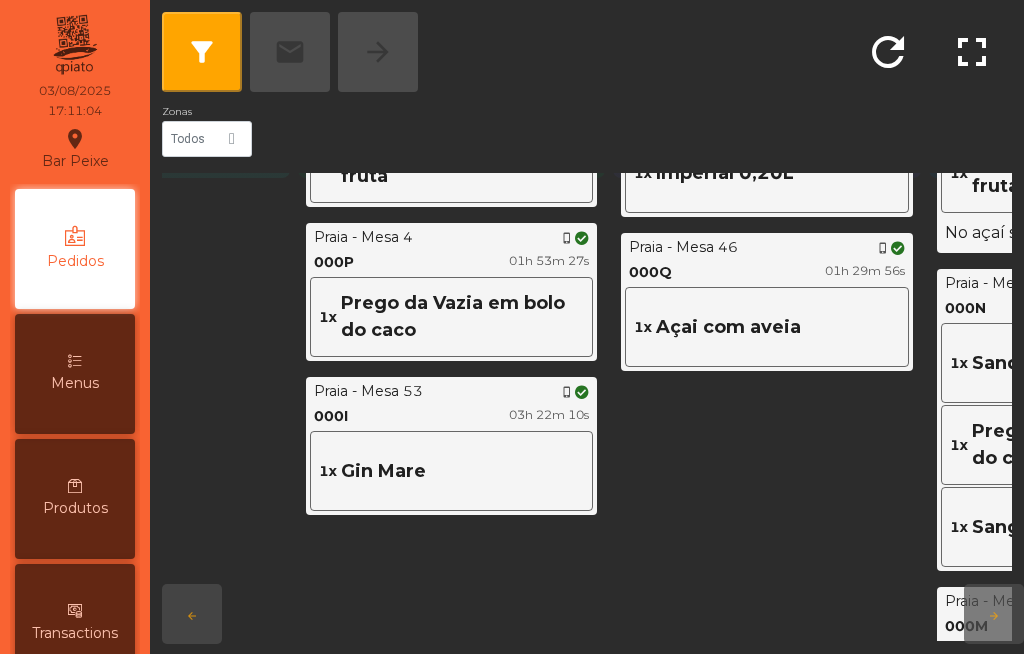 click on "1x   Açai com aveia" 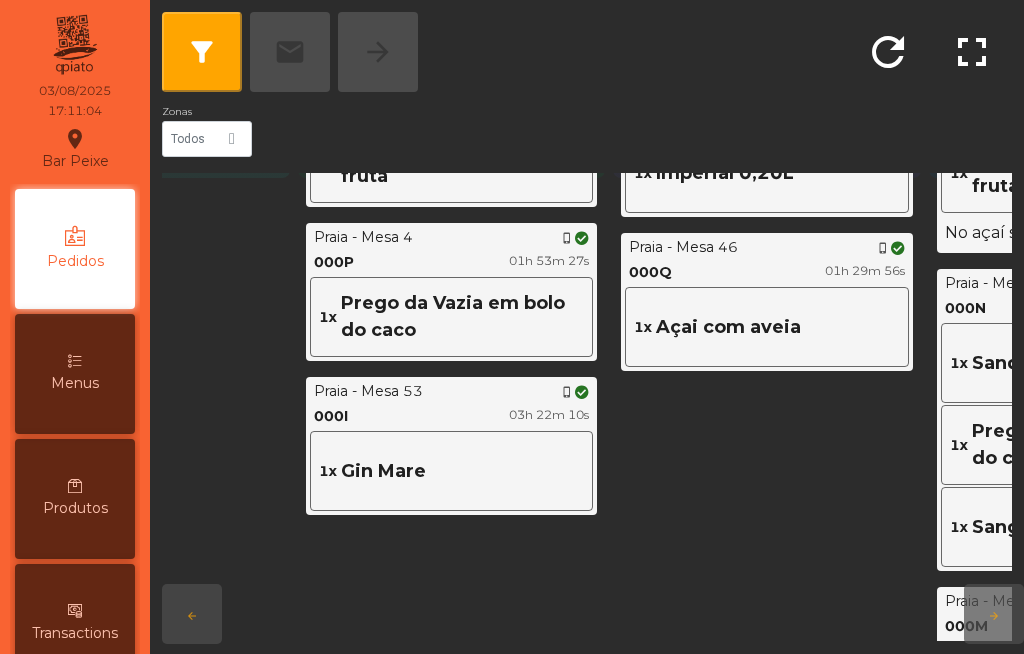 click on "1x   Açai com aveia" 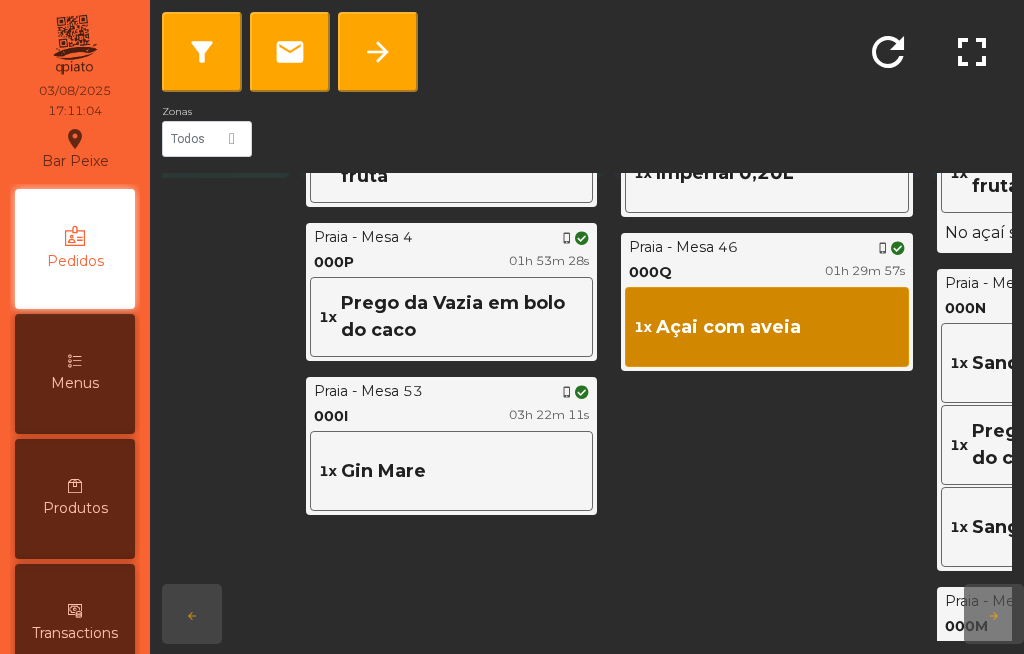 click on "arrow_forward" 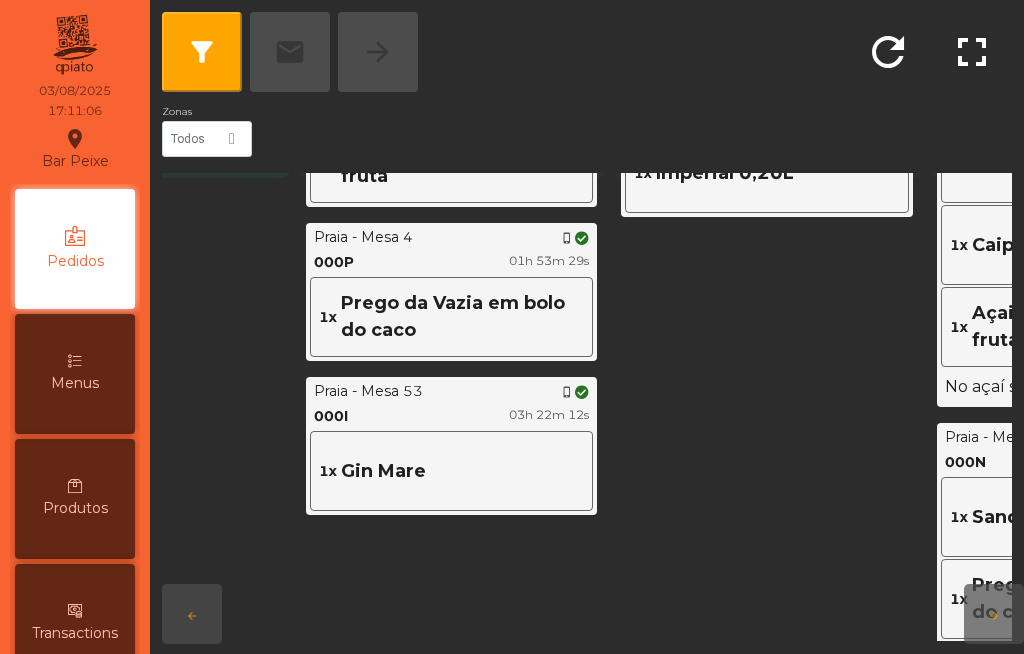 click on "filter_alt   email   arrow_forward" 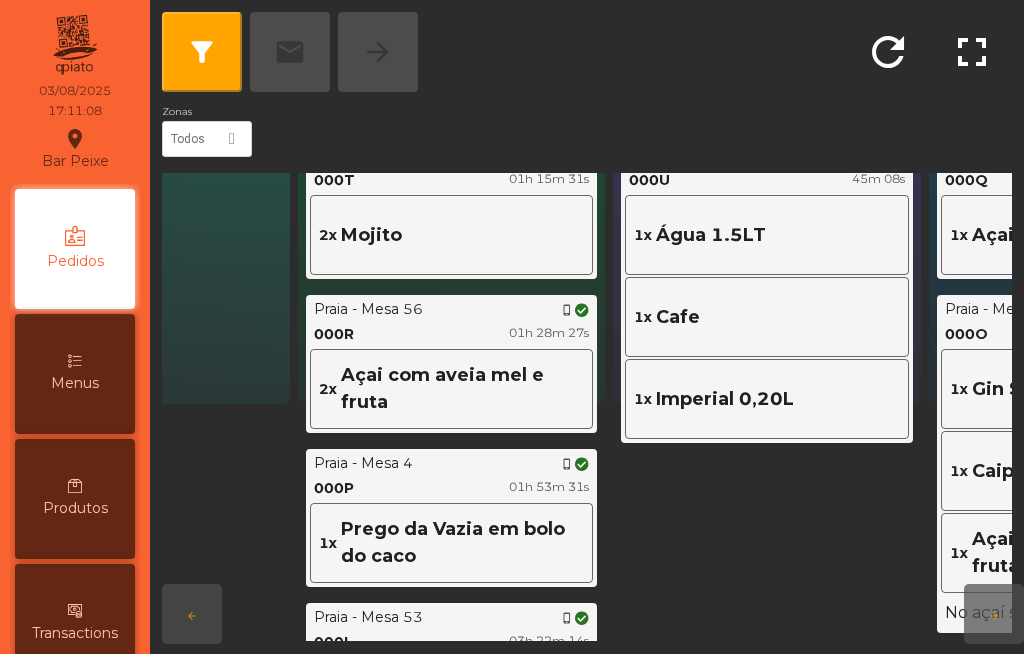 scroll, scrollTop: 0, scrollLeft: 179, axis: horizontal 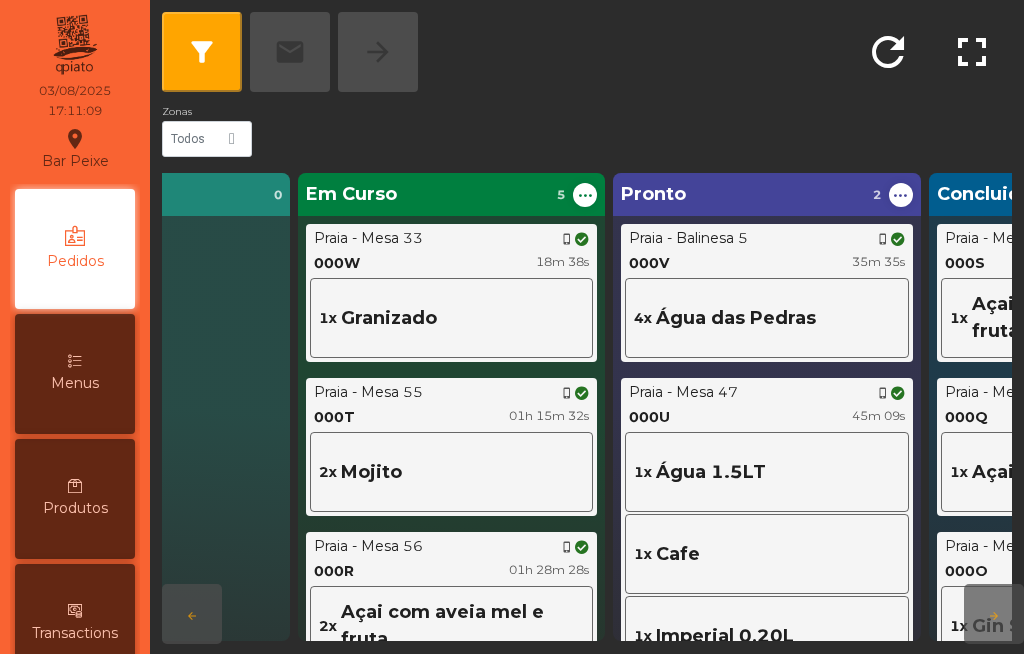 click on "Água das Pedras" 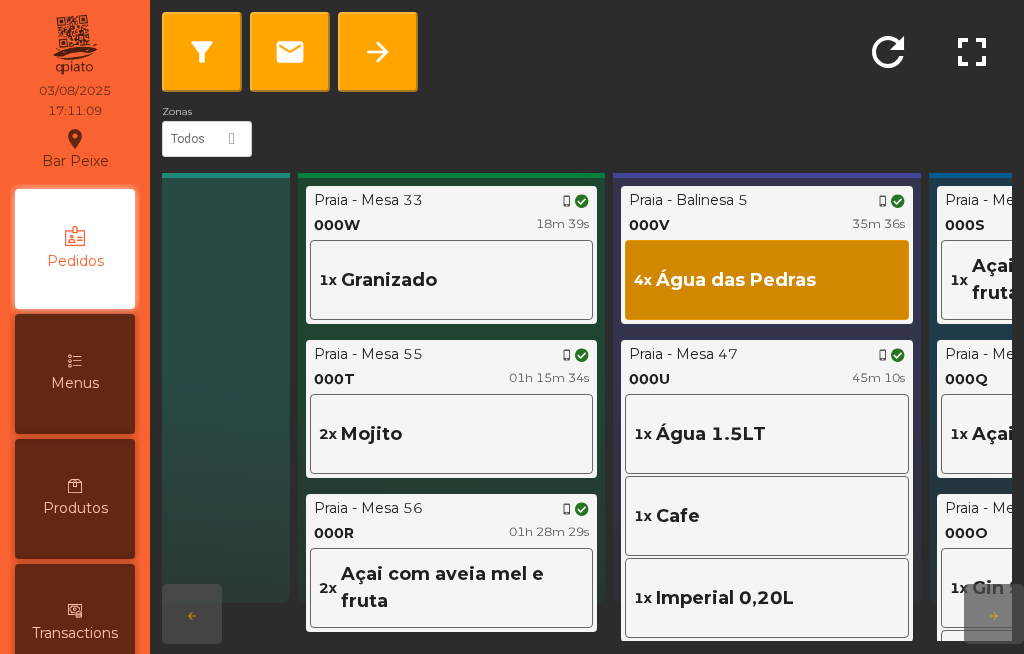 scroll, scrollTop: 43, scrollLeft: 179, axis: both 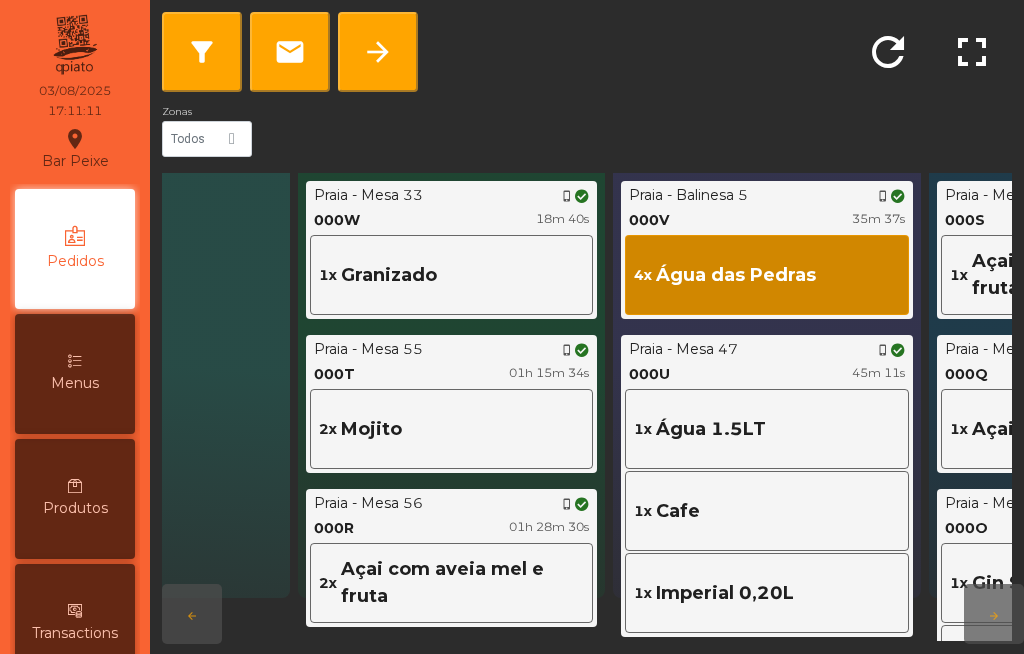 click on "arrow_forward" 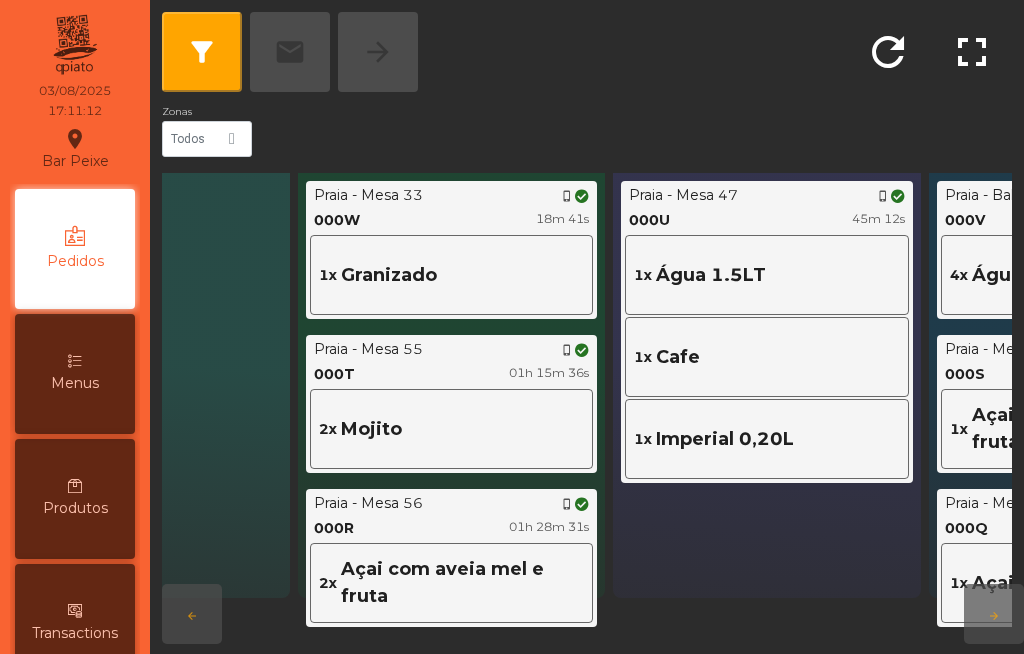 click on "1x   Água 1.5LT" 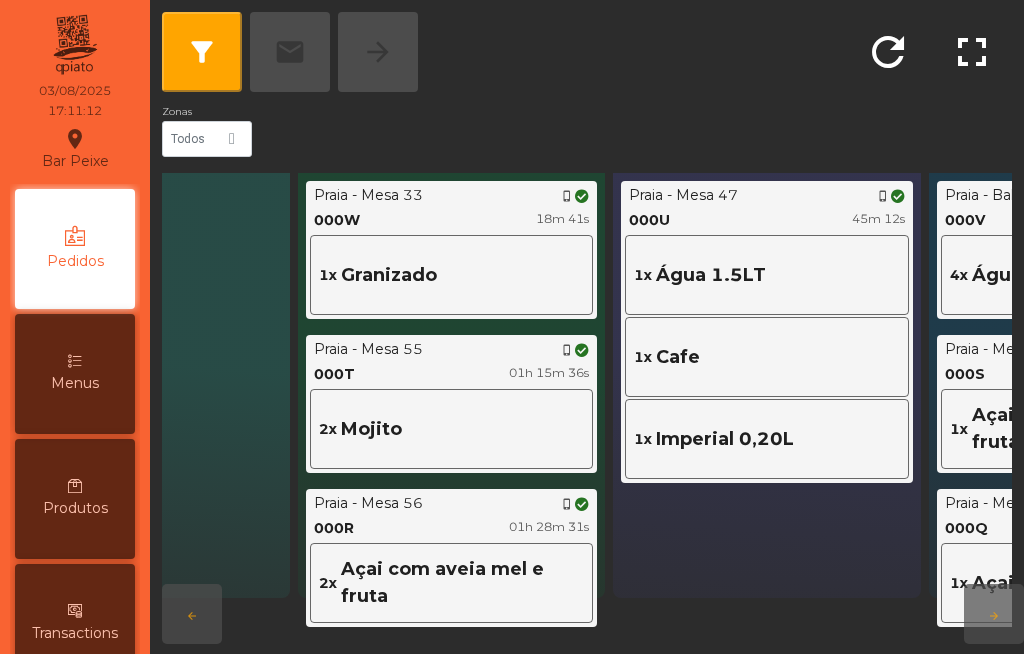 click on "1x   Água 1.5LT" 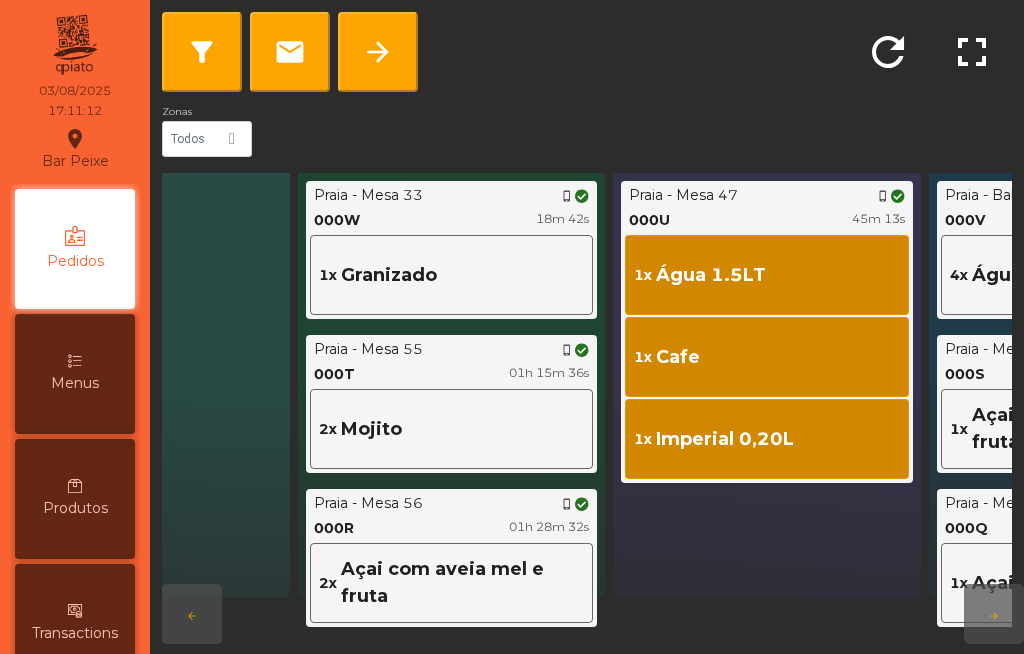 click on "Zonas" 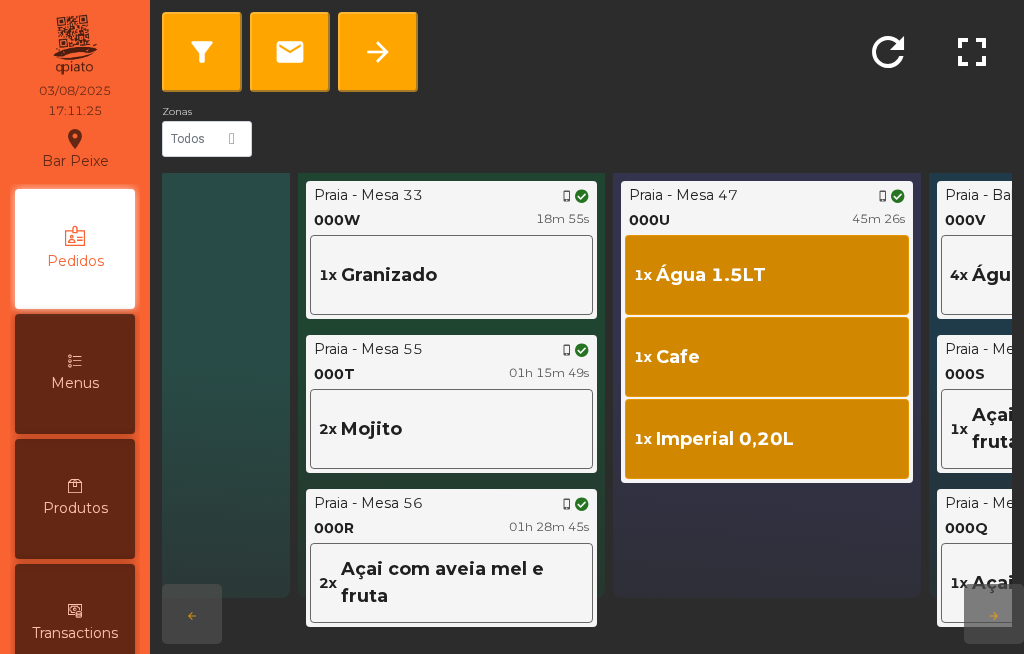click on "arrow_forward" 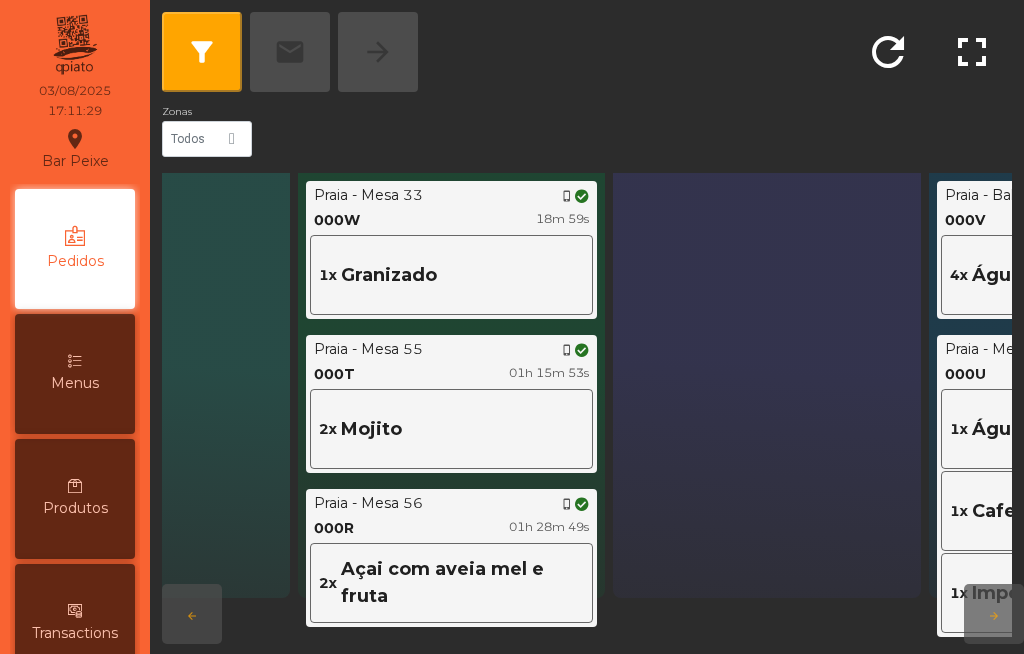click on "Açai com aveia mel e fruta" 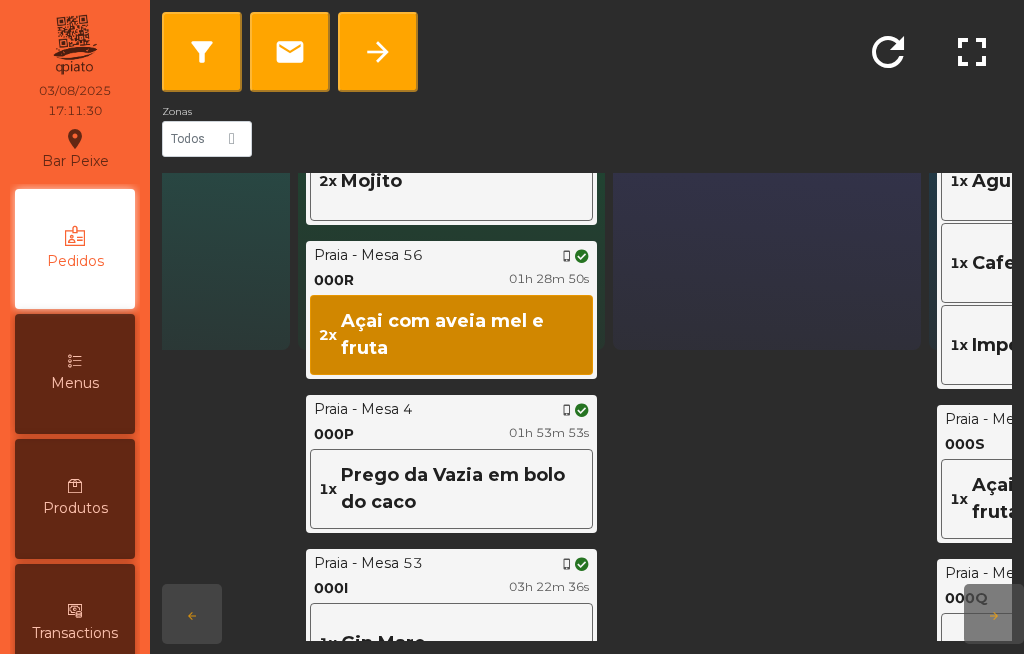 scroll, scrollTop: 299, scrollLeft: 179, axis: both 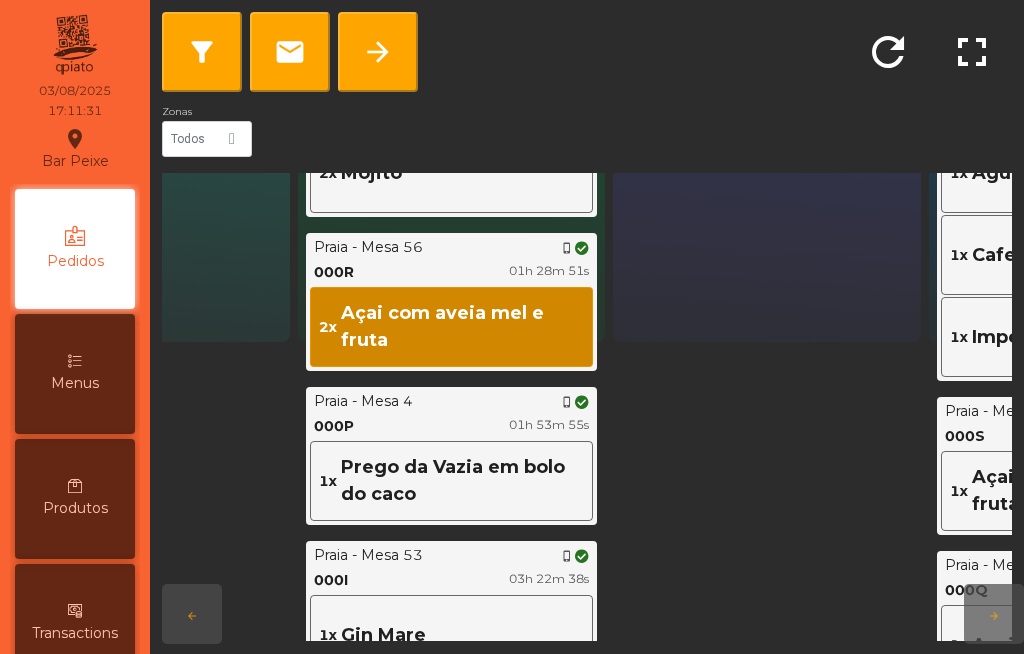 click on "arrow_forward" 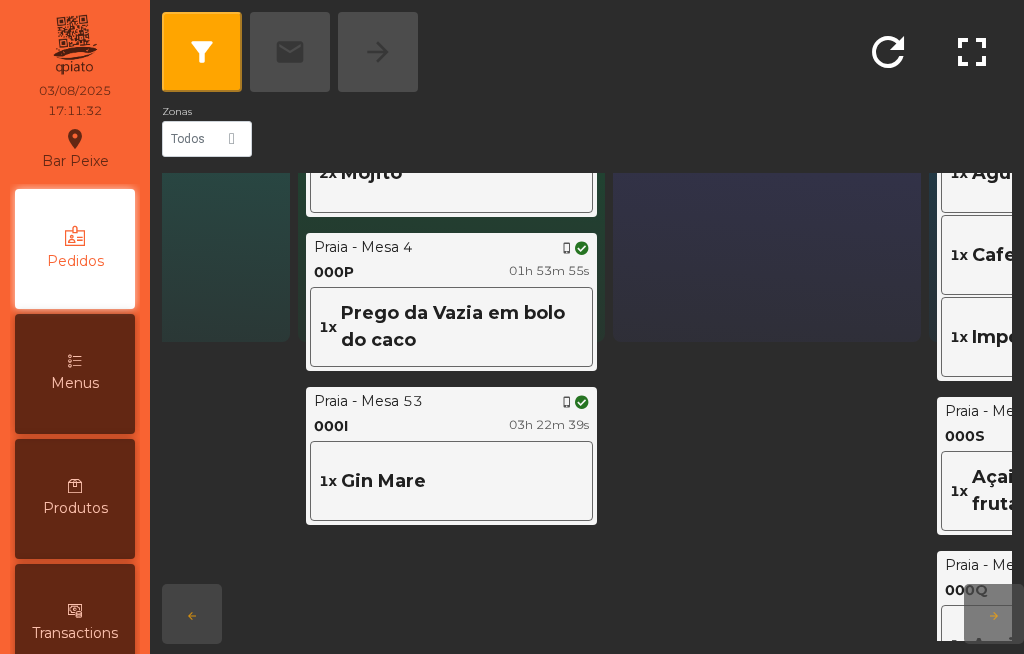 click on "1x   Prego da Vazia em bolo do caco" 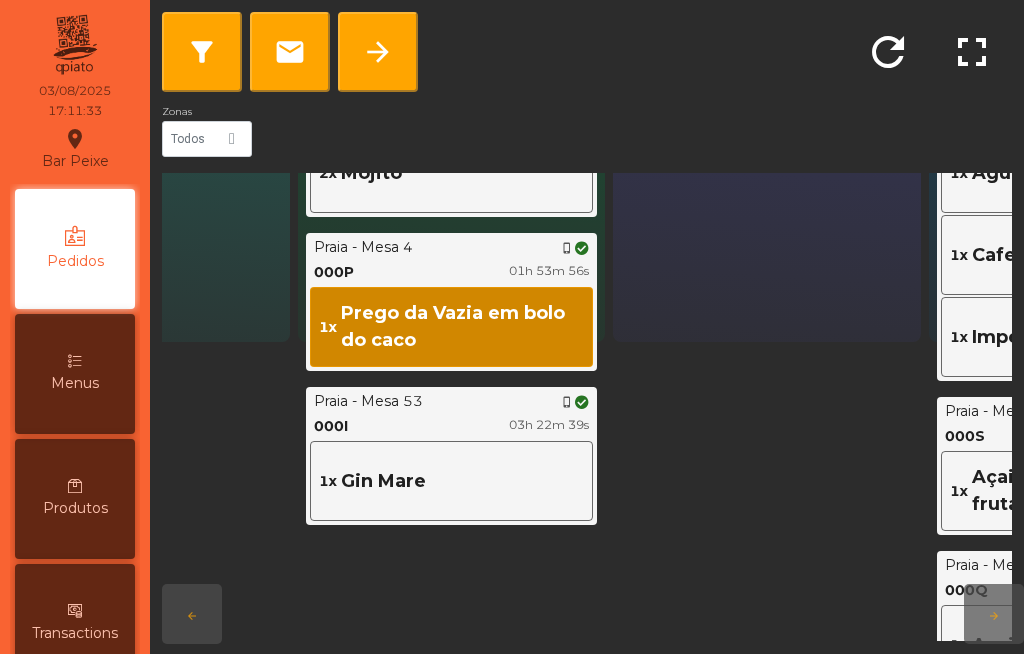 click on "arrow_forward" 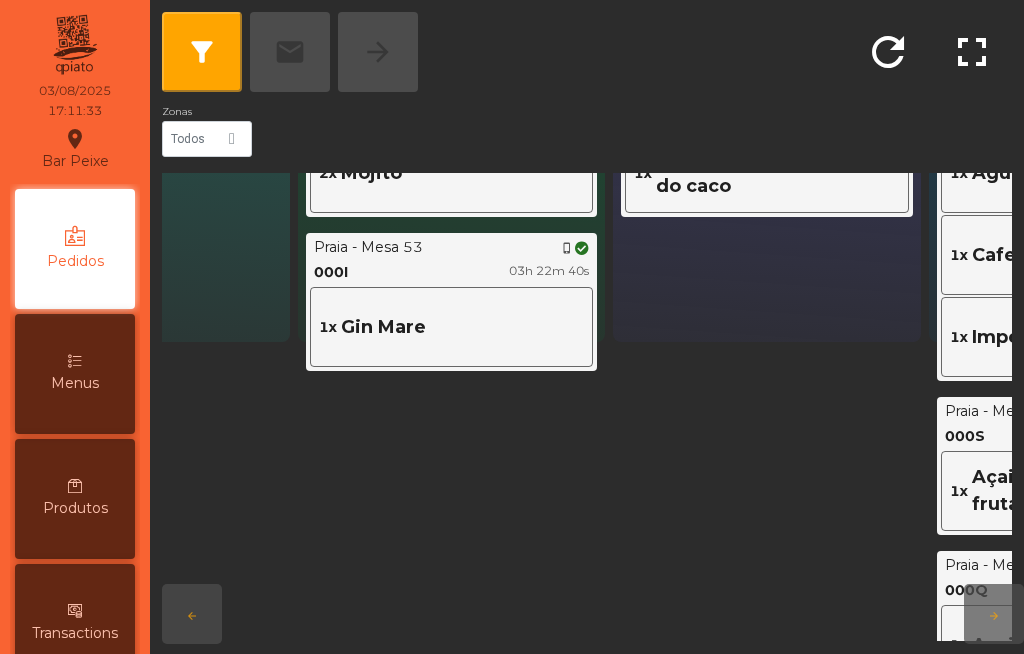 click on "1x   Gin Mare" 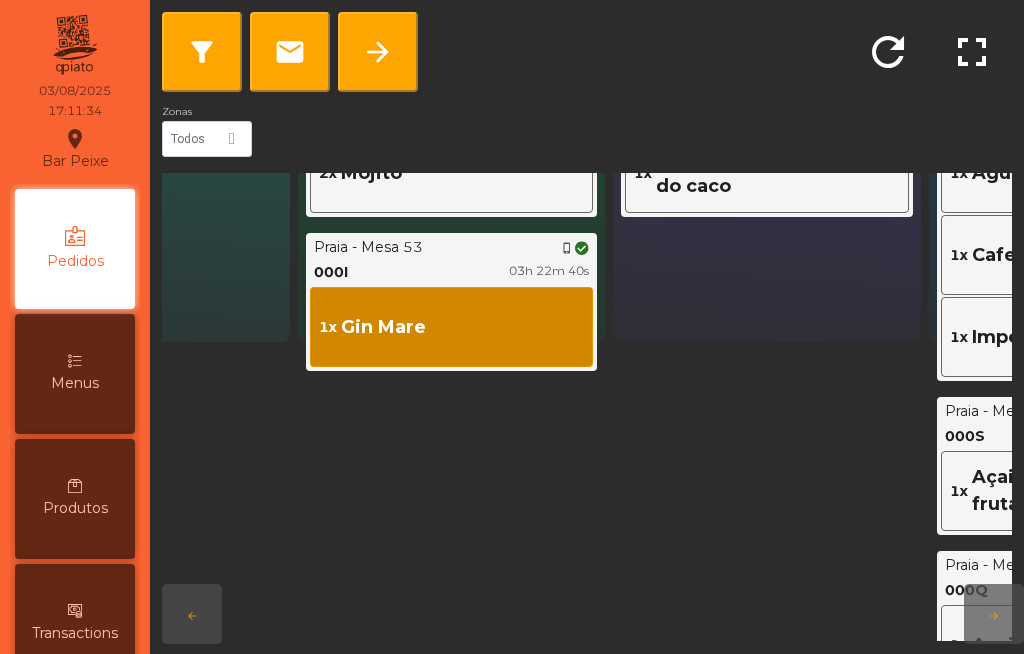 click on "arrow_forward" 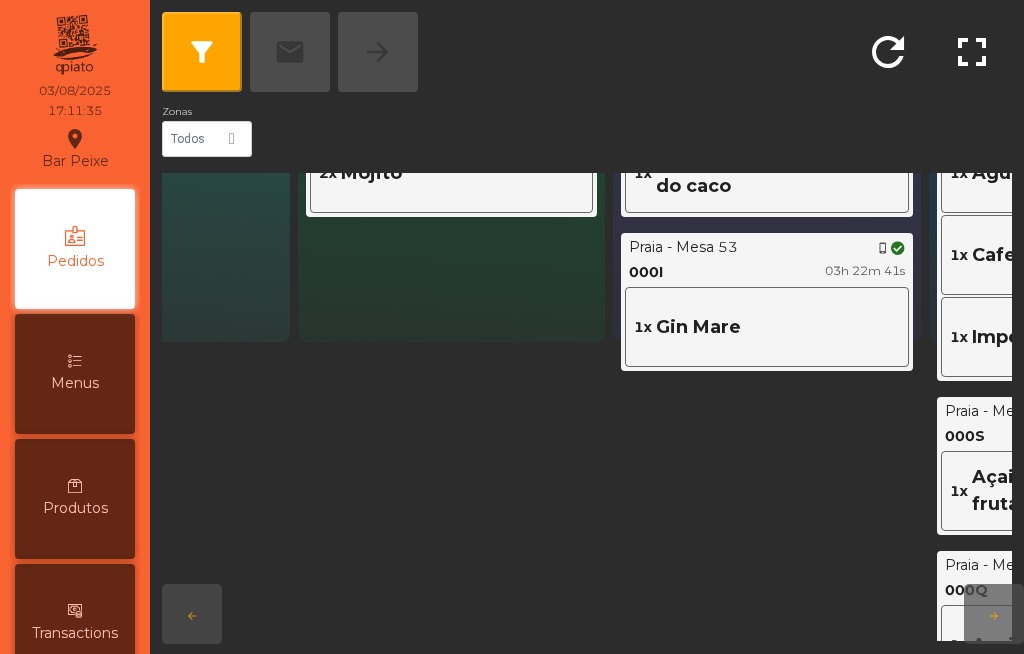 click on "1x   Gin Mare" 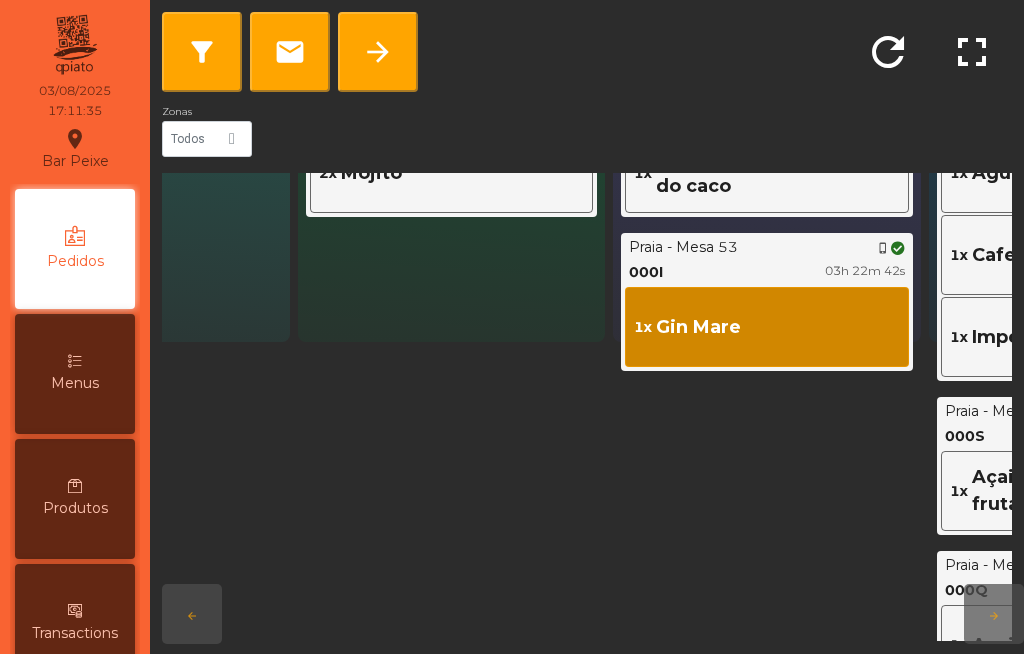 click on "arrow_forward" 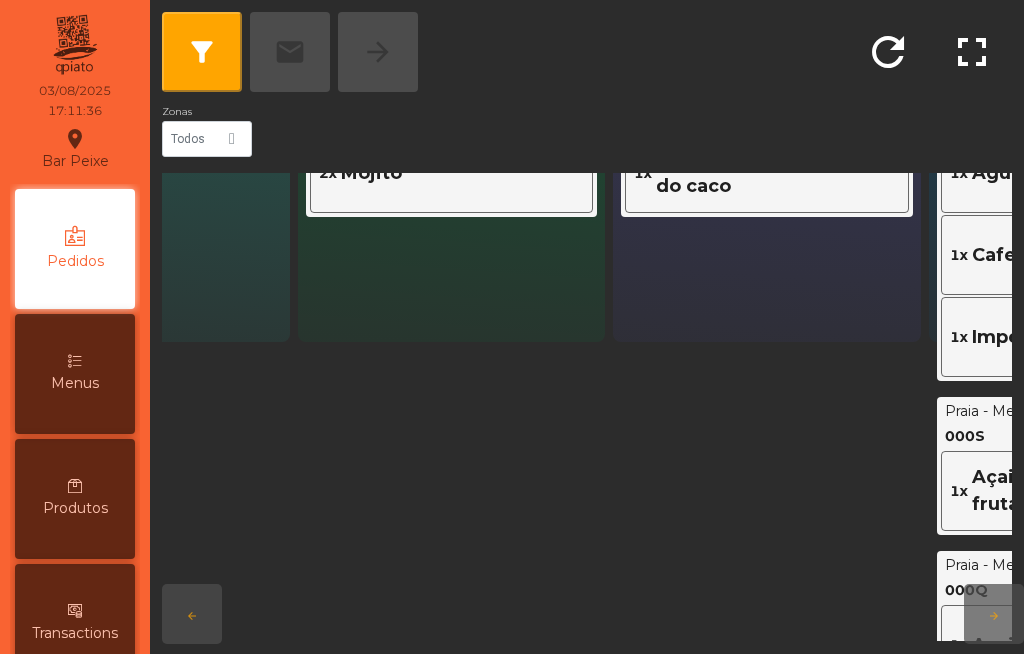 click on "1x   Prego da Vazia em bolo do caco" 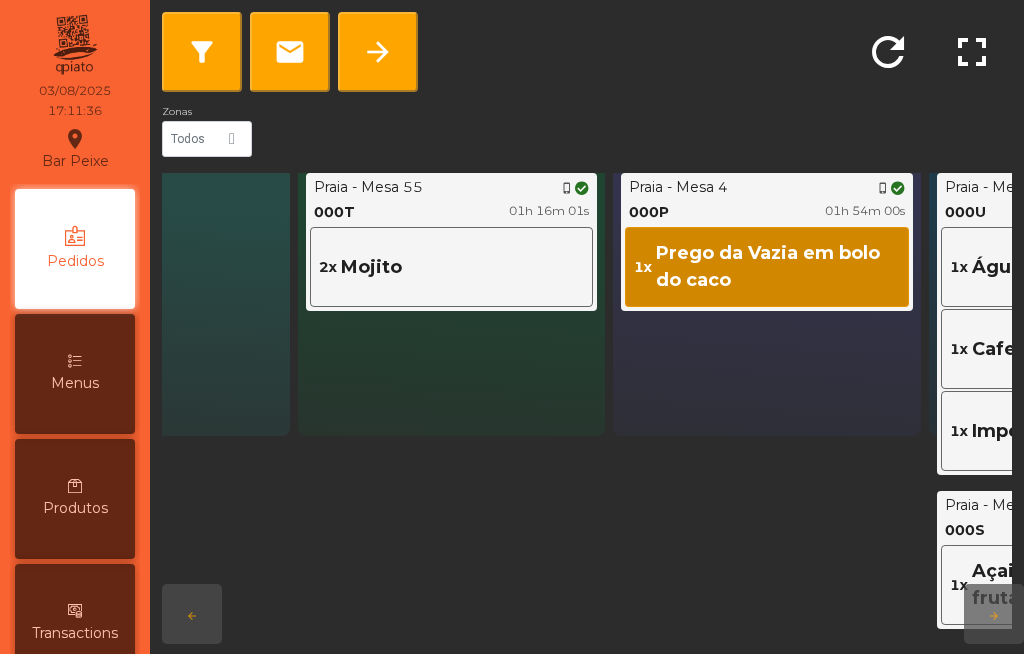 scroll, scrollTop: 145, scrollLeft: 179, axis: both 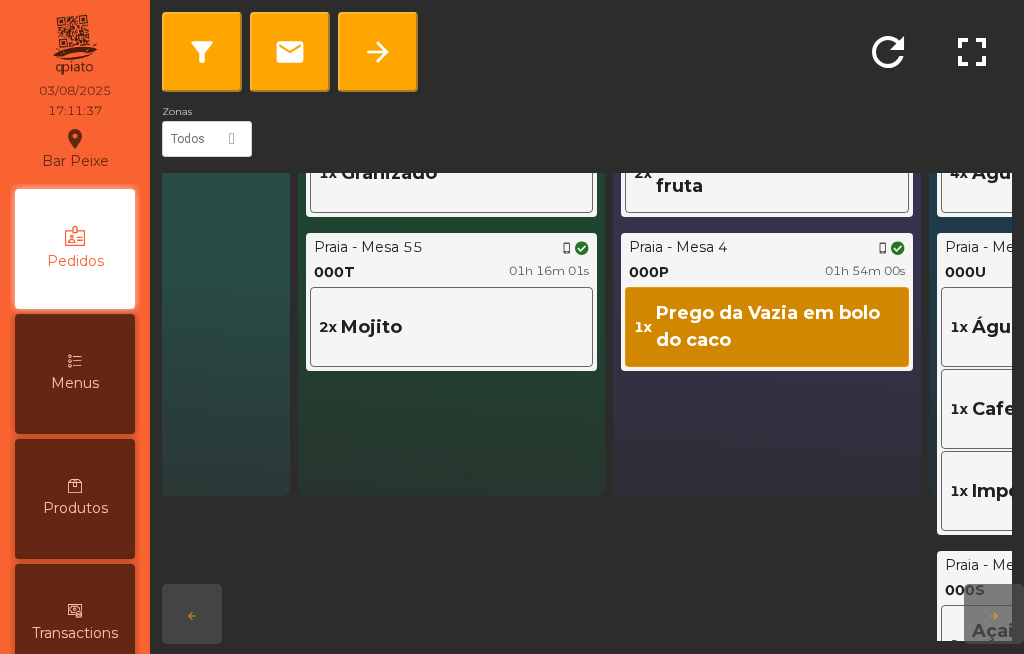 click on "arrow_forward" 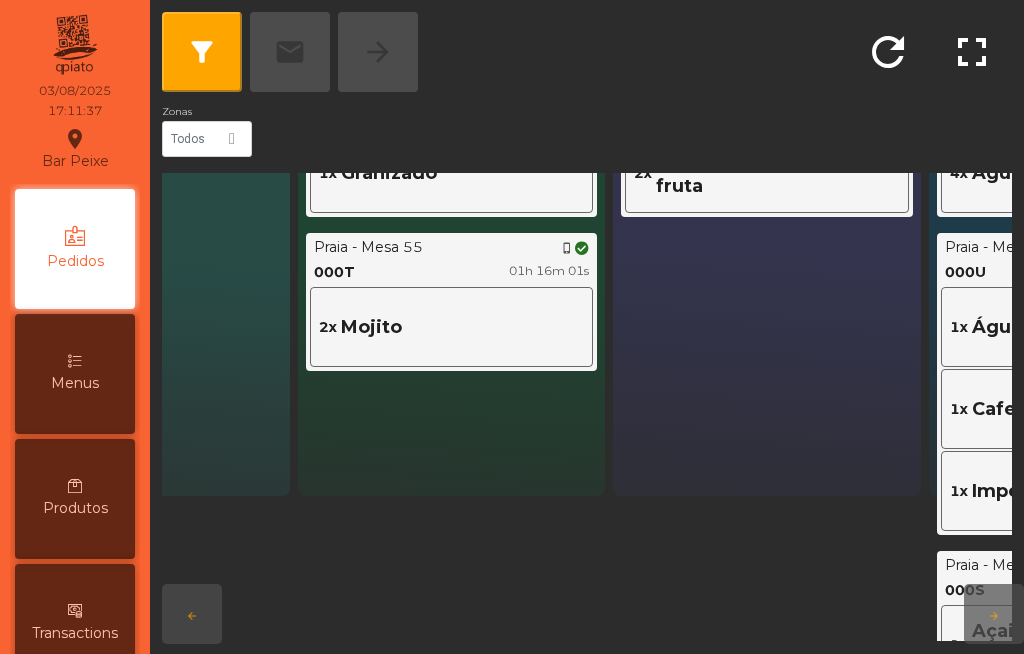 scroll, scrollTop: 0, scrollLeft: 179, axis: horizontal 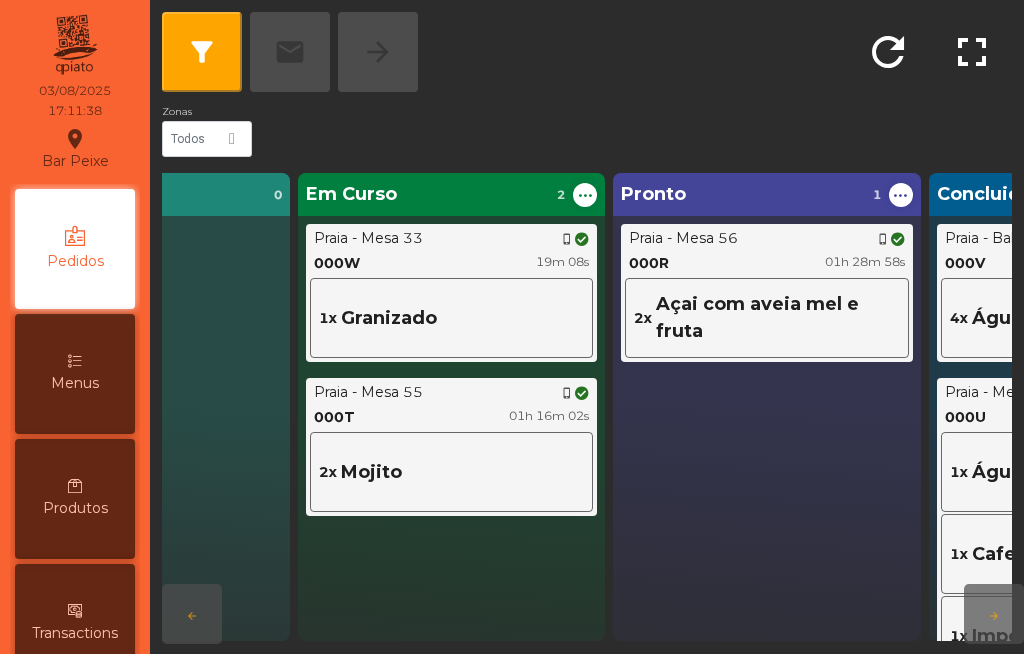 click on "Açai com aveia mel e fruta" 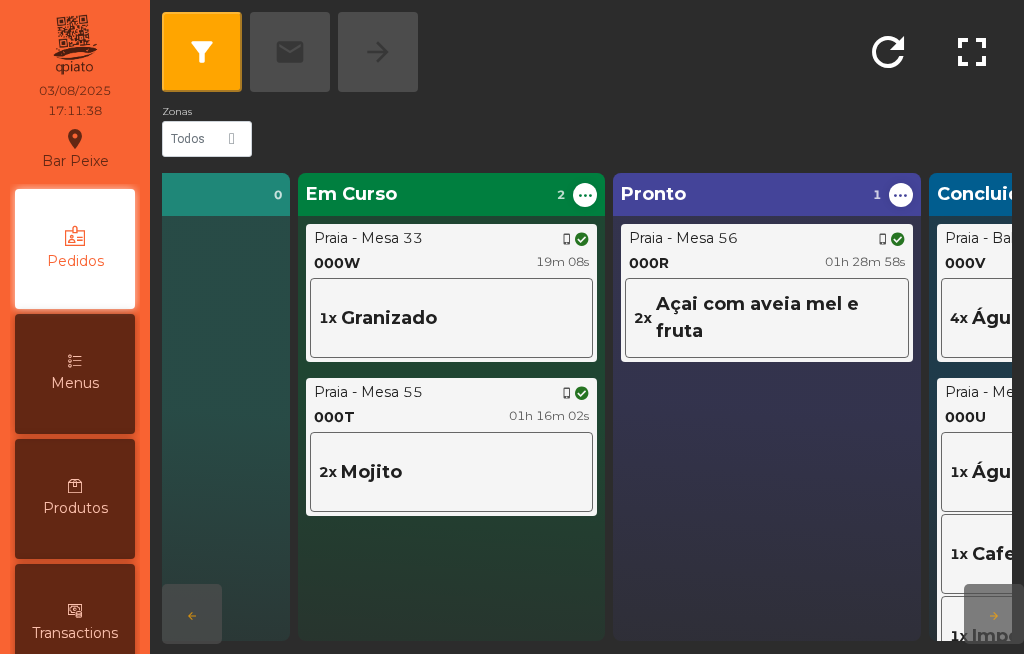 scroll, scrollTop: 43, scrollLeft: 179, axis: both 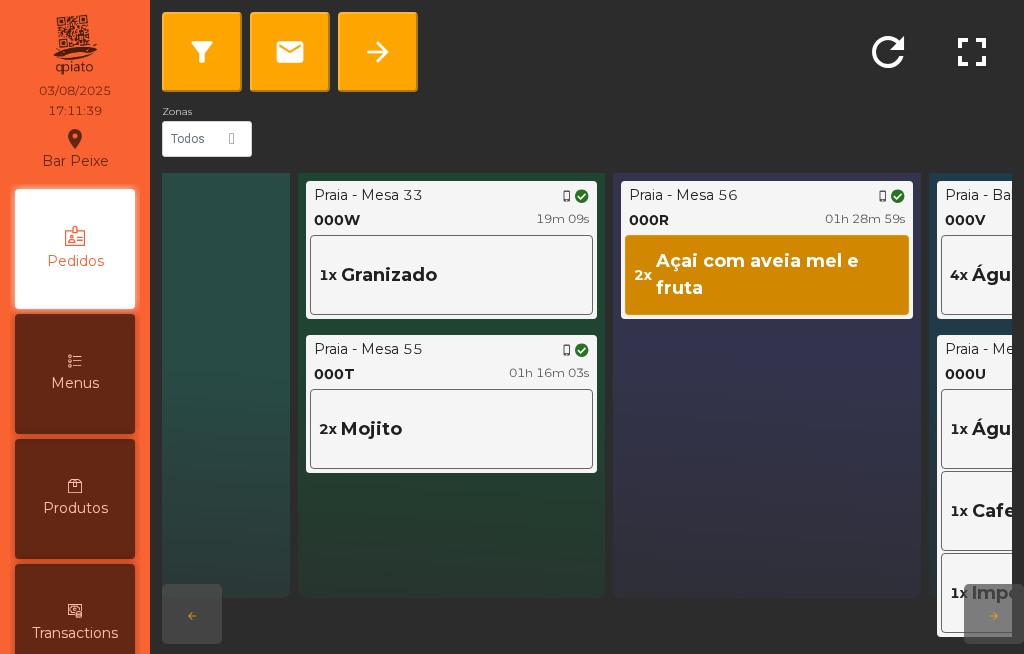 click on "arrow_forward" 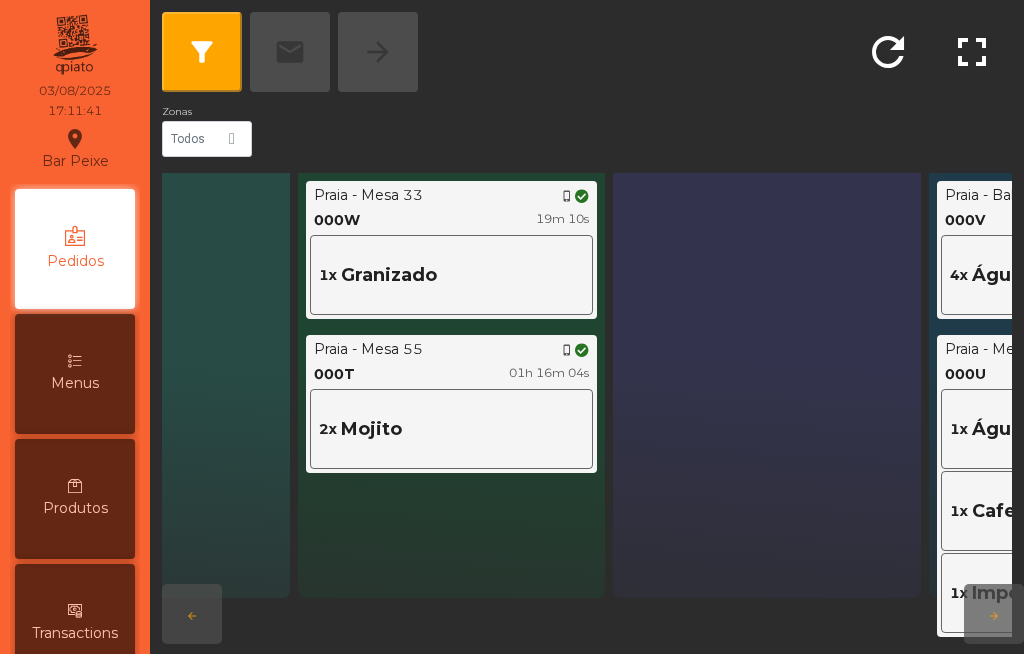 click on "2x   Mojito" 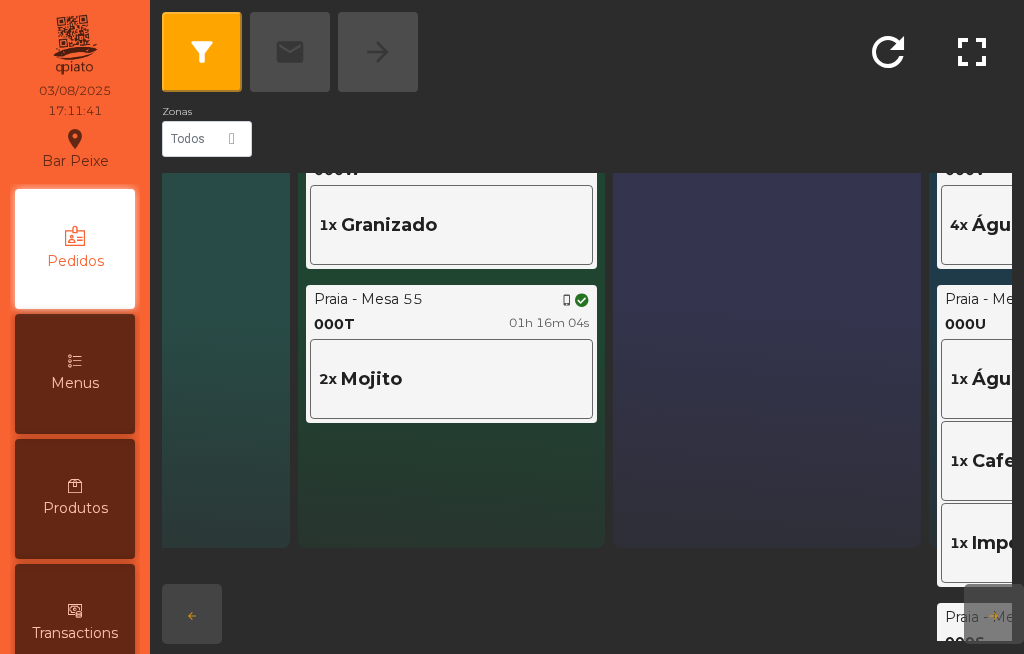 scroll, scrollTop: 145, scrollLeft: 179, axis: both 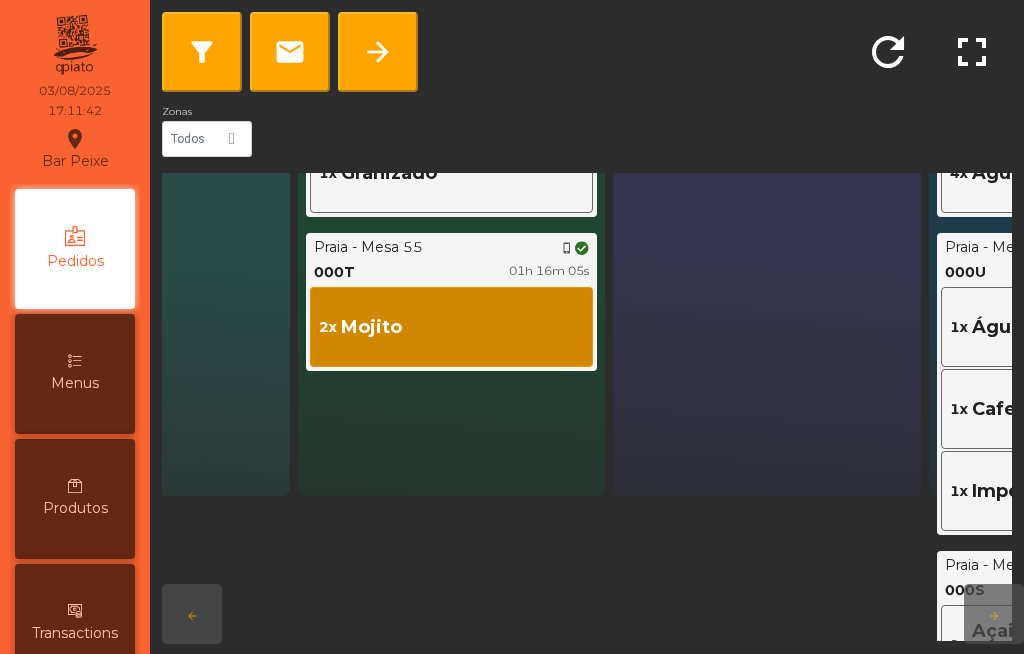 click on "arrow_forward" 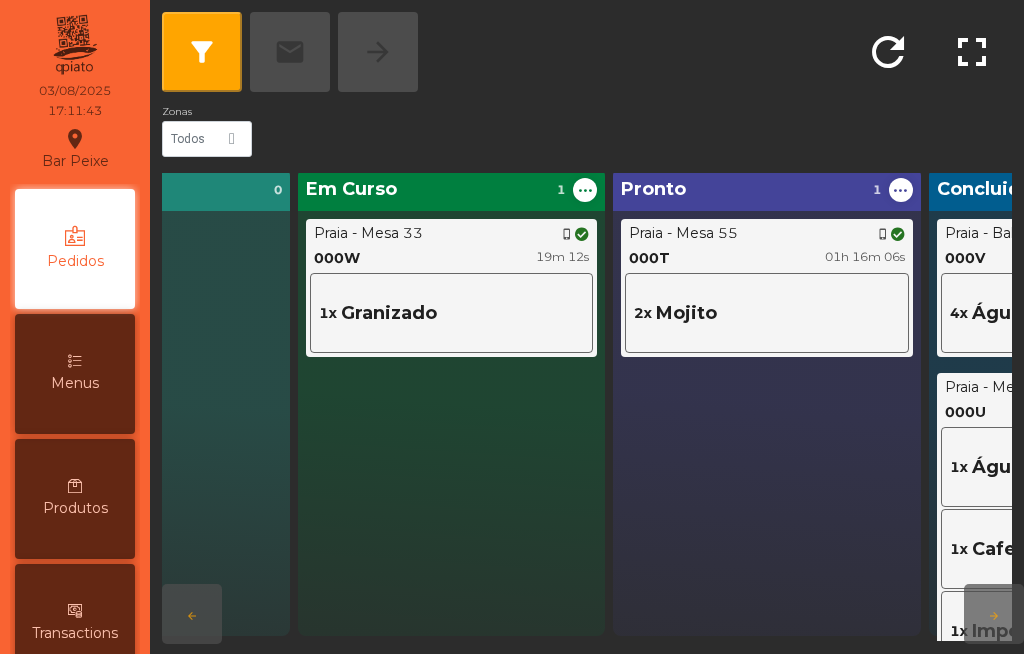 scroll, scrollTop: 0, scrollLeft: 179, axis: horizontal 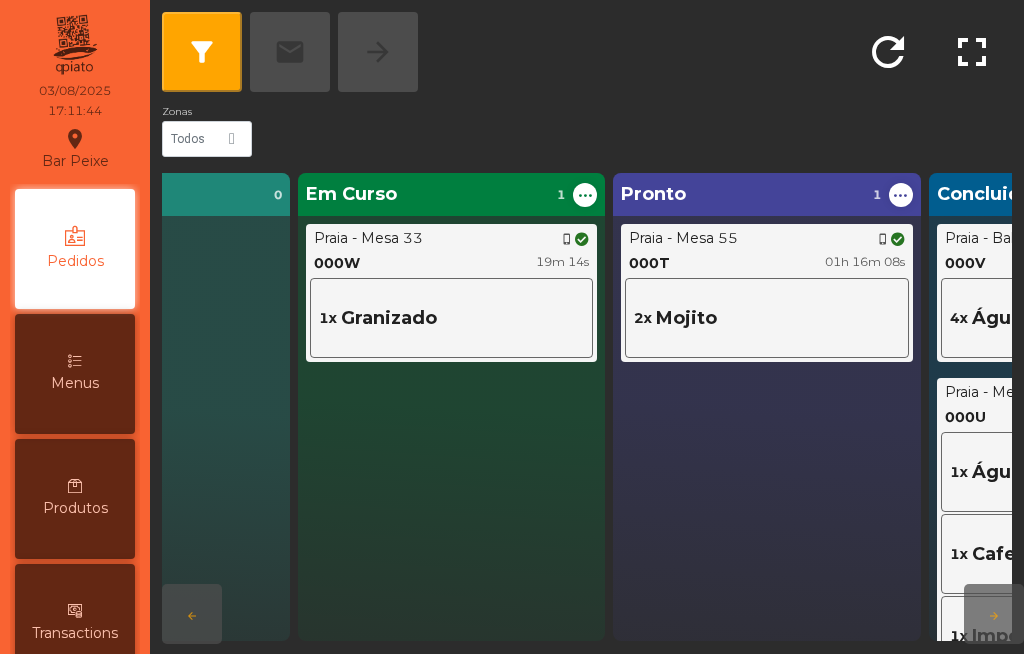 click on "1x   Granizado" 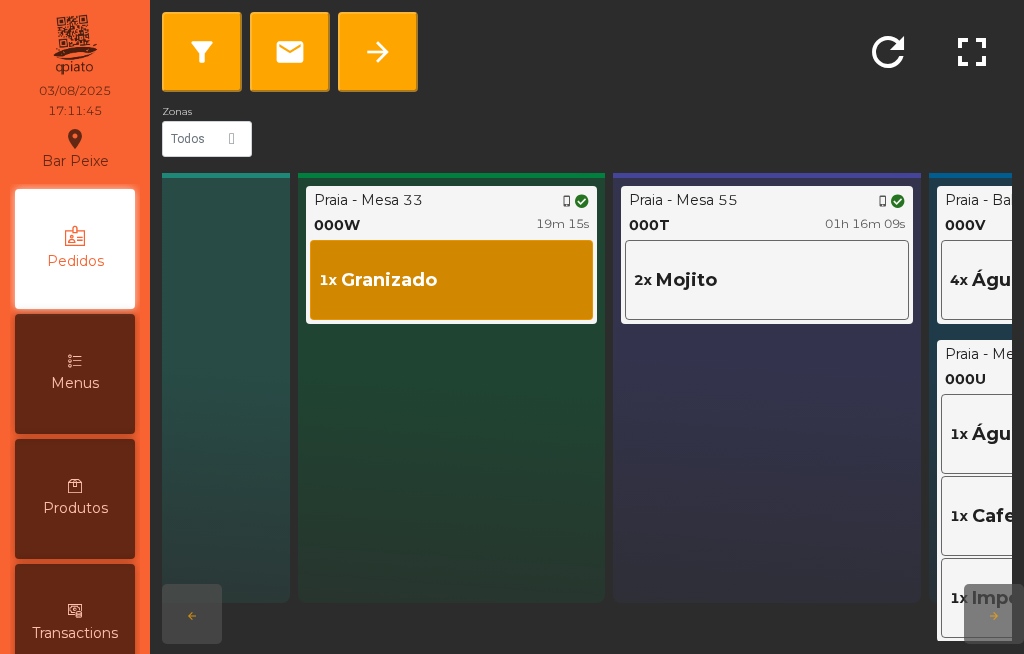 scroll, scrollTop: 43, scrollLeft: 179, axis: both 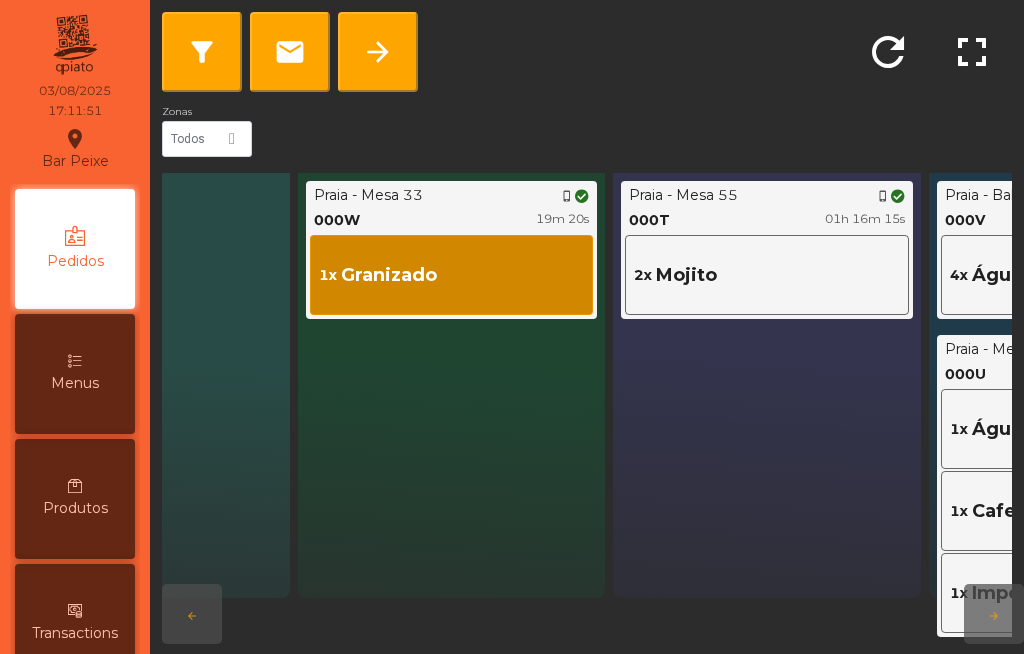 click 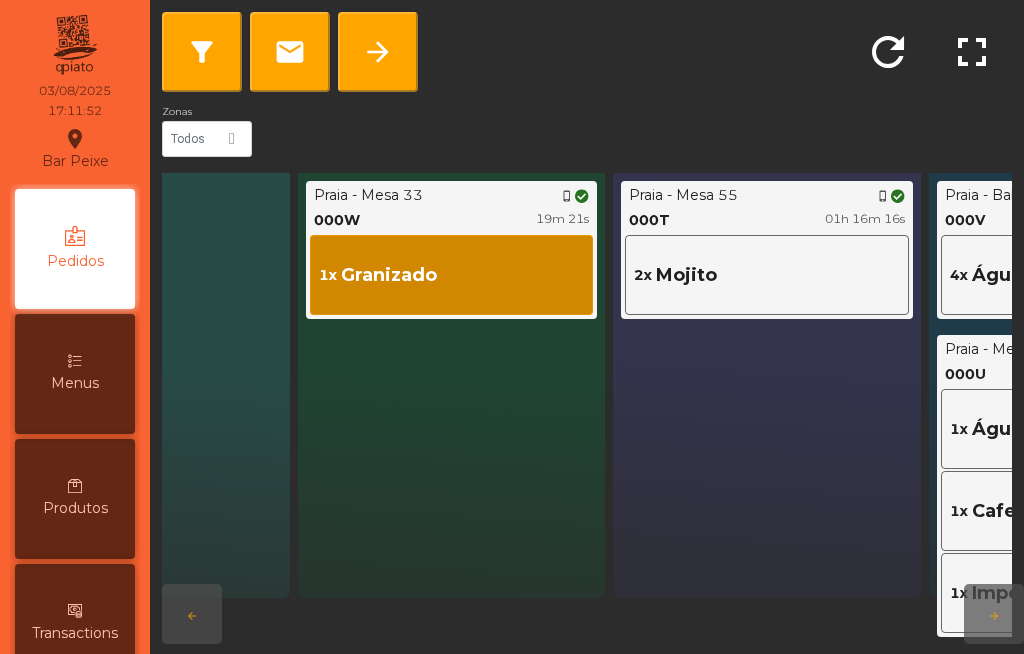 click on "000W 19m 21s" 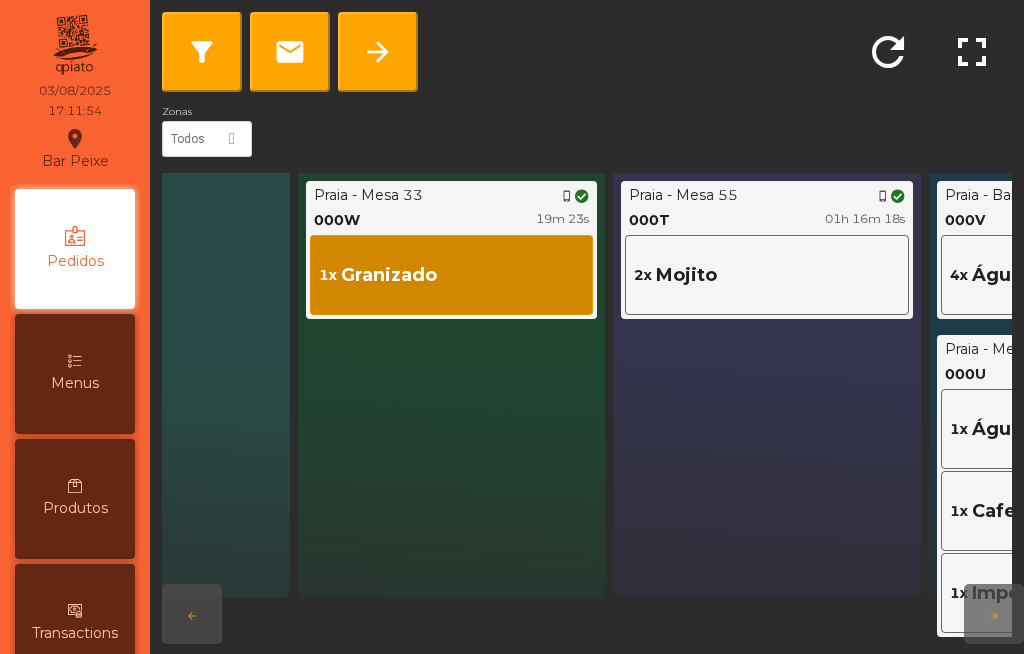 click on "Em Curso 1 ... Praia - Mesa 33 phone_iphone 000W 19m 23s 1x Granizado" 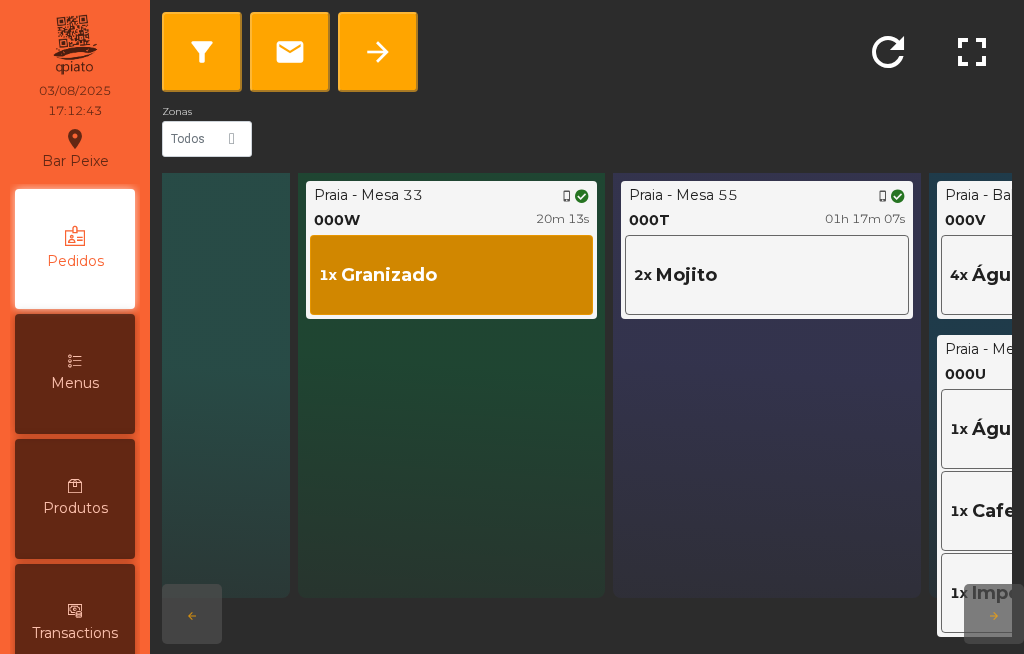 click on "2x   Mojito" 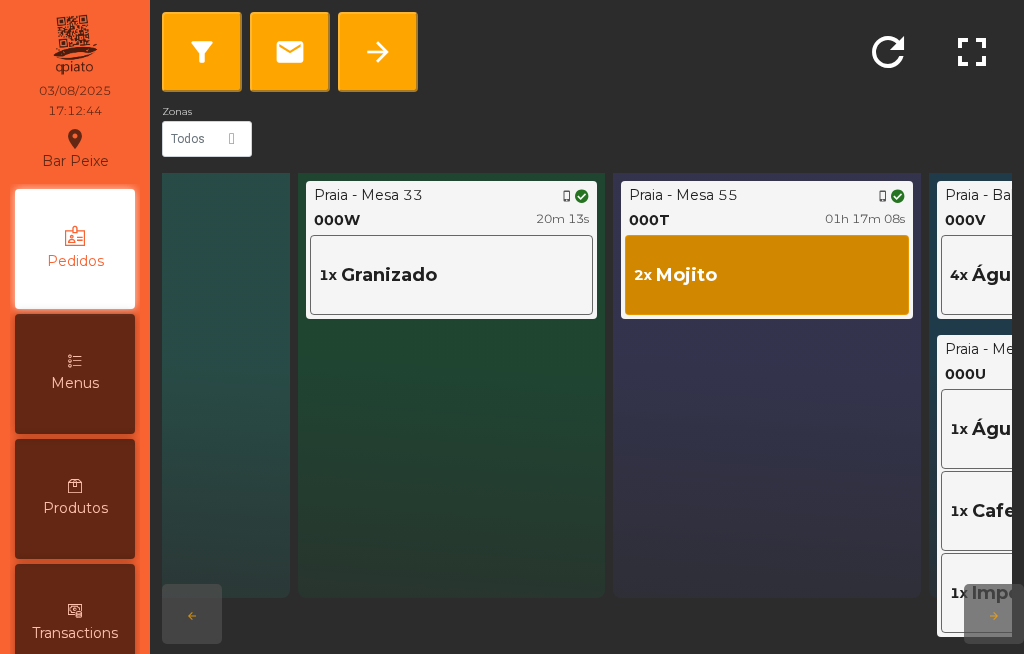 click on "arrow_forward" 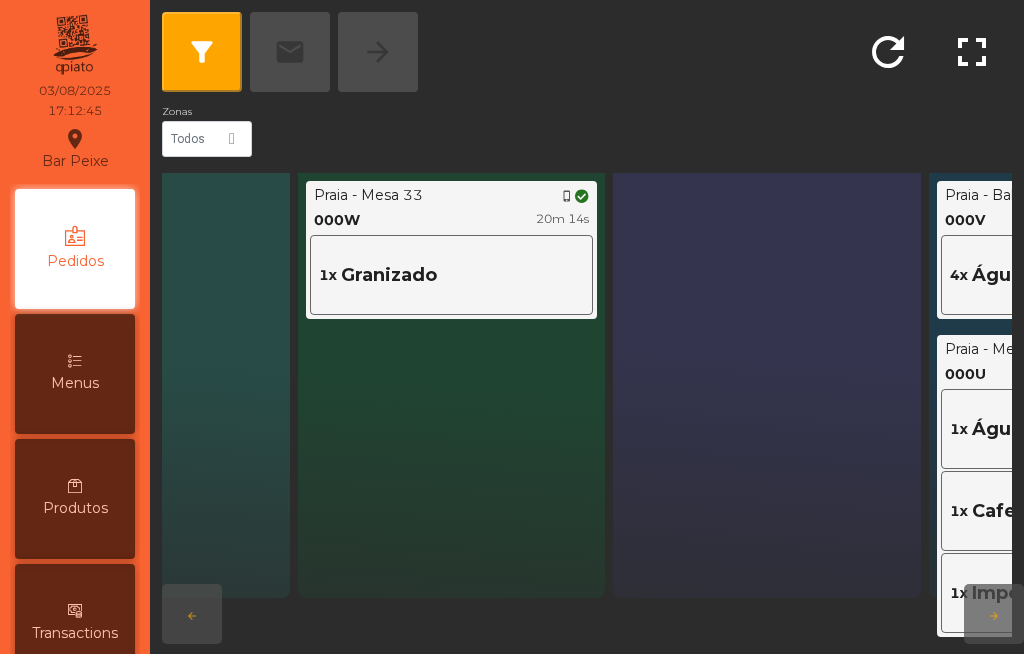 click on "filter_alt   email   arrow_forward" 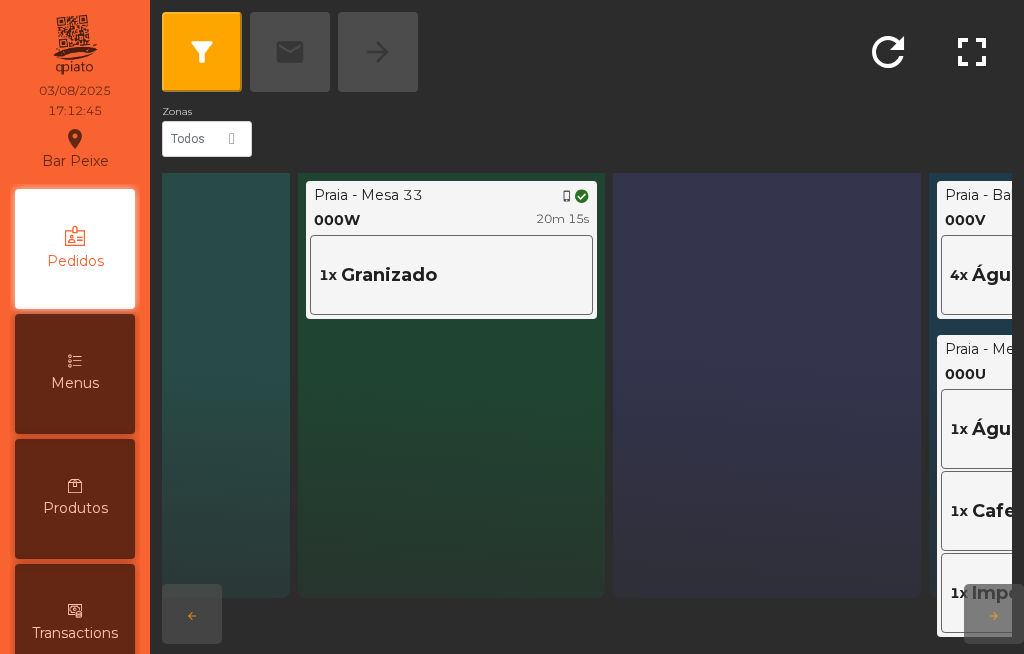click on "1x   Granizado" 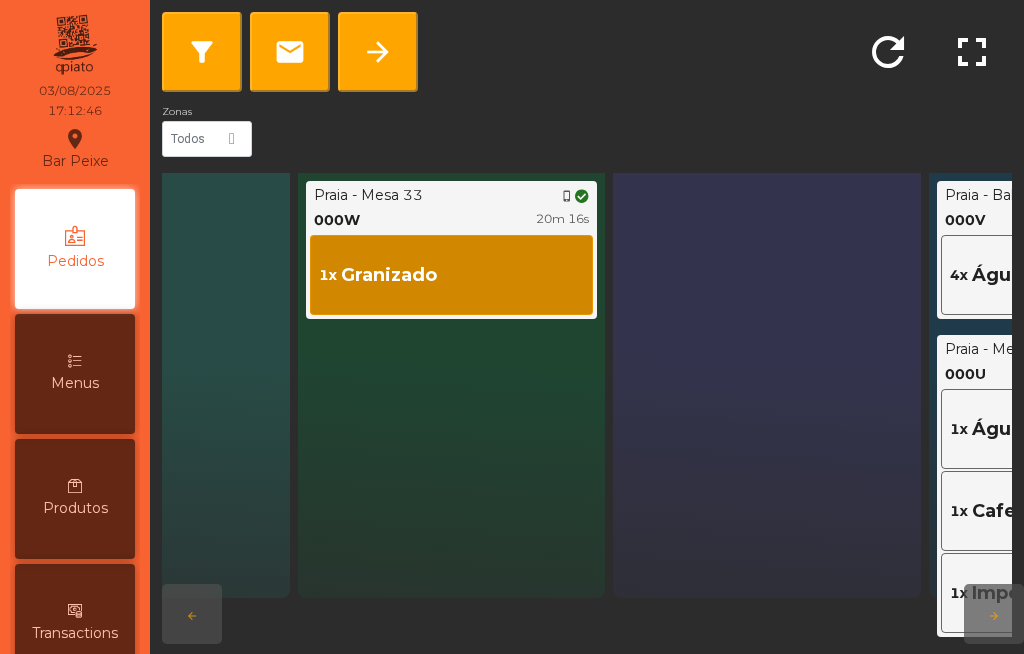 click on "arrow_forward" 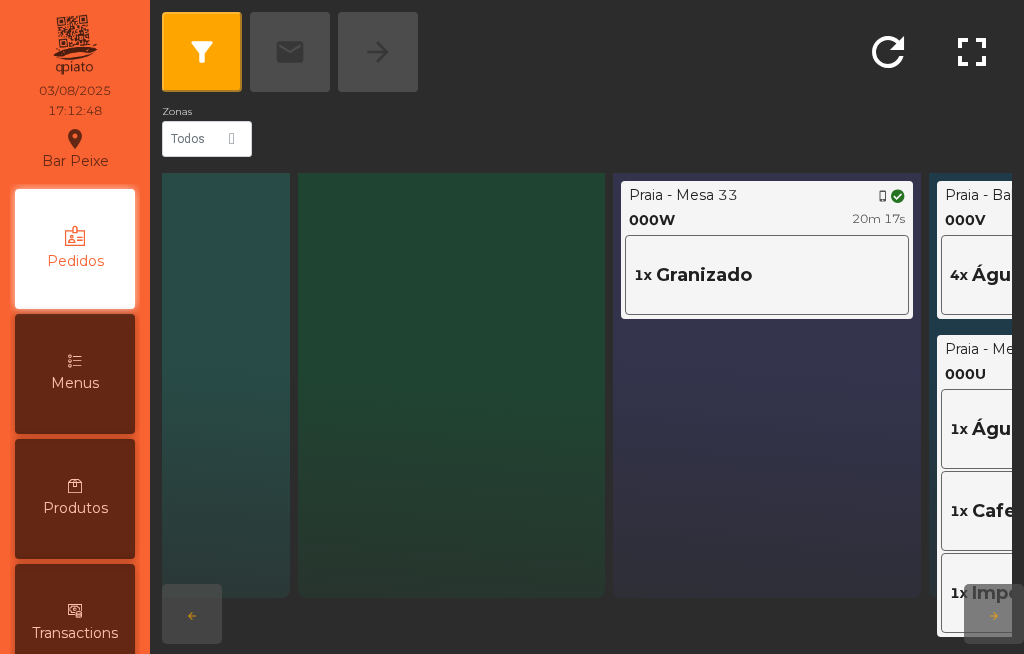 click on "Granizado" 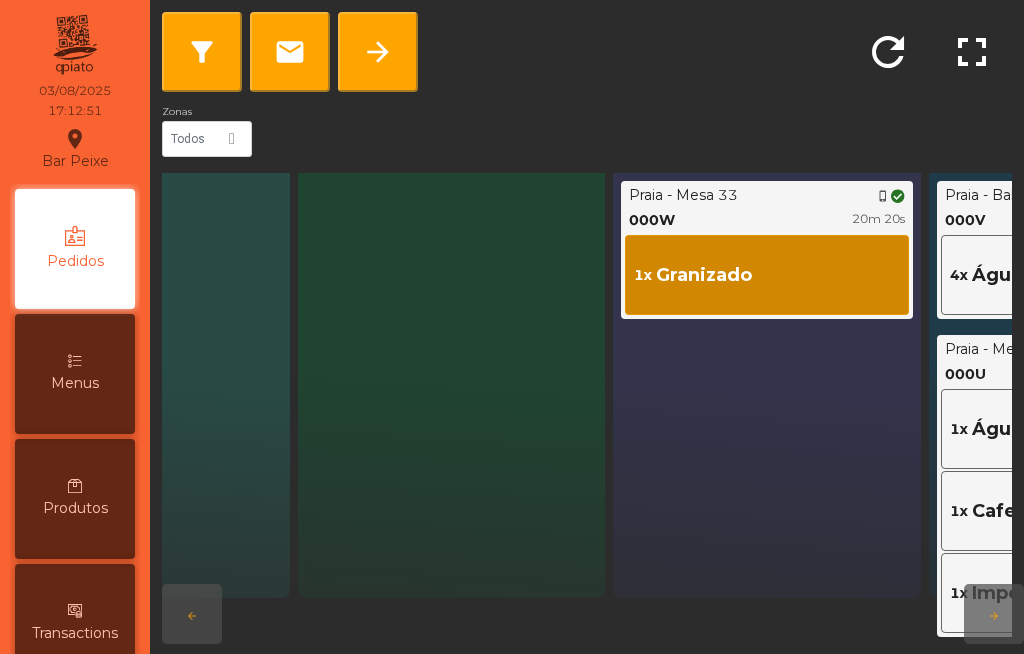 click on "1x   Granizado" 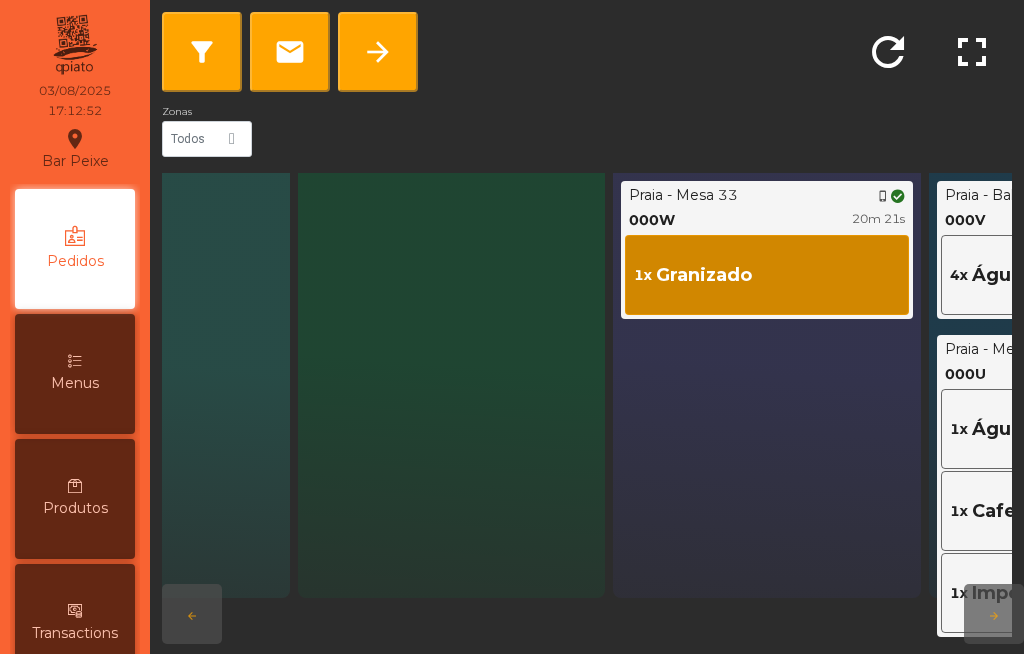 click on "1x   Granizado" 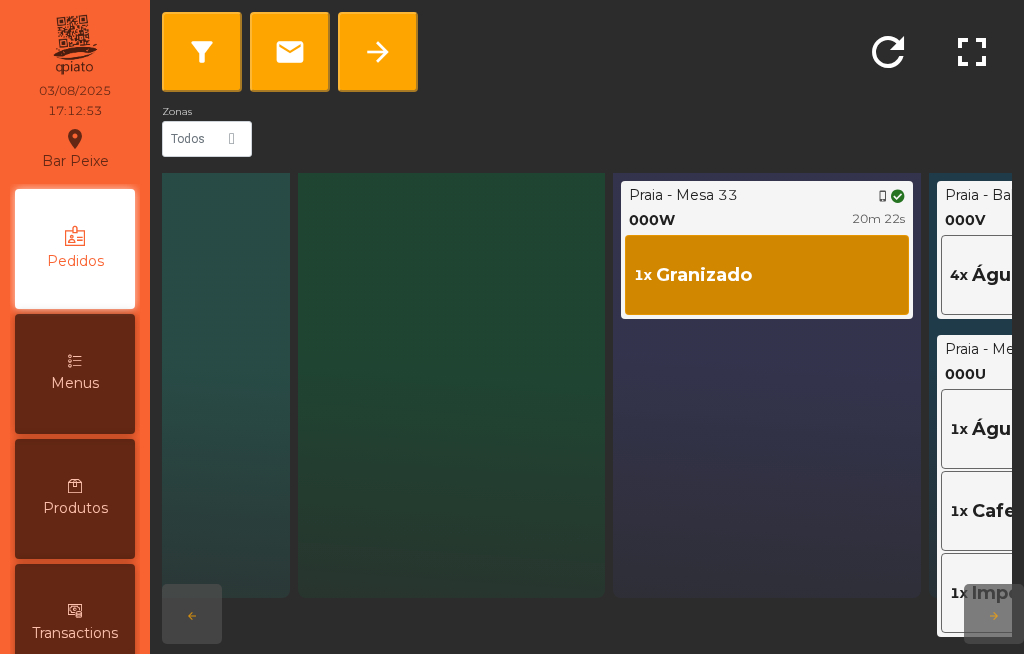 click on "1x   Granizado" 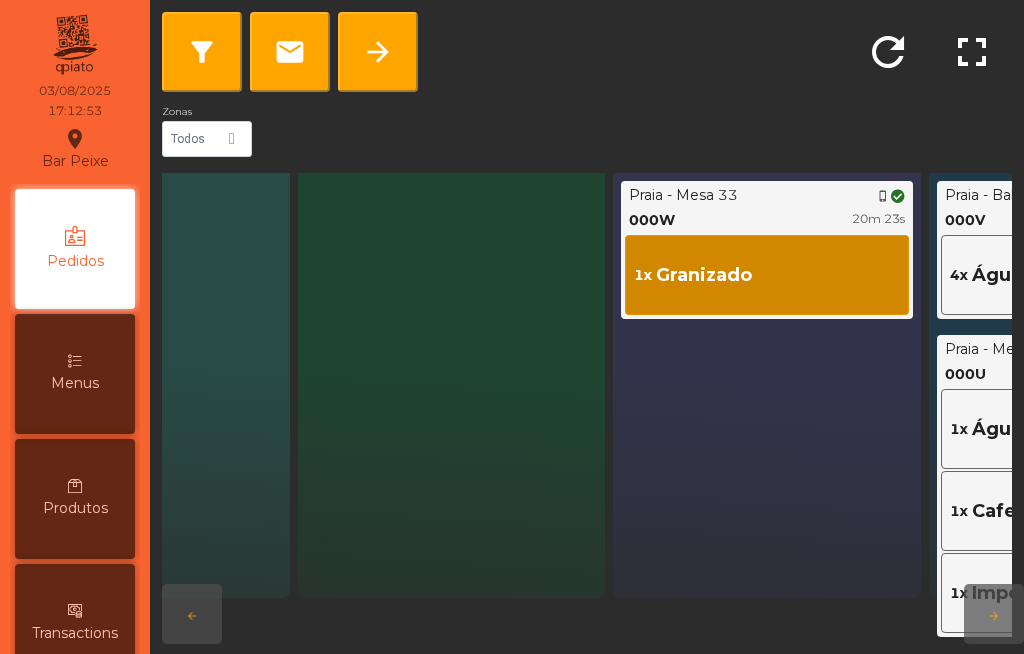 click on "arrow_forward" 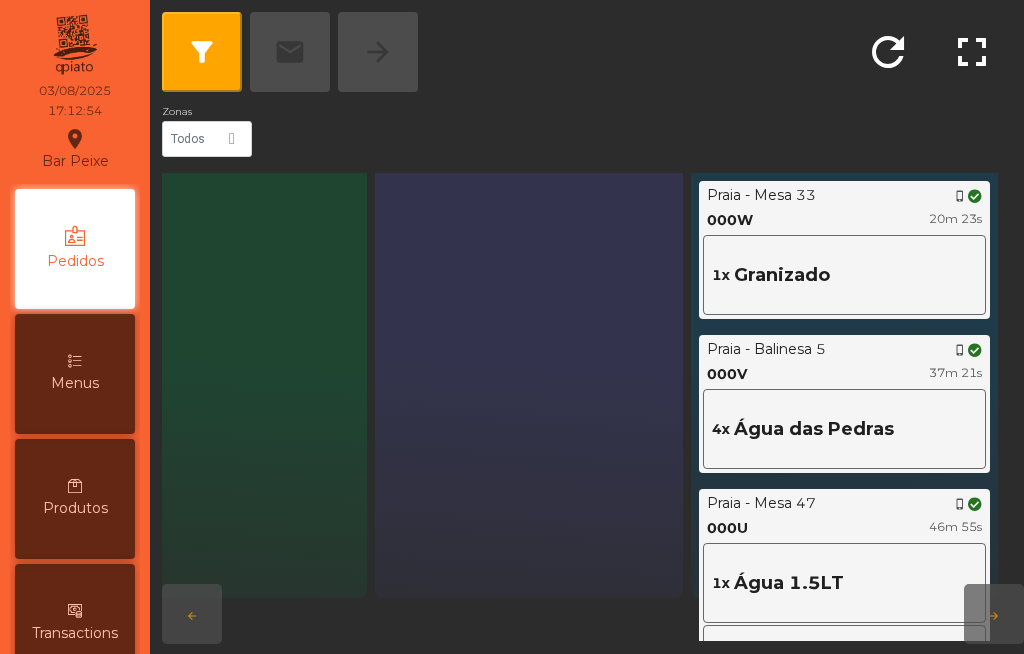 scroll, scrollTop: 43, scrollLeft: 449, axis: both 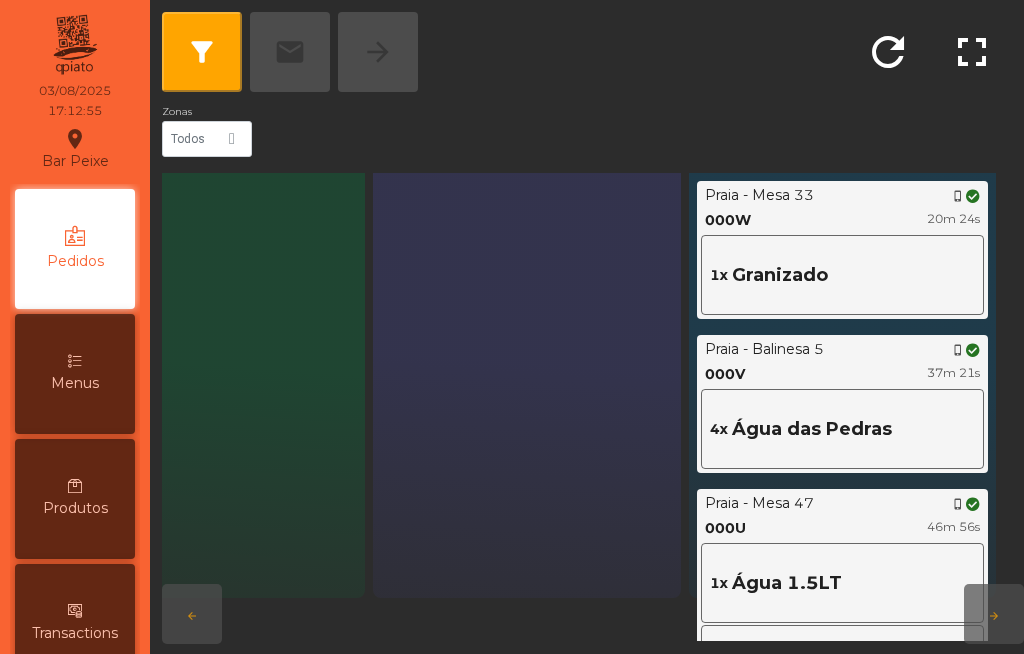 click on "1x   Granizado" 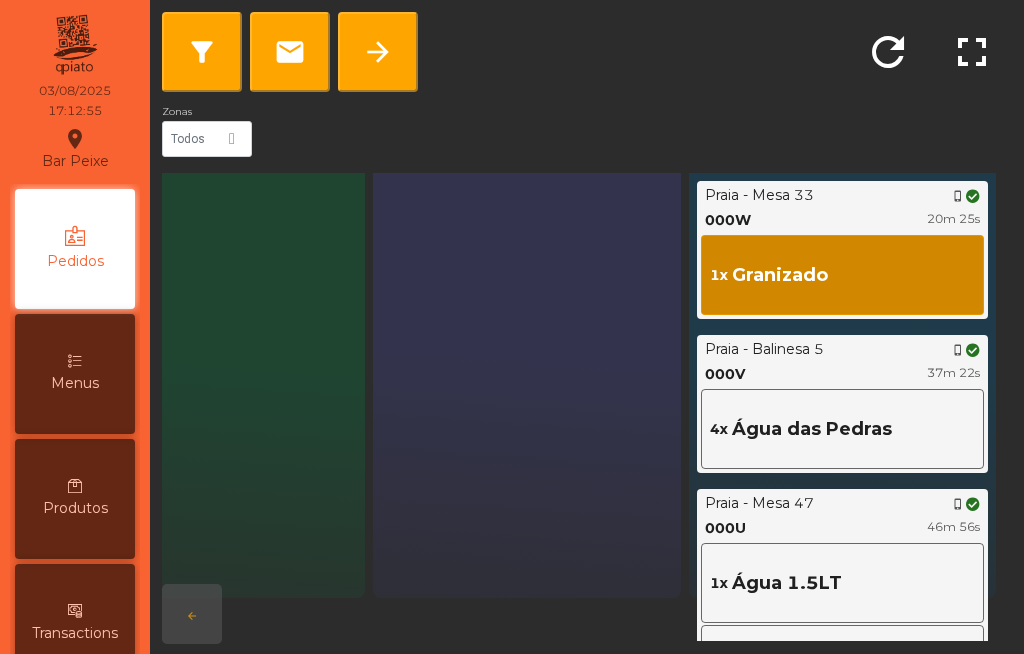 click on "arrow_forward" 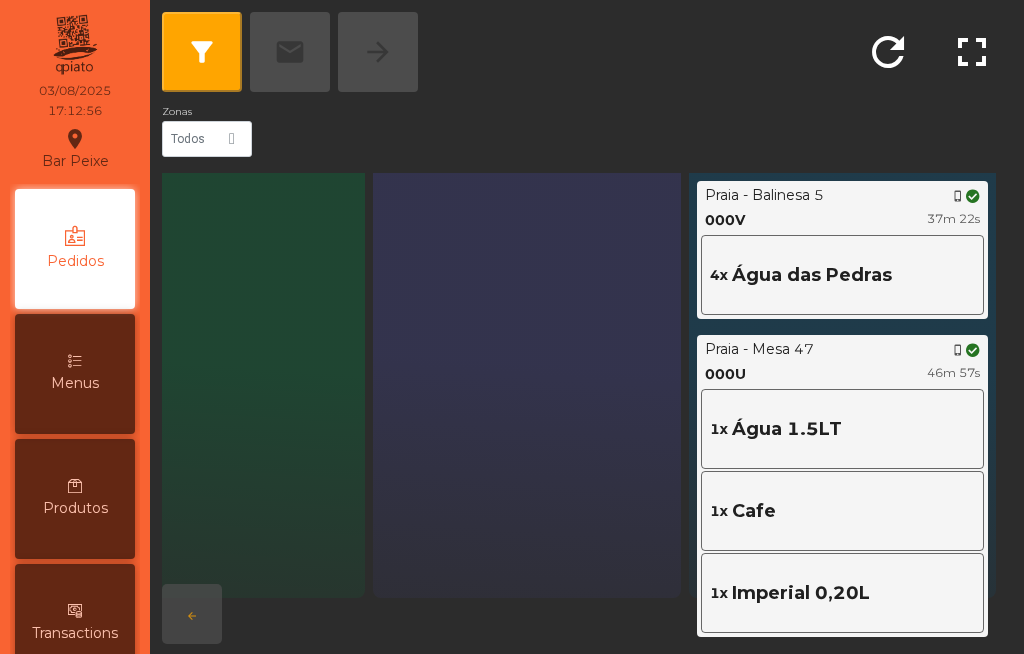 click on "Água das Pedras" 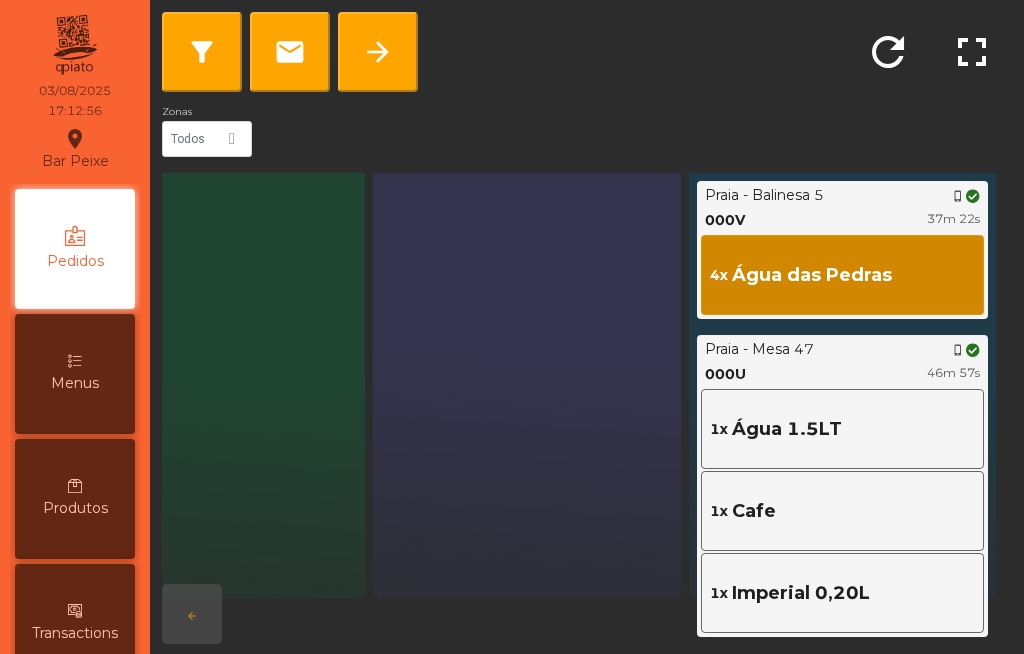 click on "arrow_forward" 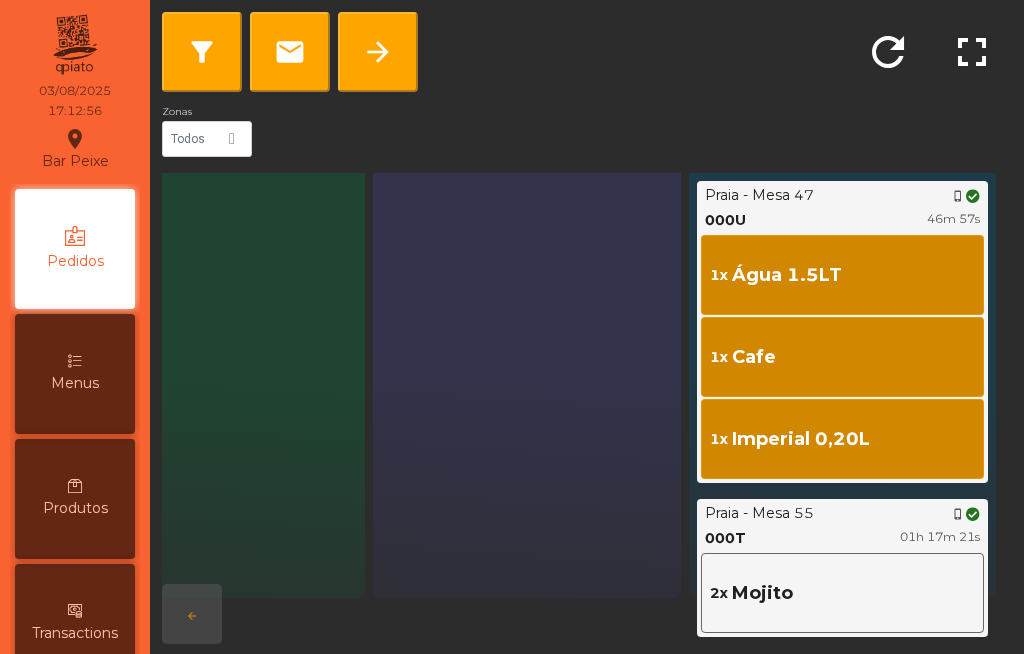 click on "arrow_forward" 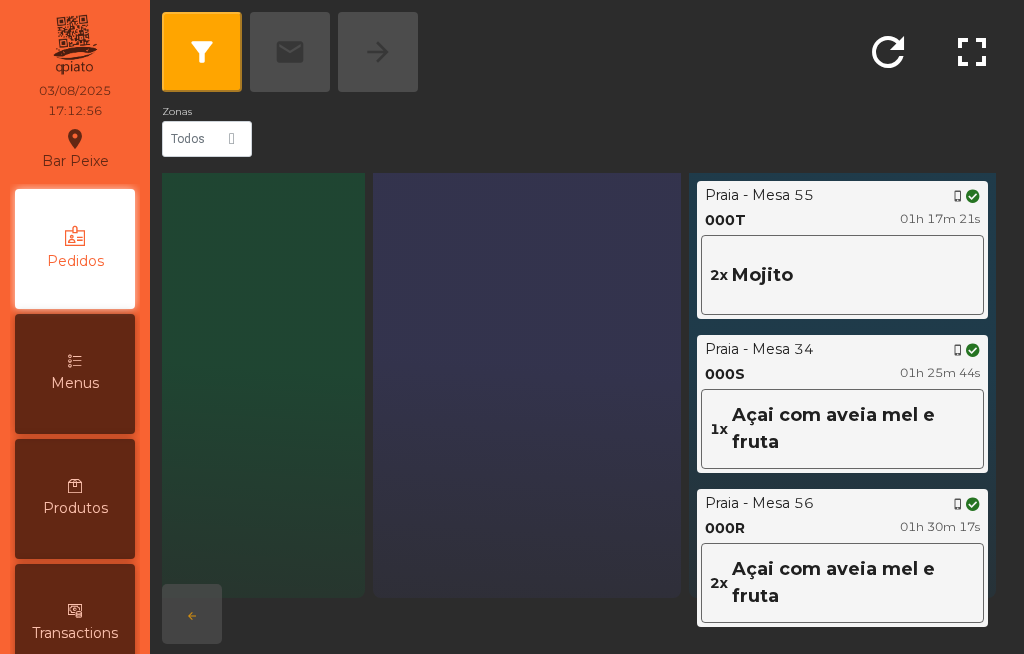 click on "2x   Mojito" 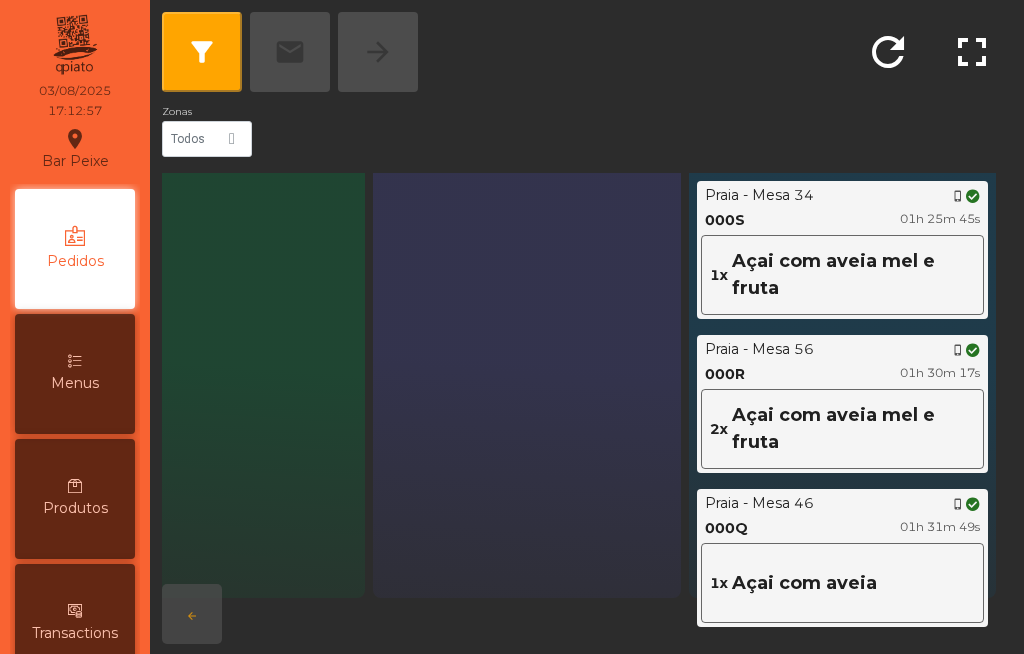 click on "Açai com aveia mel e fruta" 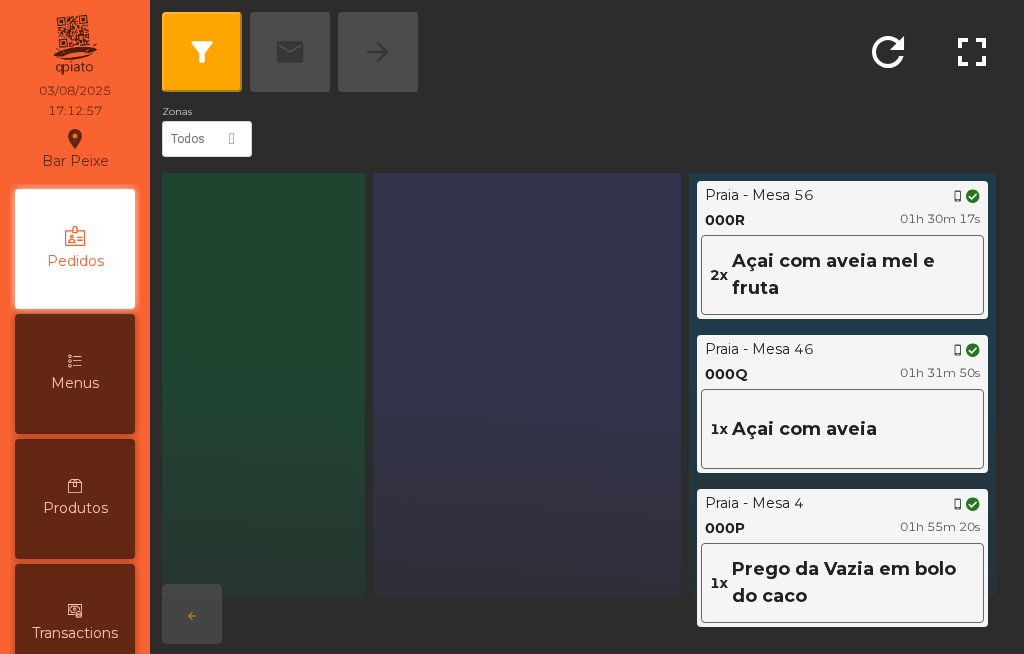 click on "Açai com aveia mel e fruta" 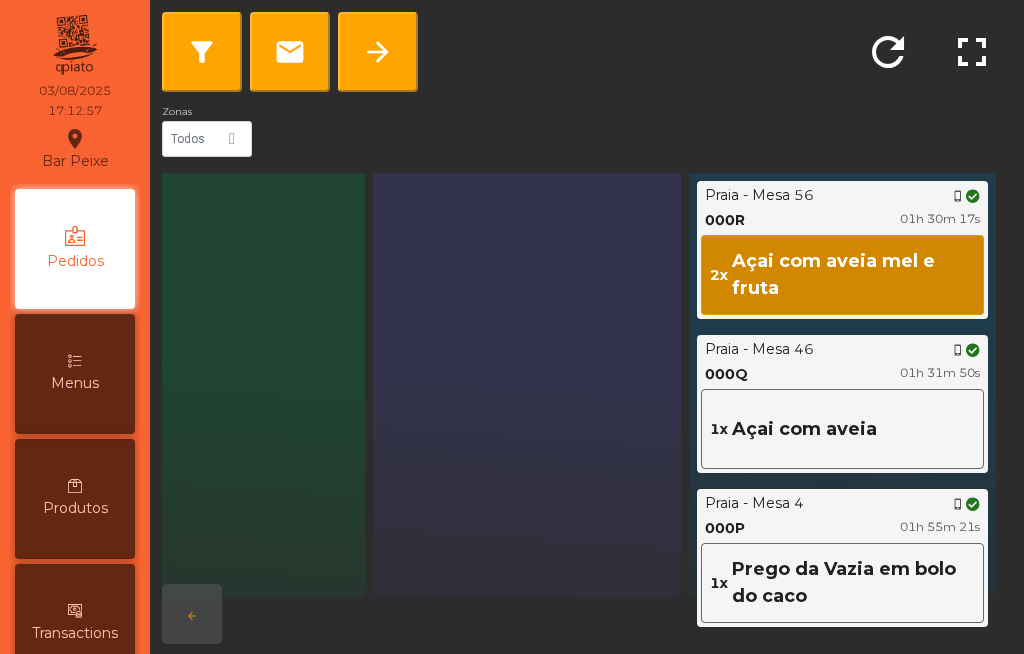click on "arrow_forward" 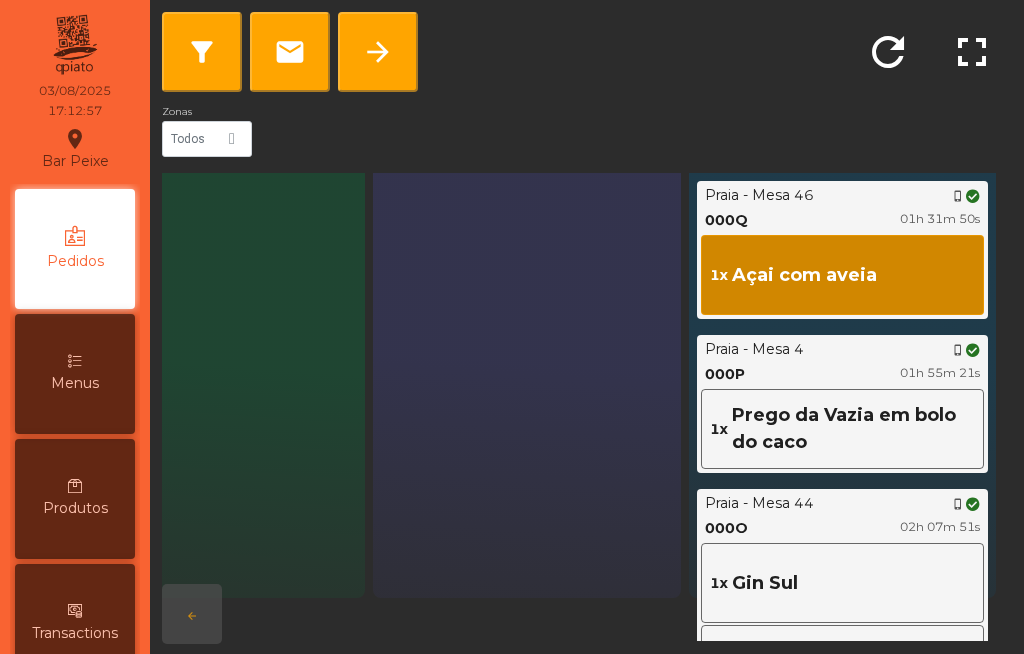 click on "arrow_forward" 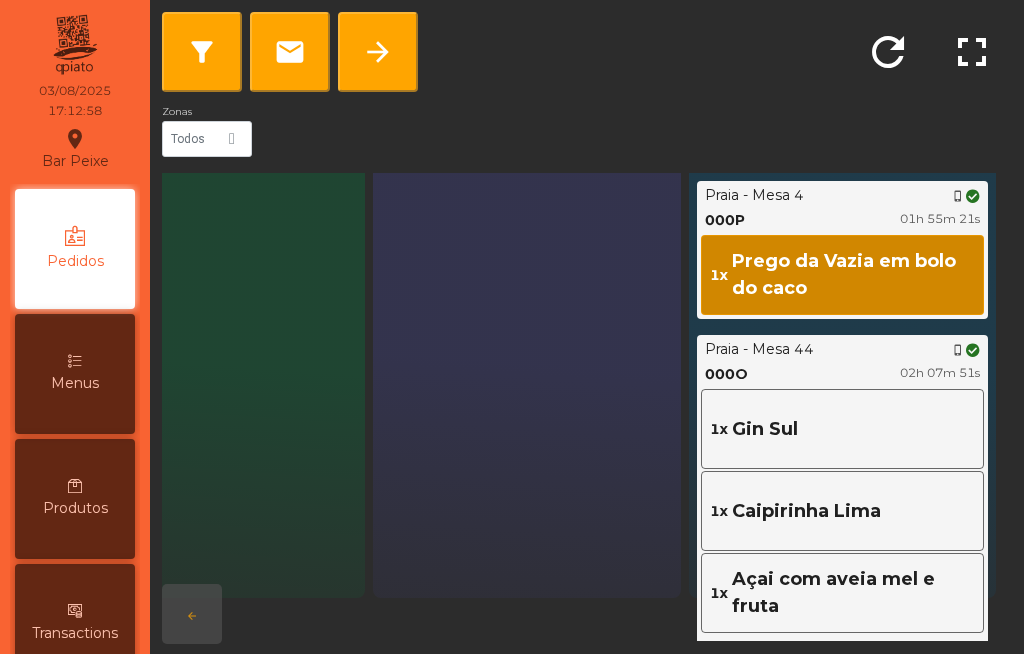 click on "arrow_forward" 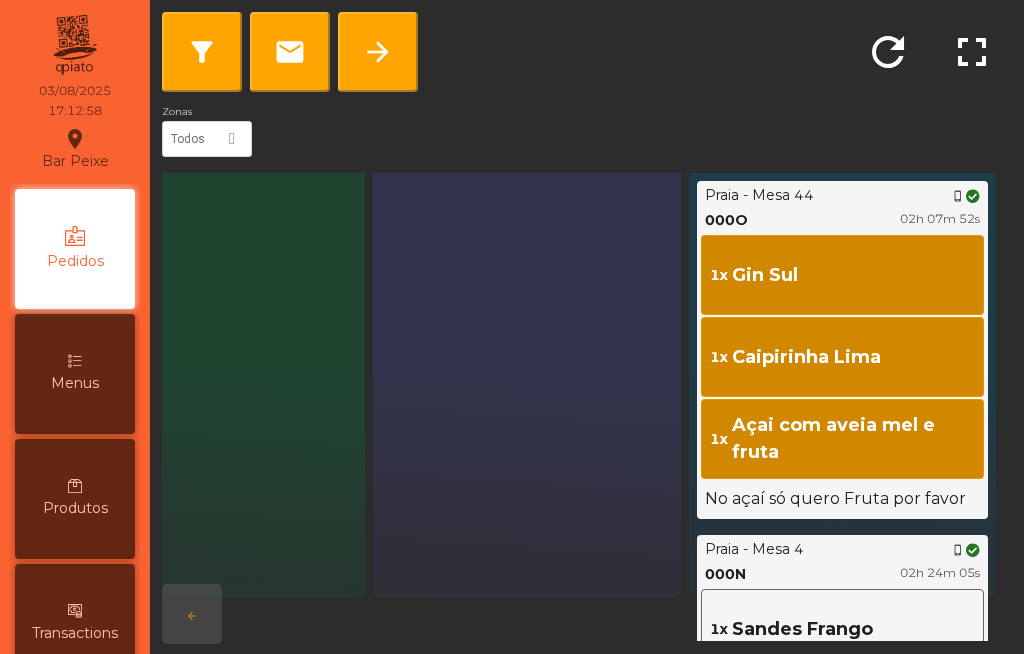 click on "arrow_forward" 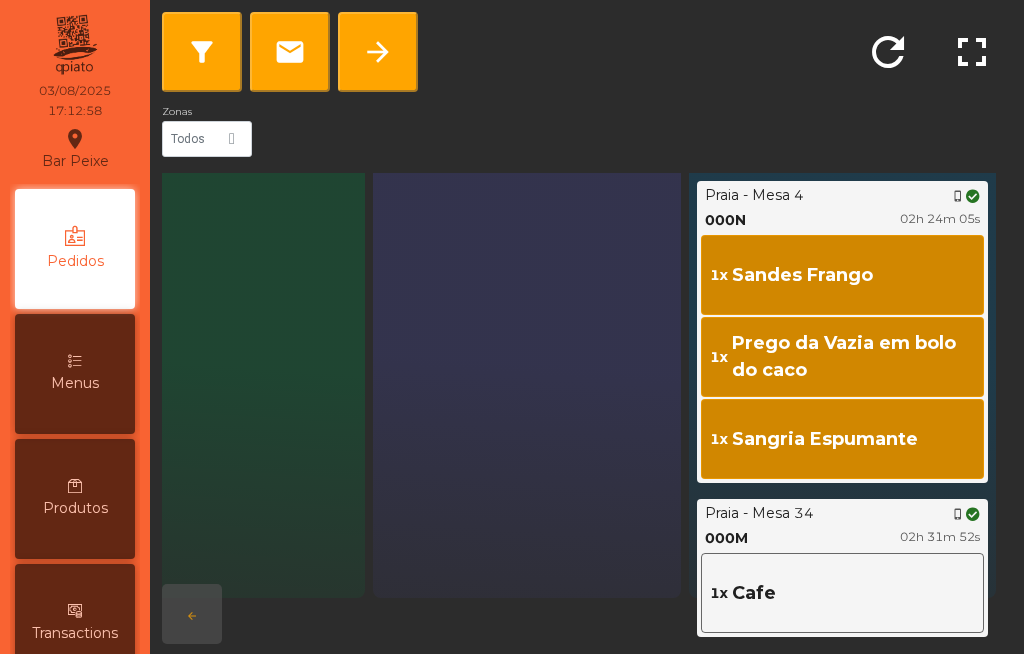 click on "arrow_forward" 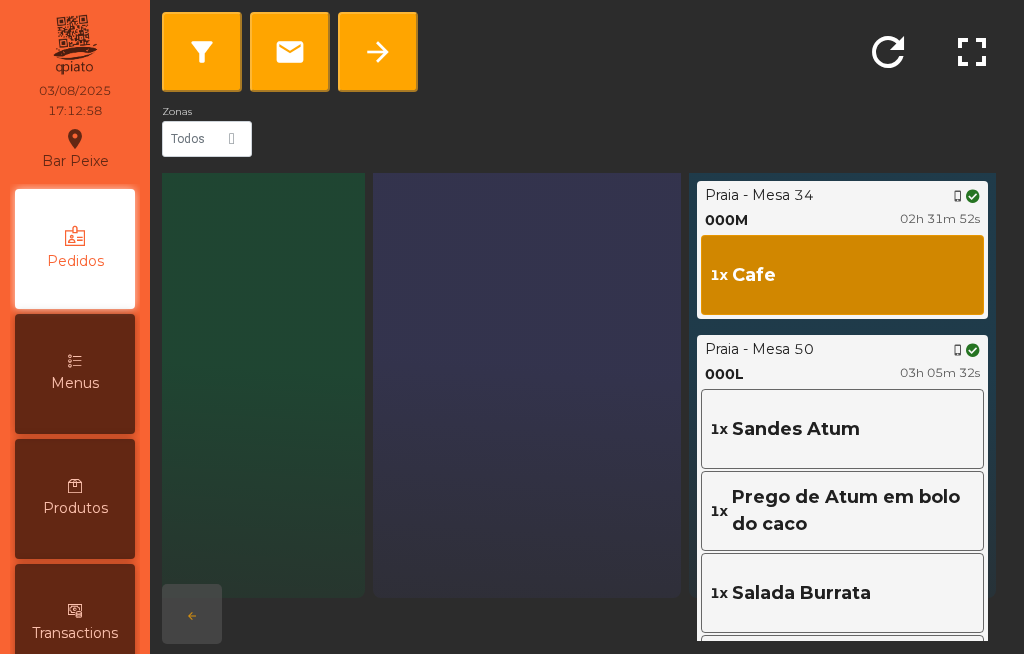 click on "arrow_forward" 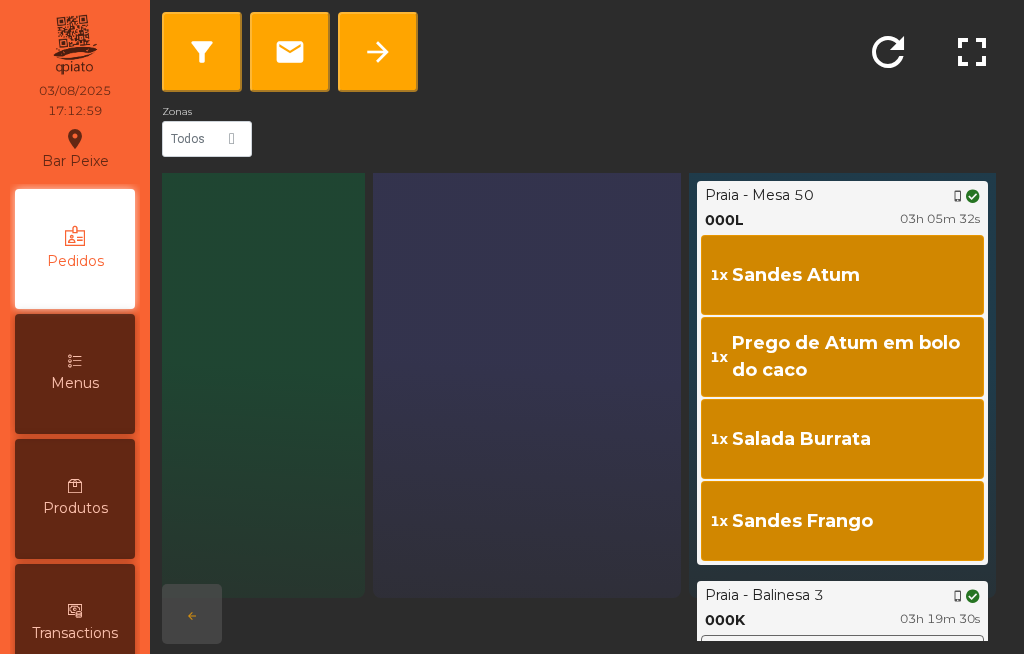 click on "arrow_forward" 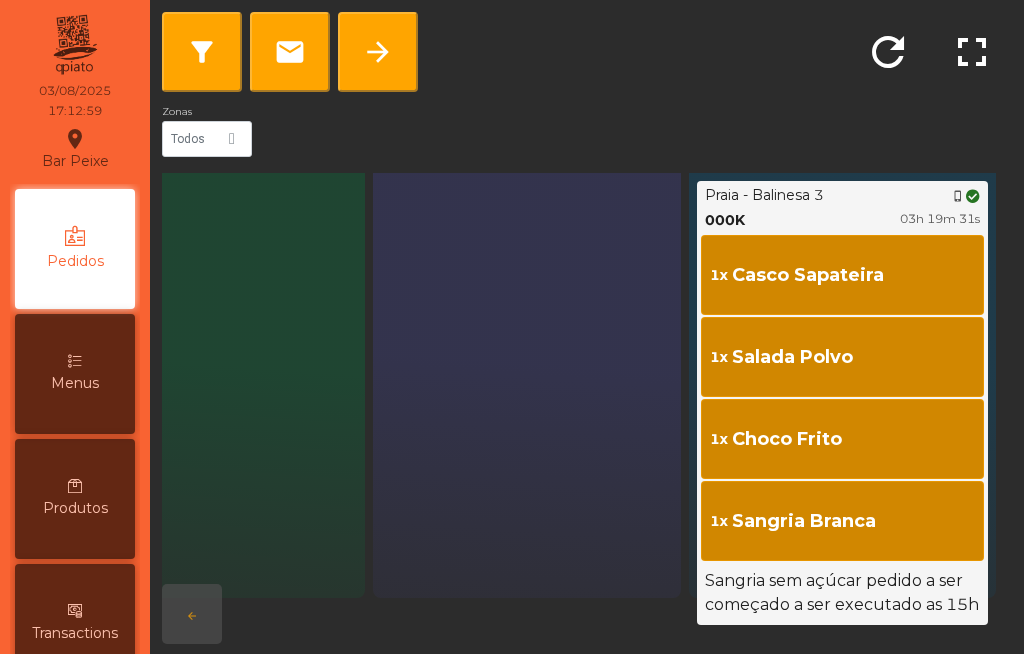 click on "arrow_forward" 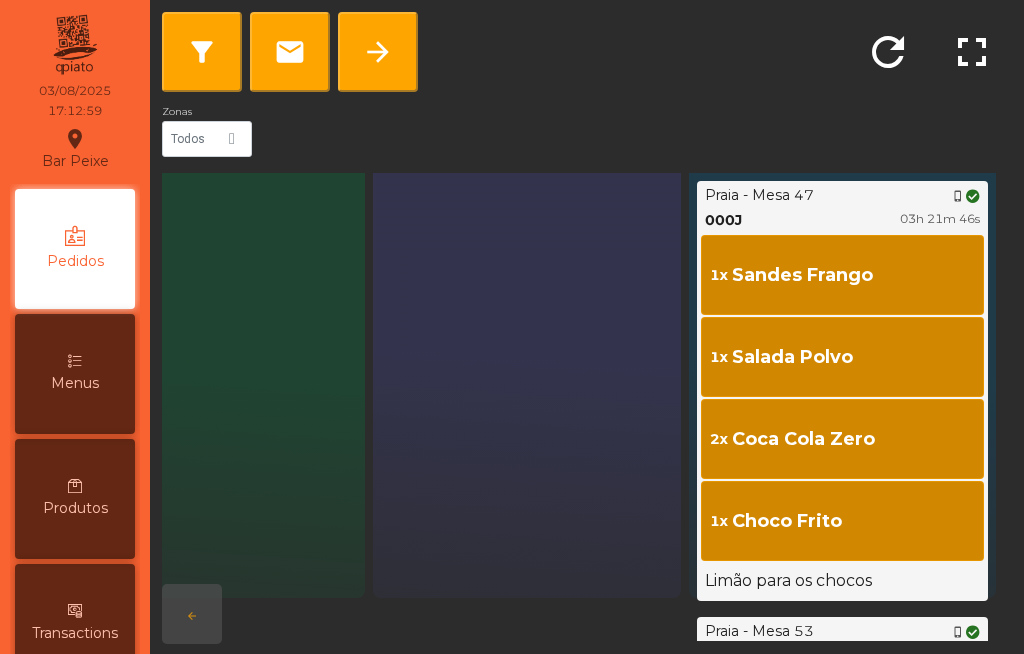 click on "arrow_forward" 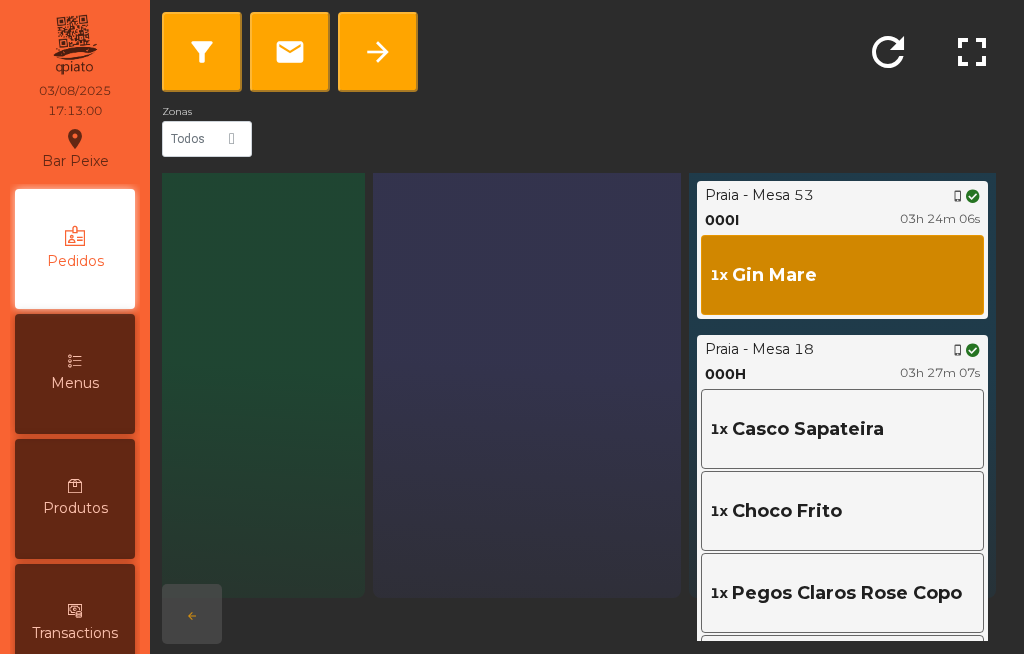 click on "arrow_forward" 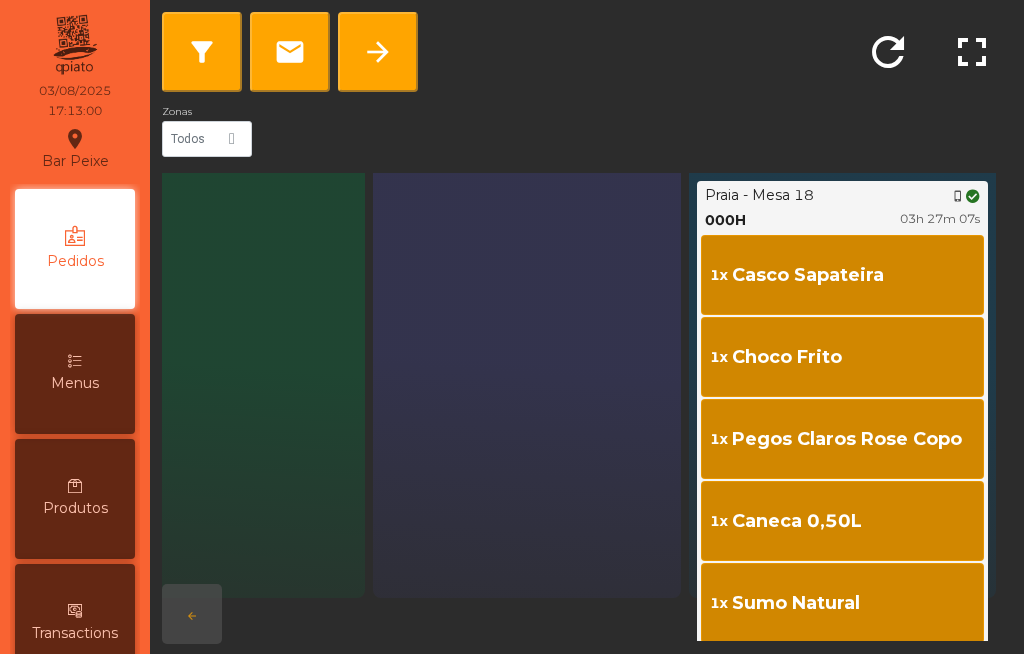 click on "arrow_forward" 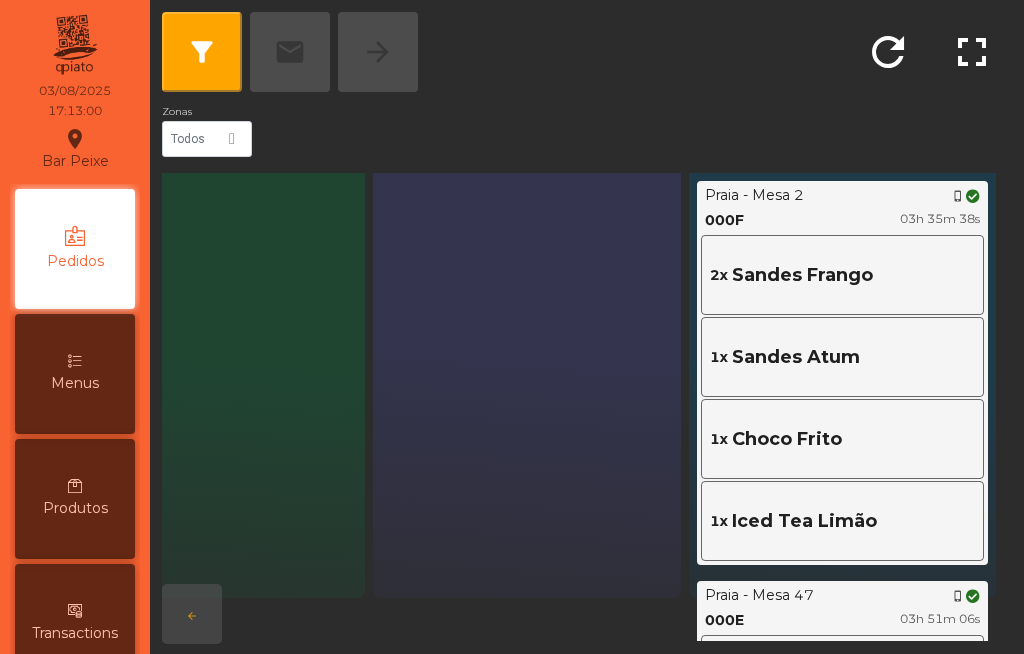 click on "2x   Sandes Frango" 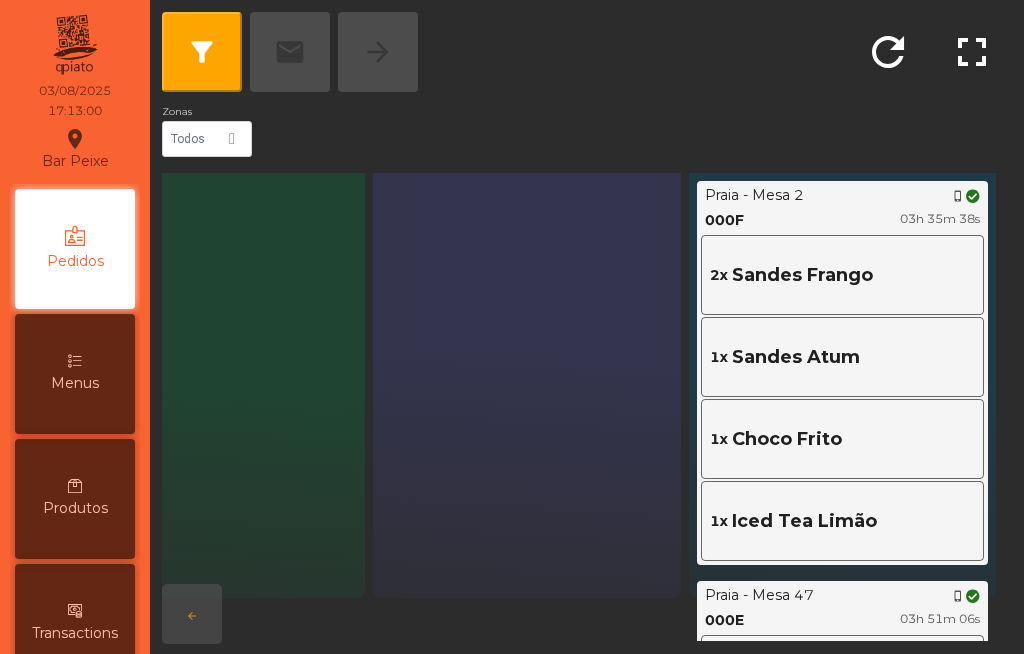 click on "arrow_forward" 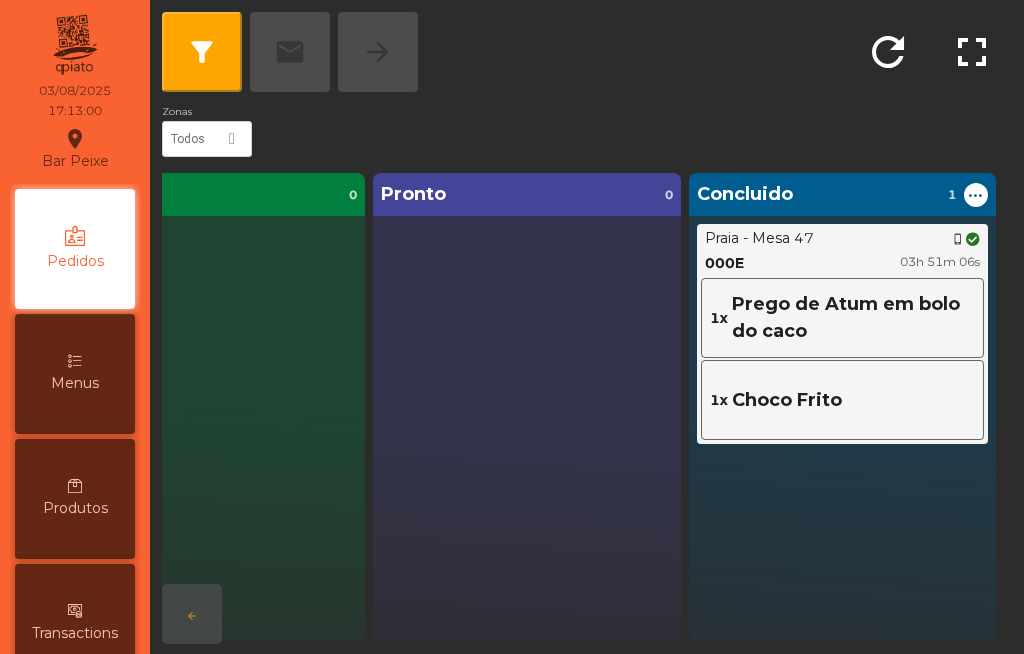scroll, scrollTop: 0, scrollLeft: 449, axis: horizontal 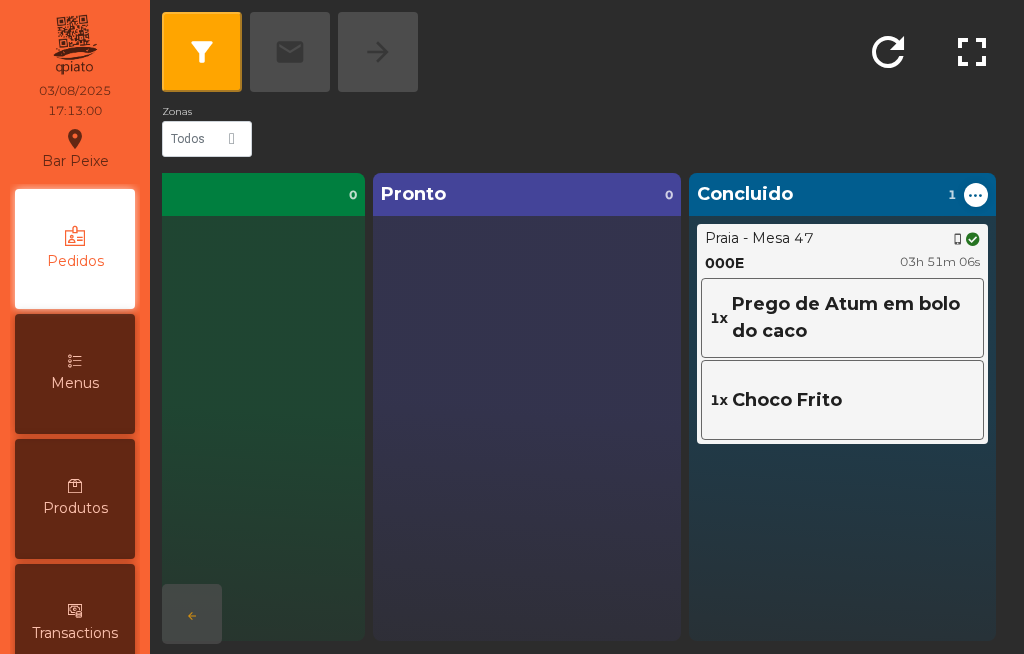 click on "Prego de Atum em bolo do caco" 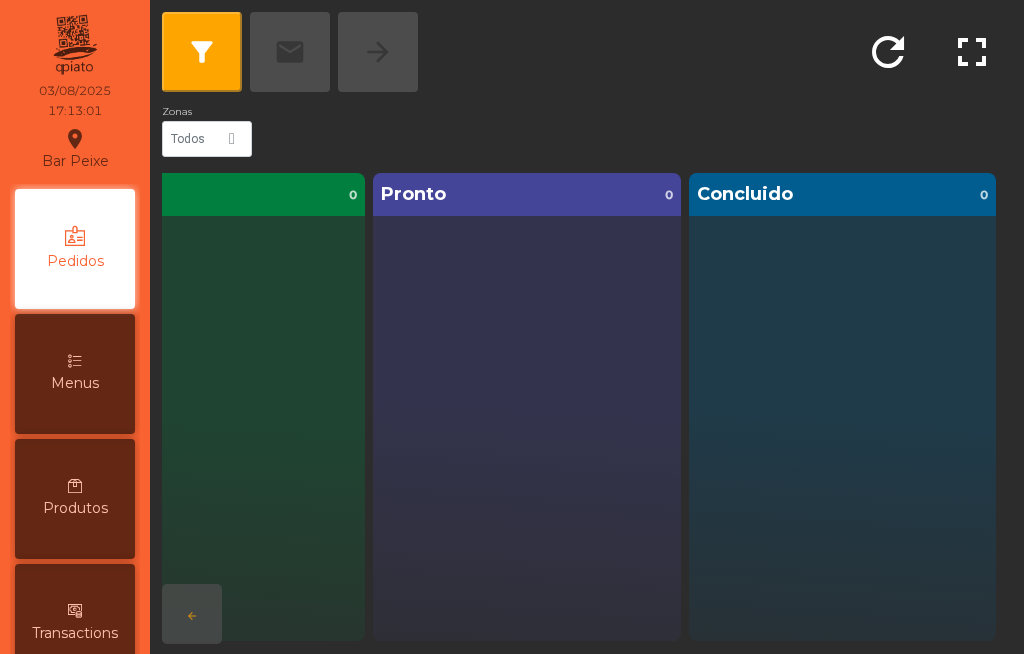 click on "Concluido  0" 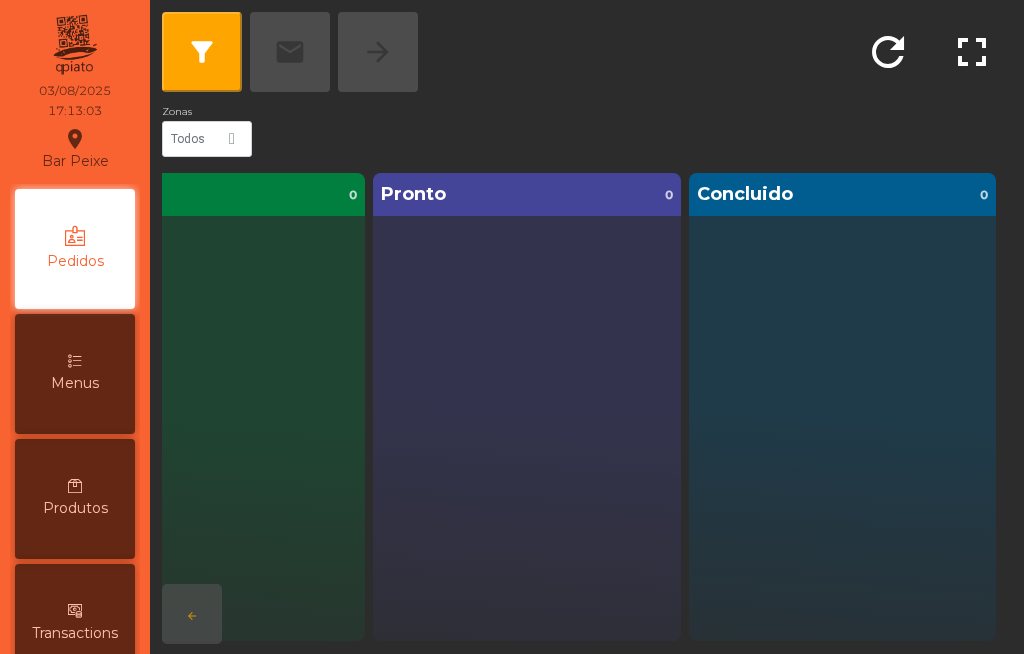 click on "Menus" at bounding box center (75, 383) 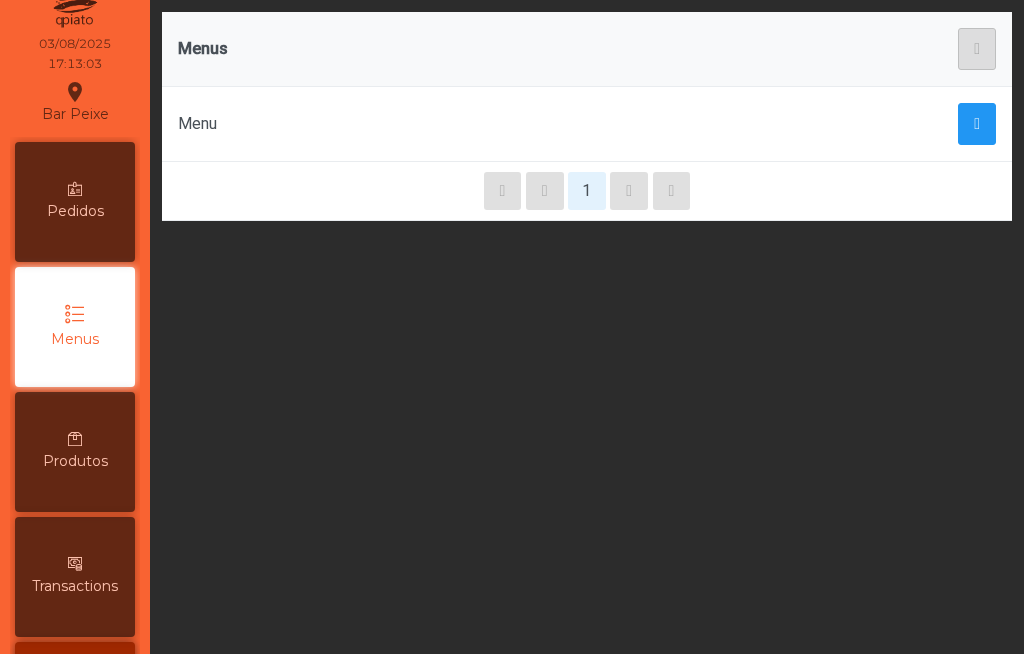 click on "Produtos" at bounding box center [75, 461] 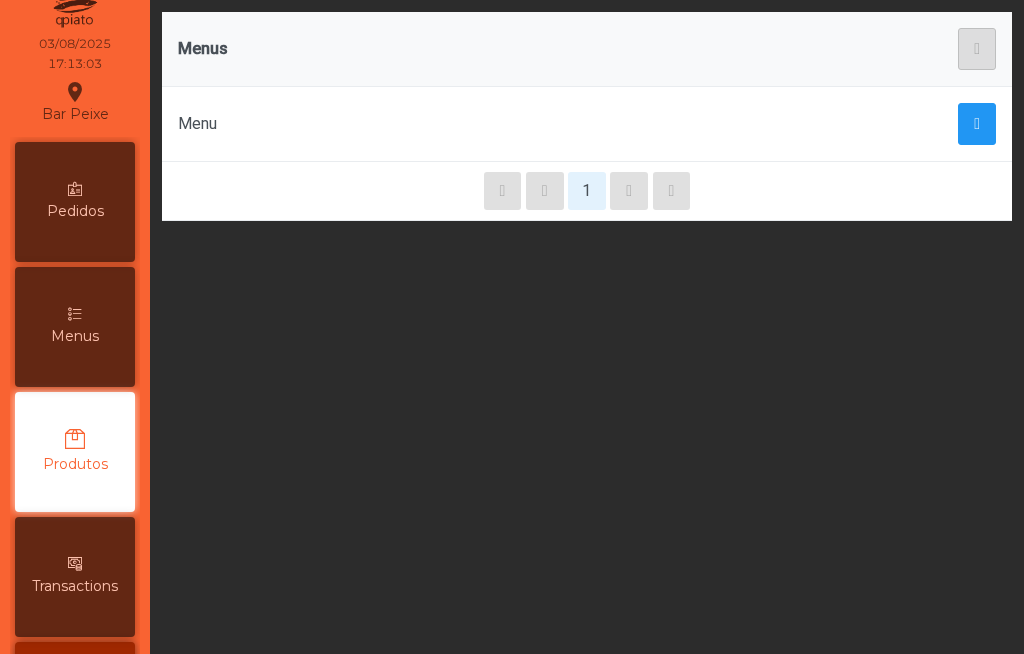 scroll, scrollTop: 170, scrollLeft: 0, axis: vertical 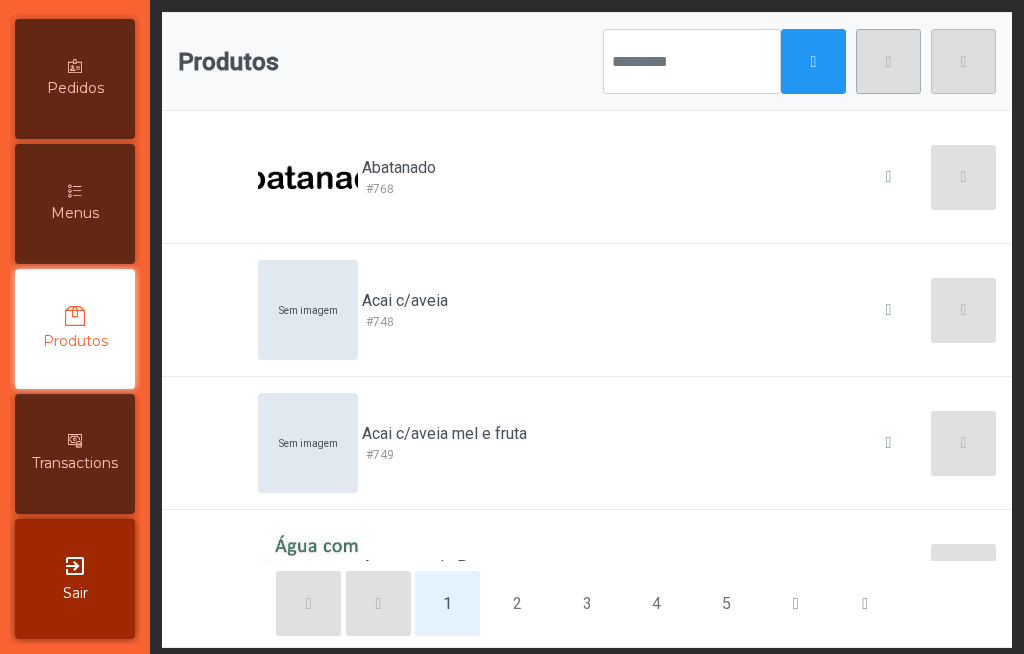 click on "Transactions" at bounding box center [75, 454] 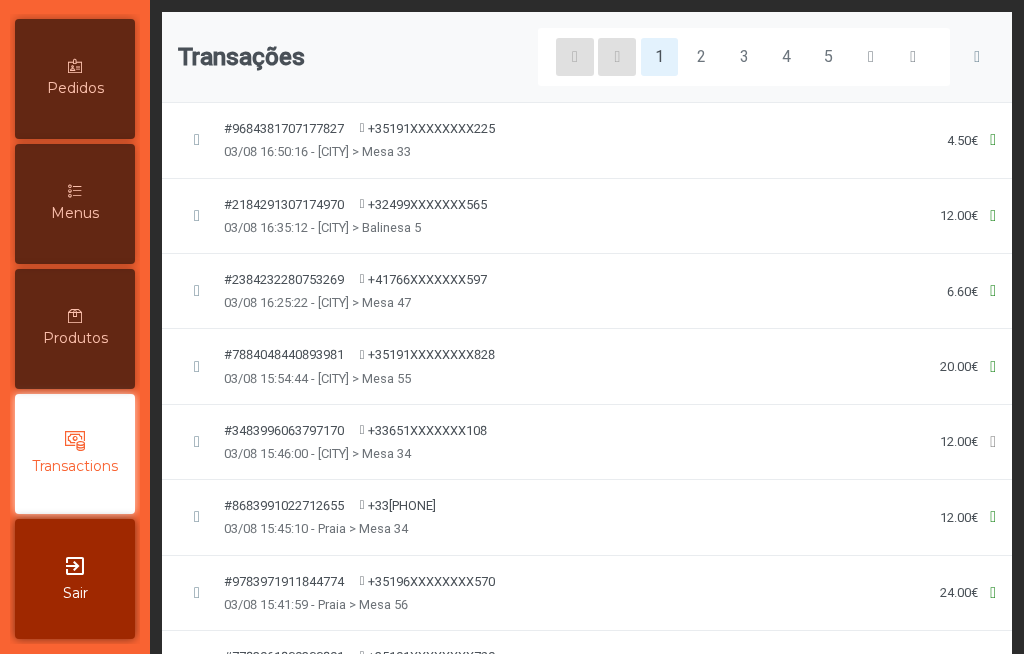 click 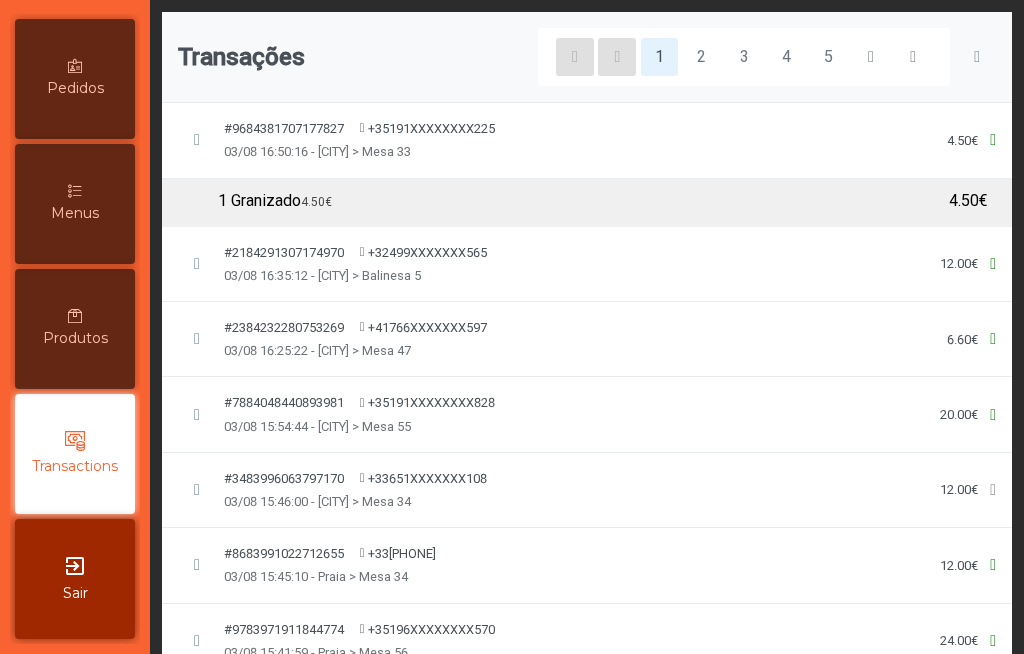 click on "1 Granizado    4.50€" 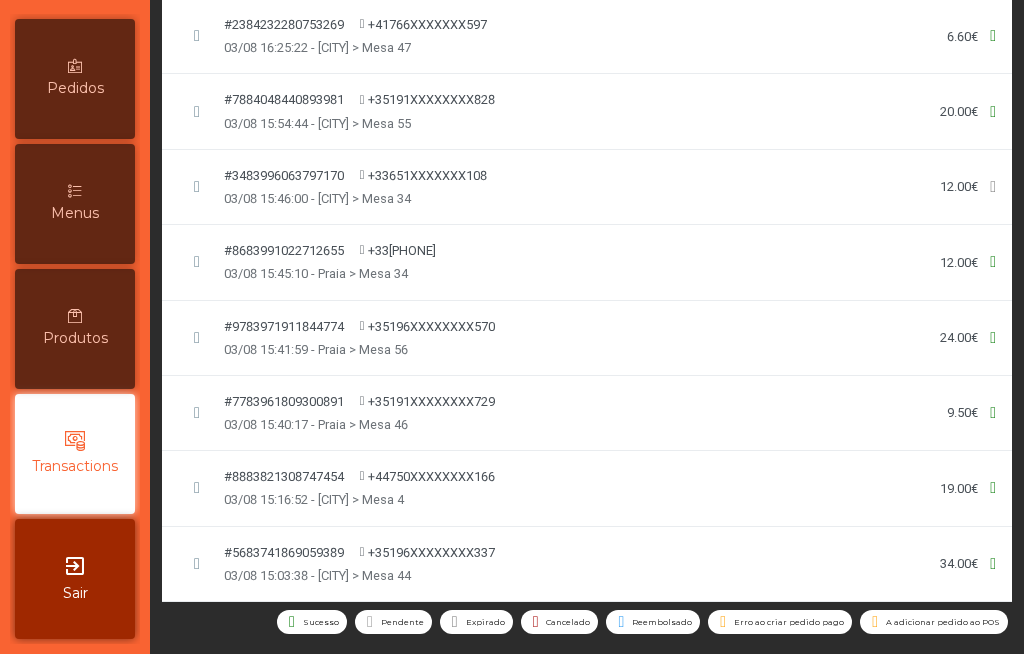 scroll, scrollTop: 0, scrollLeft: 0, axis: both 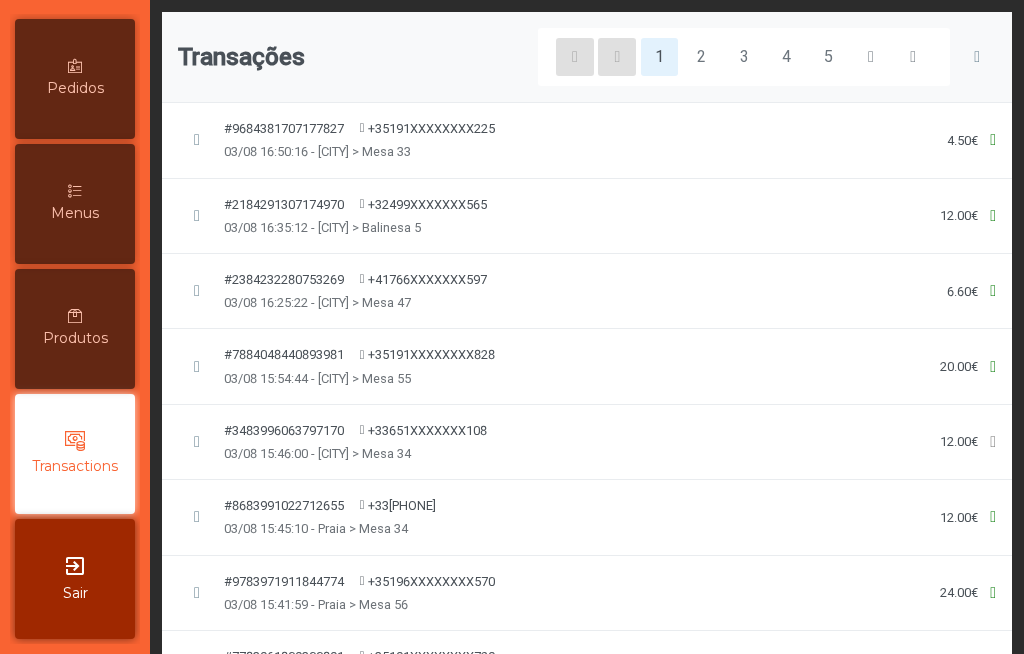 click 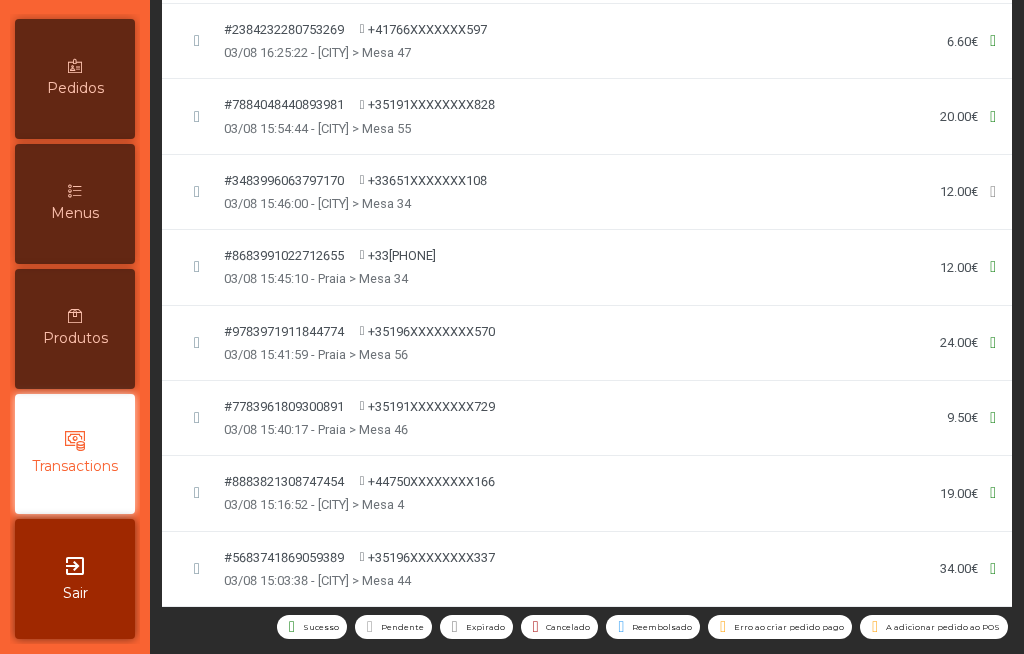 scroll, scrollTop: 318, scrollLeft: 0, axis: vertical 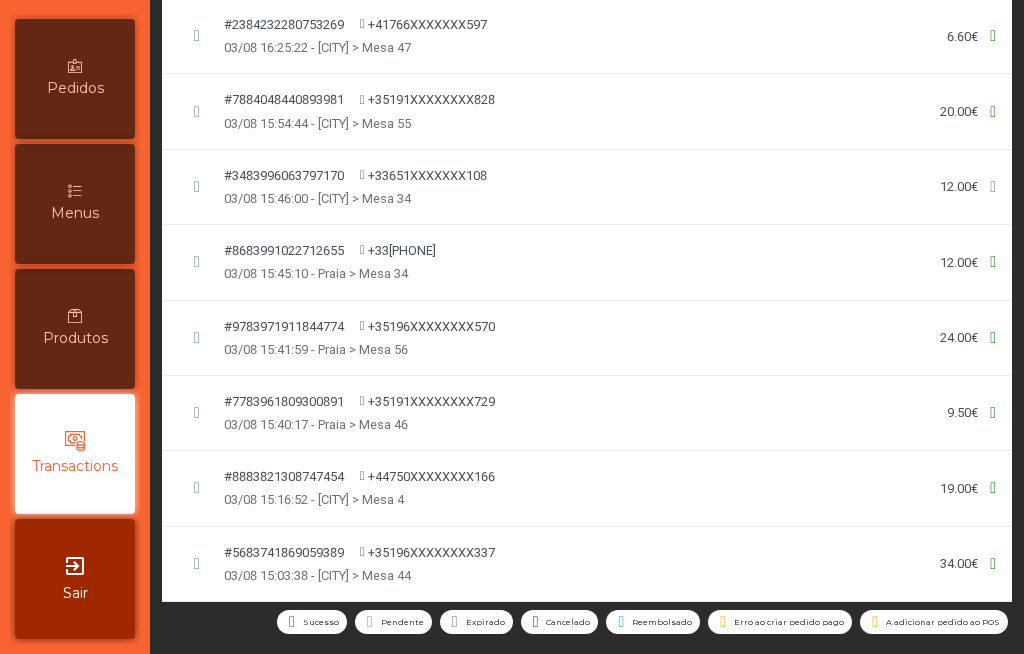 click on "#5683741869059389 +35196XXXXXXXX337  03/08 15:03:38 - [CITY] > Mesa 44  34.00€" 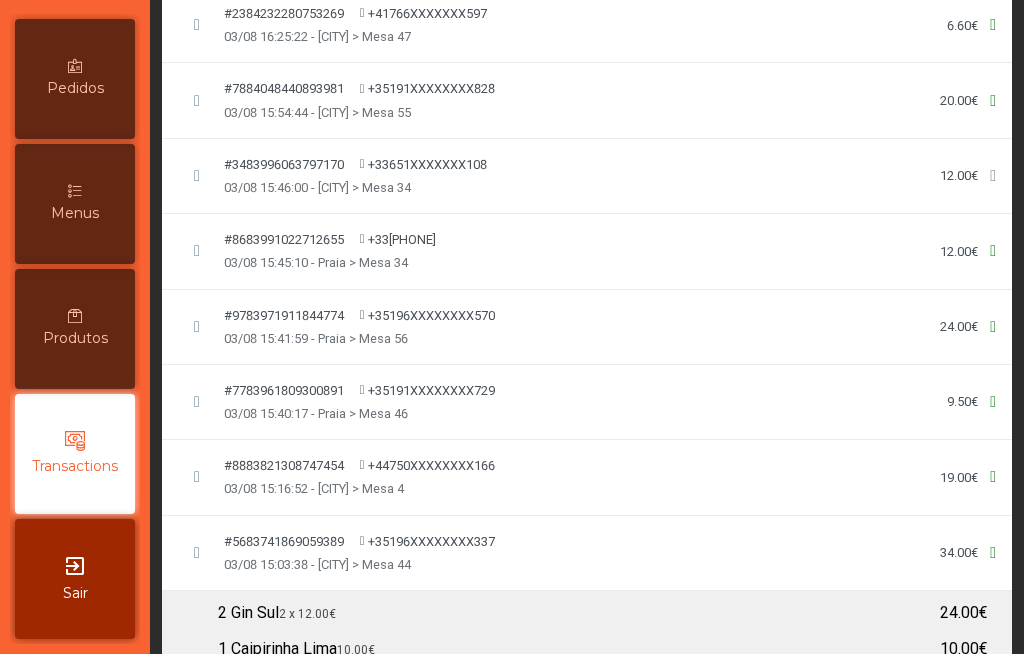 scroll, scrollTop: 402, scrollLeft: 0, axis: vertical 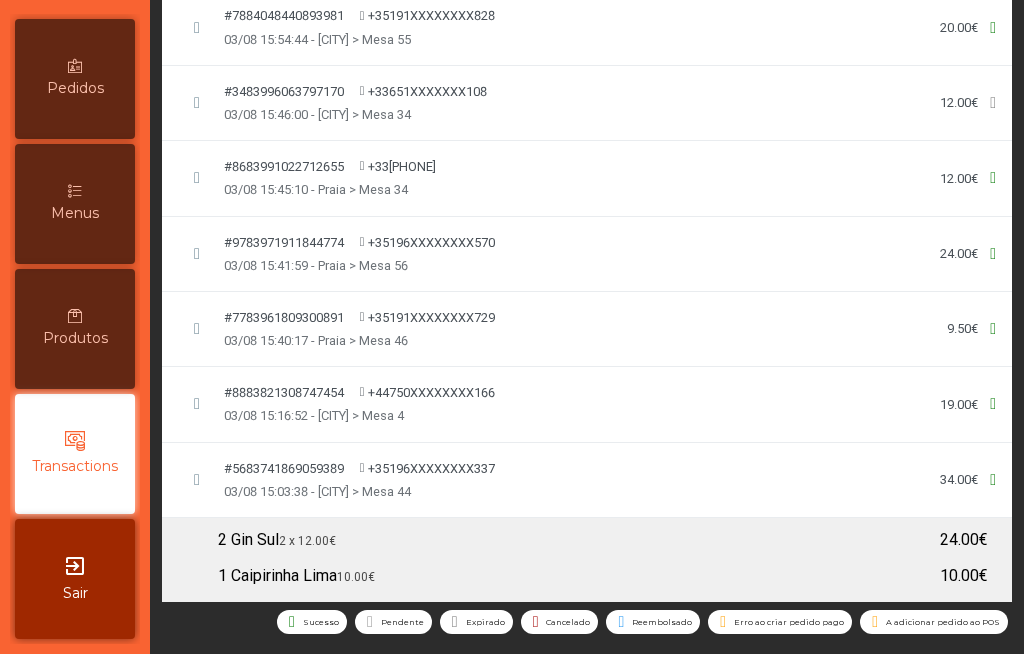 click on "Reembolsado" 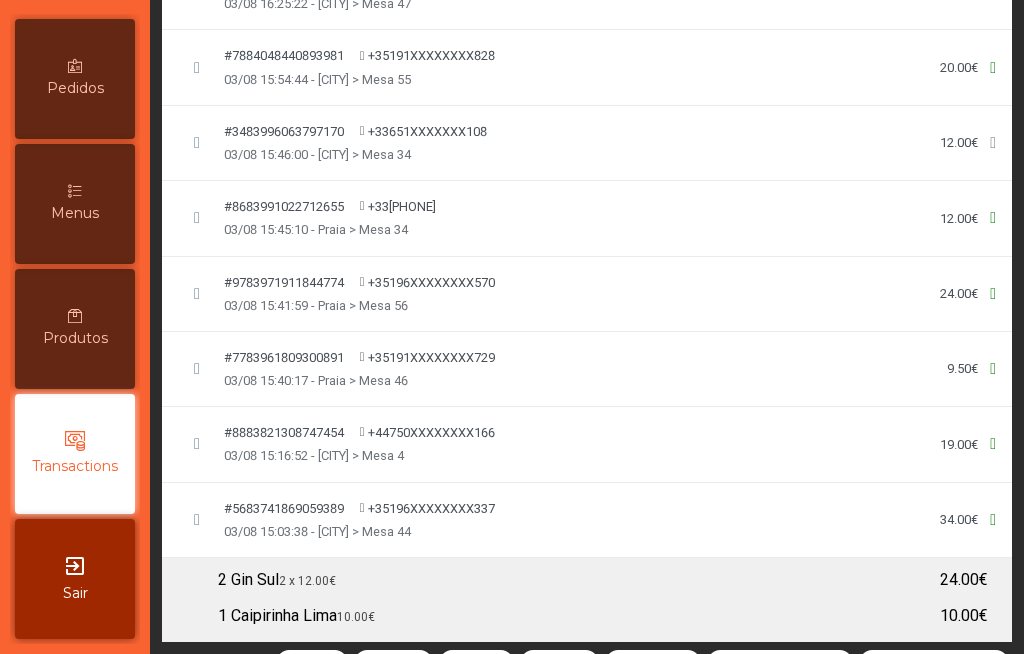 scroll, scrollTop: 0, scrollLeft: 0, axis: both 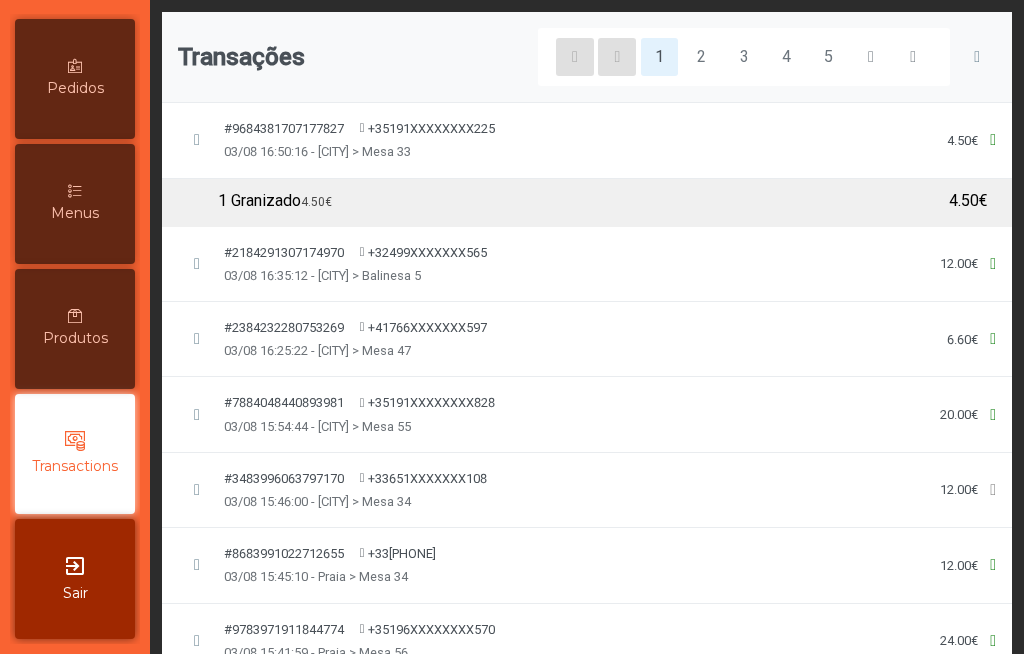 click on "1 Granizado    4.50€" 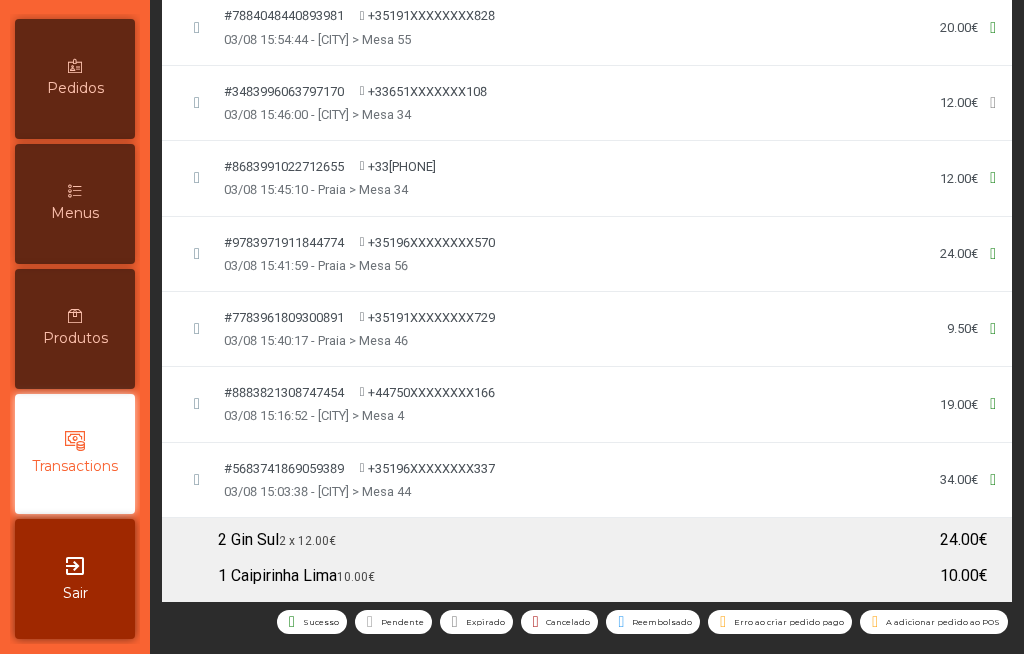 click on "Reembolsado" 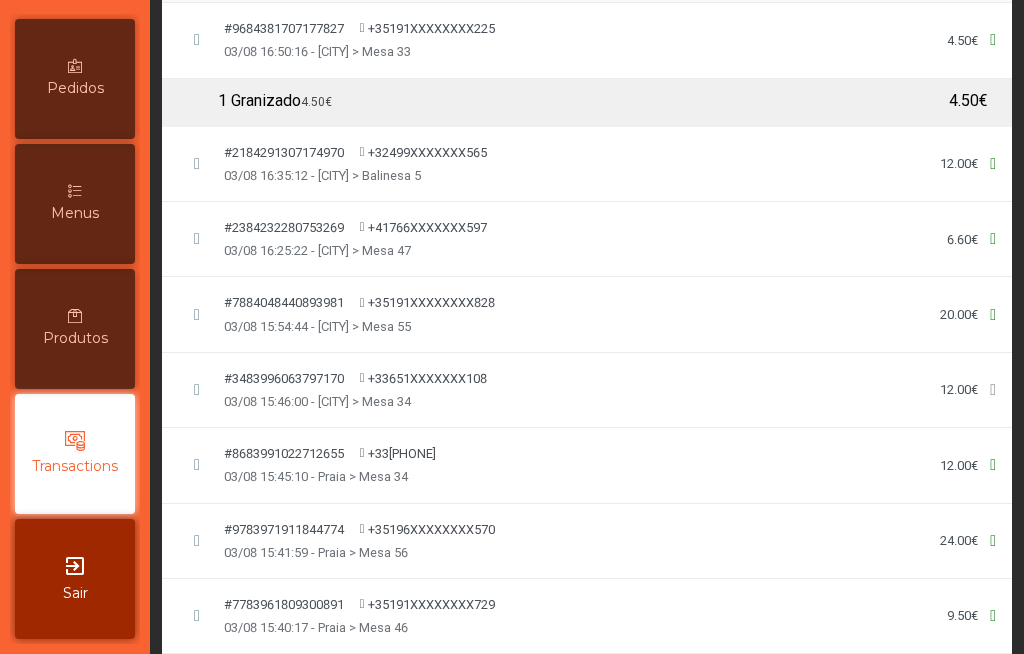 scroll, scrollTop: 0, scrollLeft: 0, axis: both 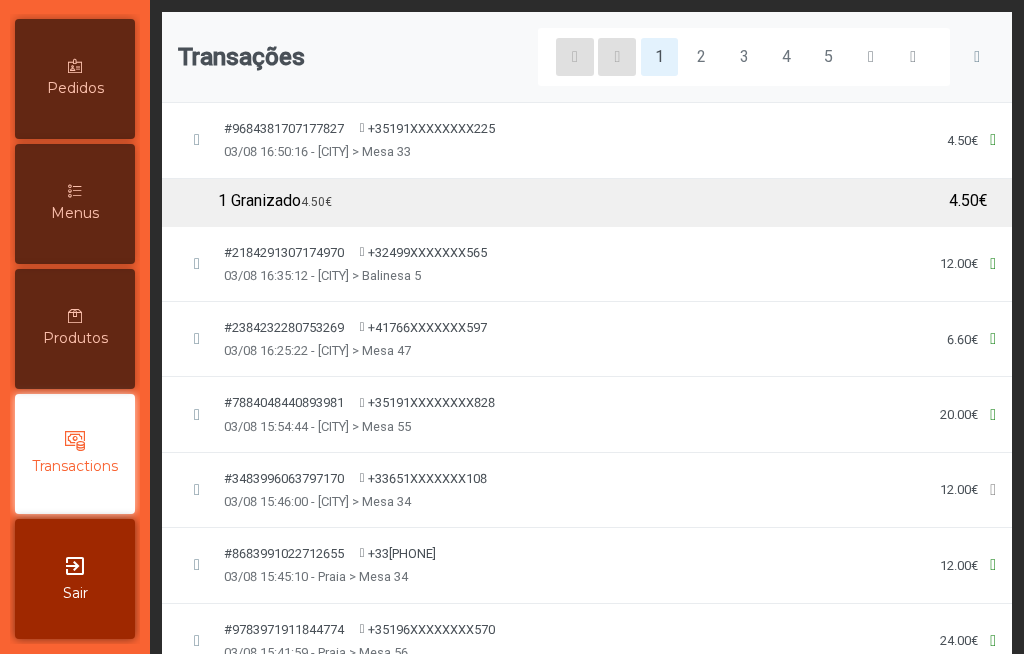 click on "#2184291307174970 +32499XXXXXXX565  03/08 16:35:12 - [CITY] > Balinesa 5  12.00€" 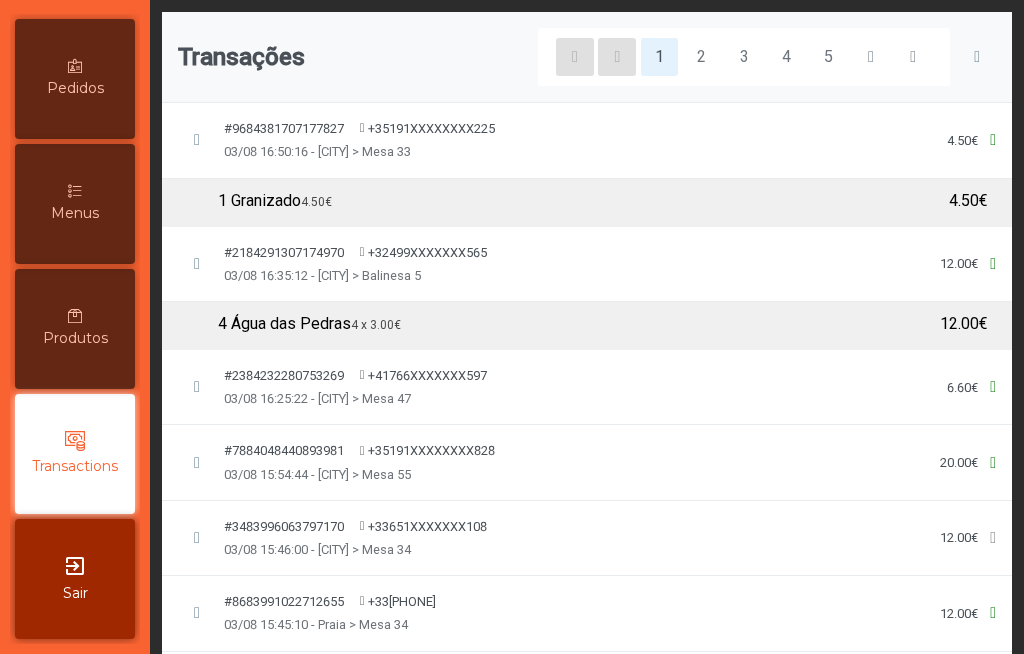 click on "1 Granizado    4.50€" 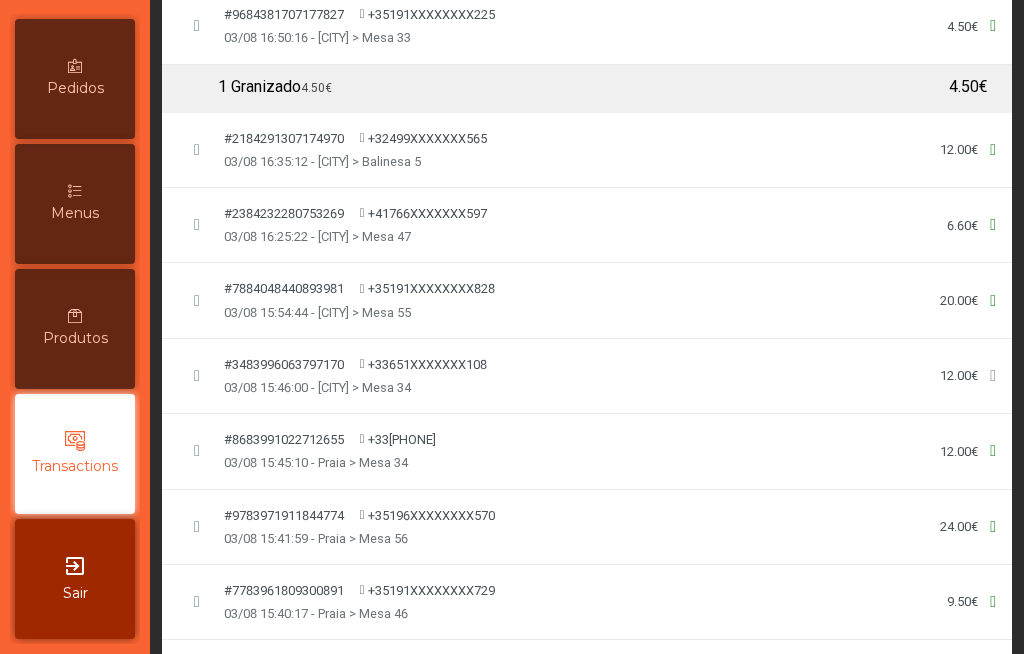 scroll, scrollTop: 318, scrollLeft: 0, axis: vertical 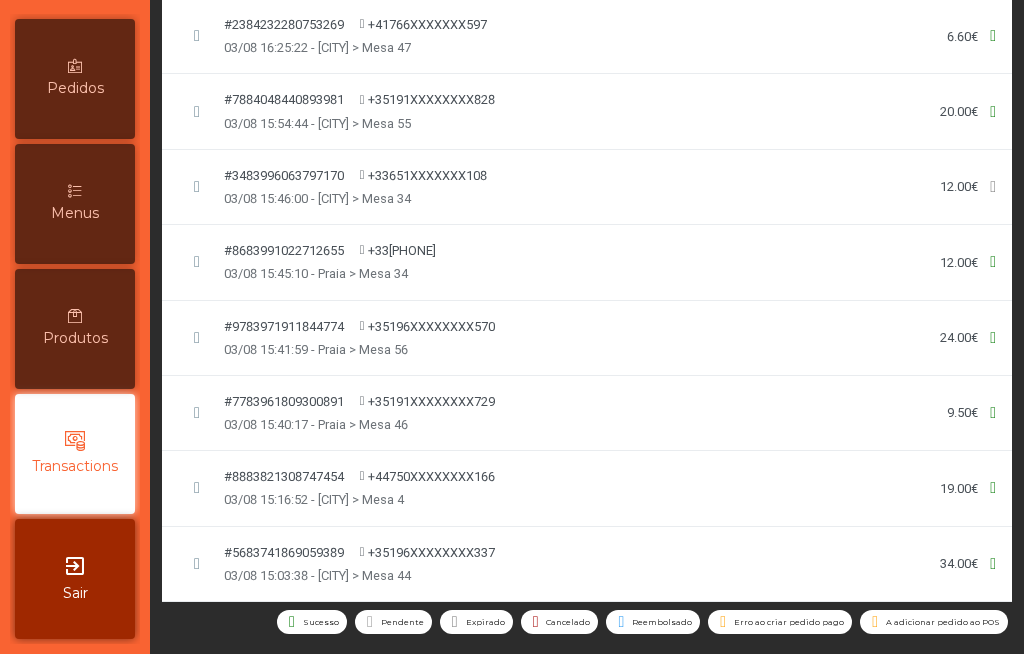 click on "#5683741869059389 +35196XXXXXXXX337  03/08 15:03:38 - [CITY] > Mesa 44  34.00€" 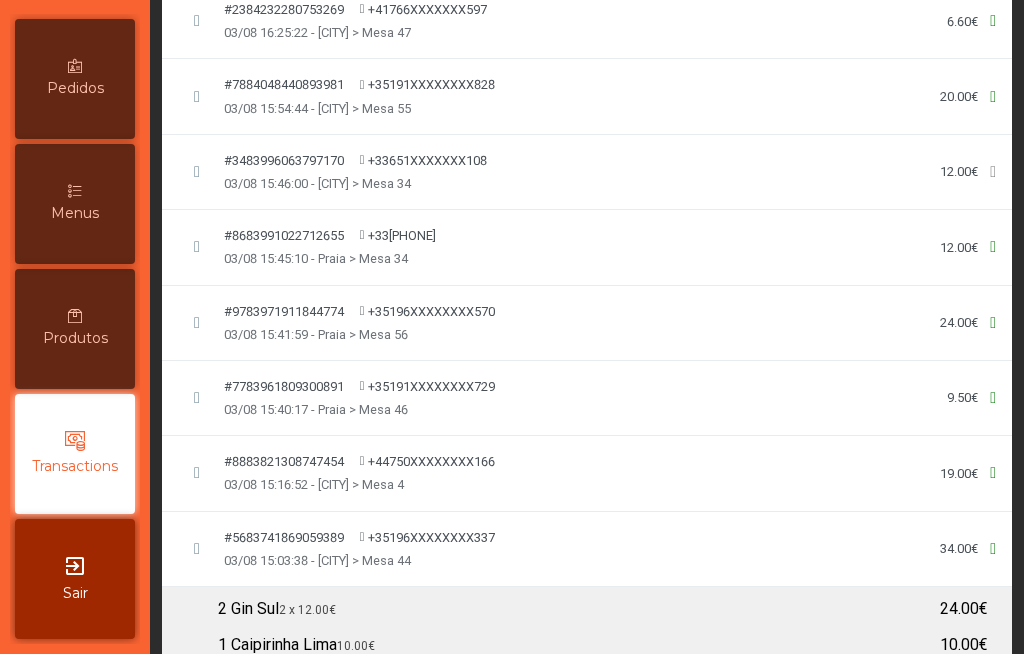 scroll, scrollTop: 402, scrollLeft: 0, axis: vertical 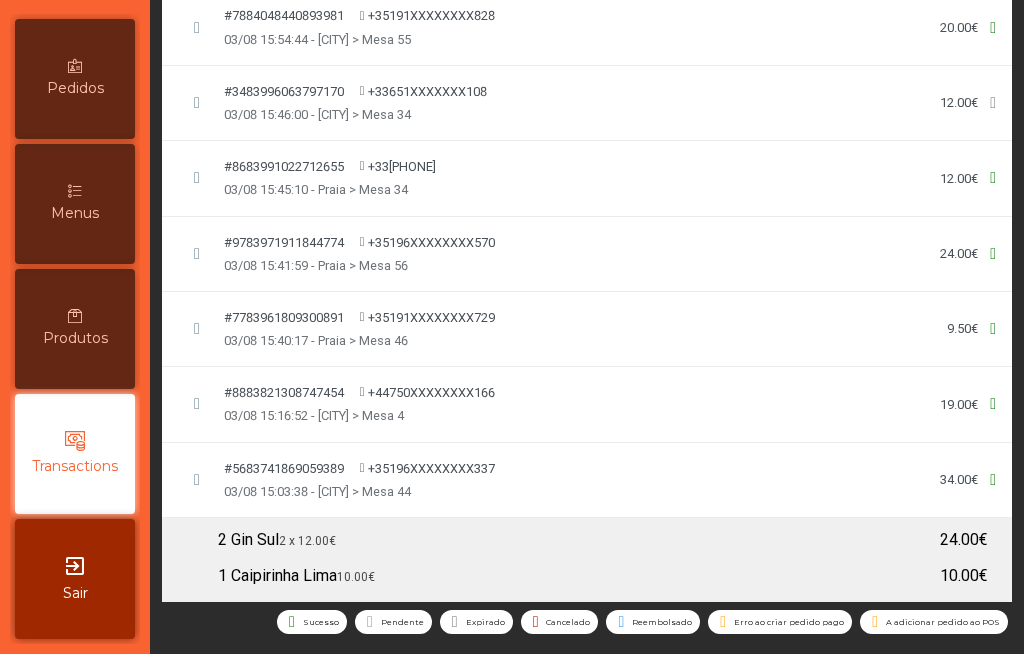 click on "Reembolsado" 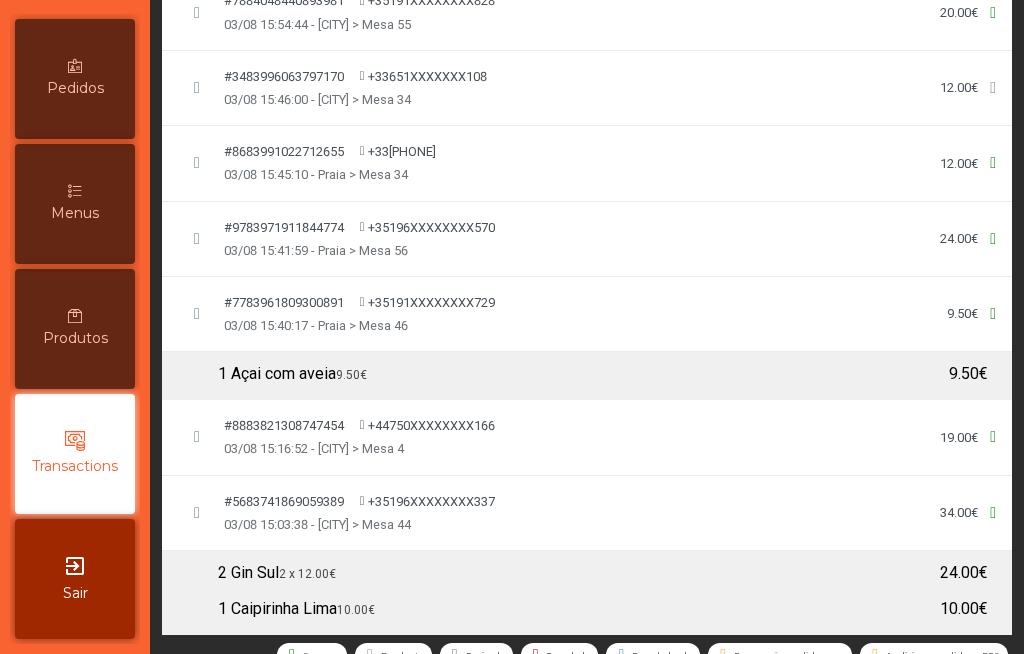 click on "Produtos" at bounding box center [75, 338] 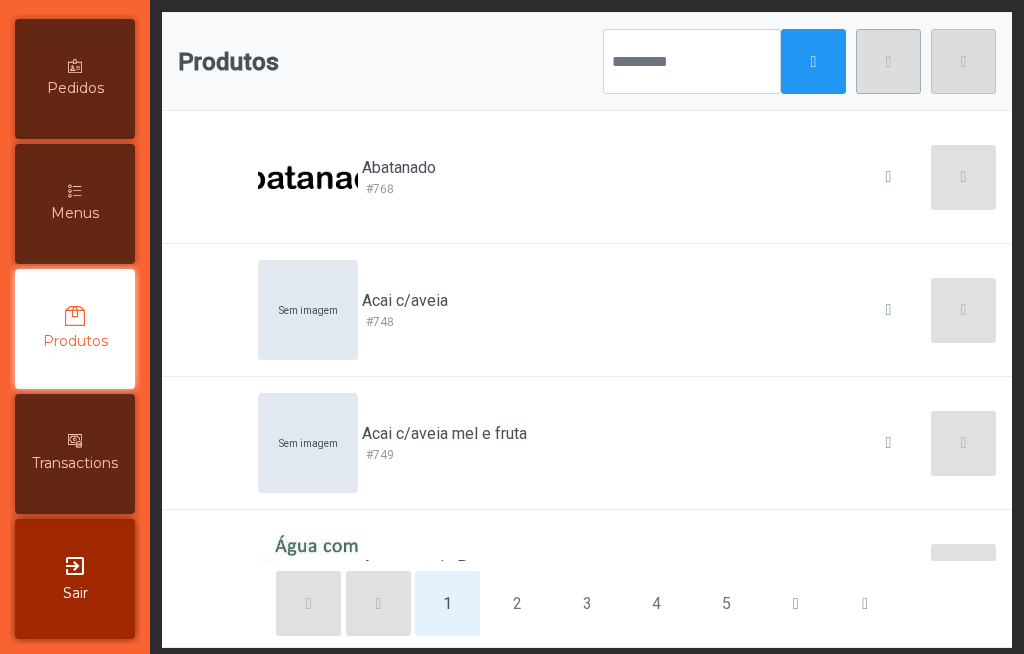 click on "Menus" at bounding box center (75, 213) 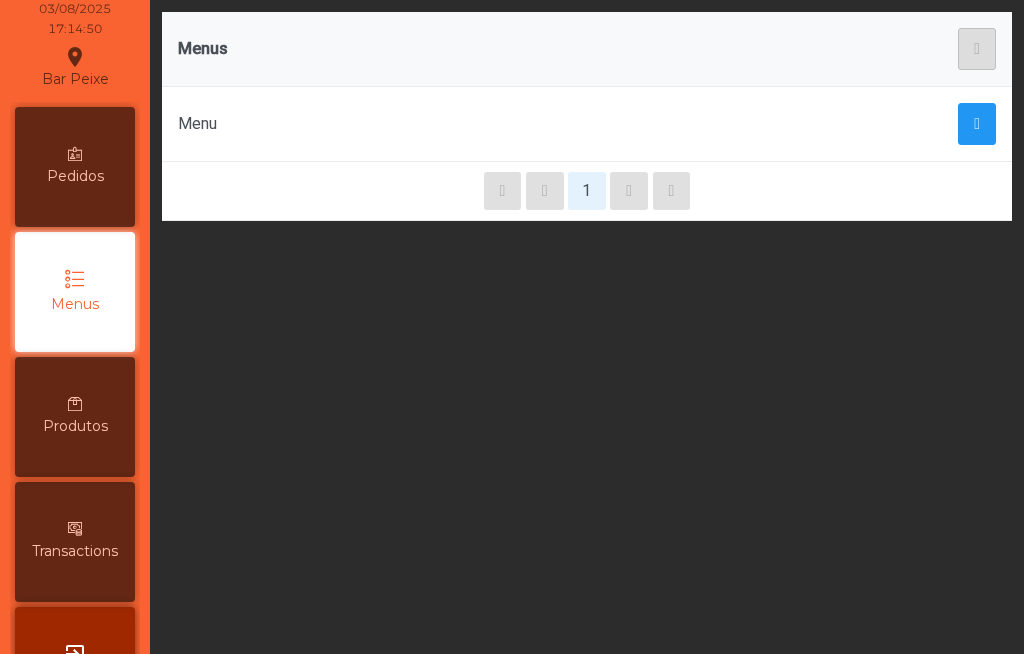 scroll, scrollTop: 47, scrollLeft: 0, axis: vertical 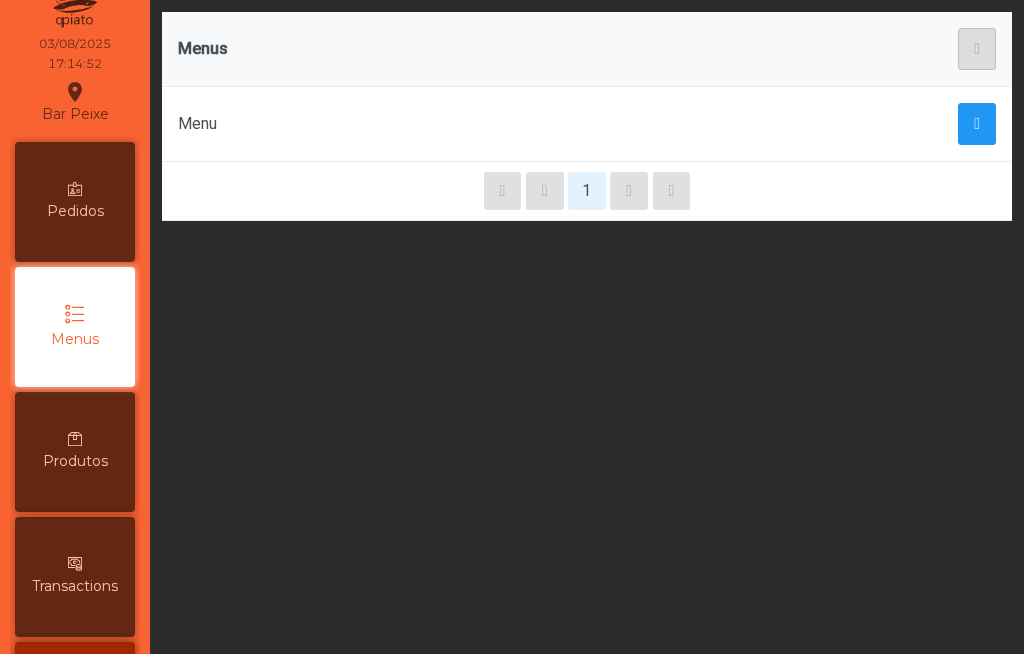 click on "Pedidos" at bounding box center [75, 211] 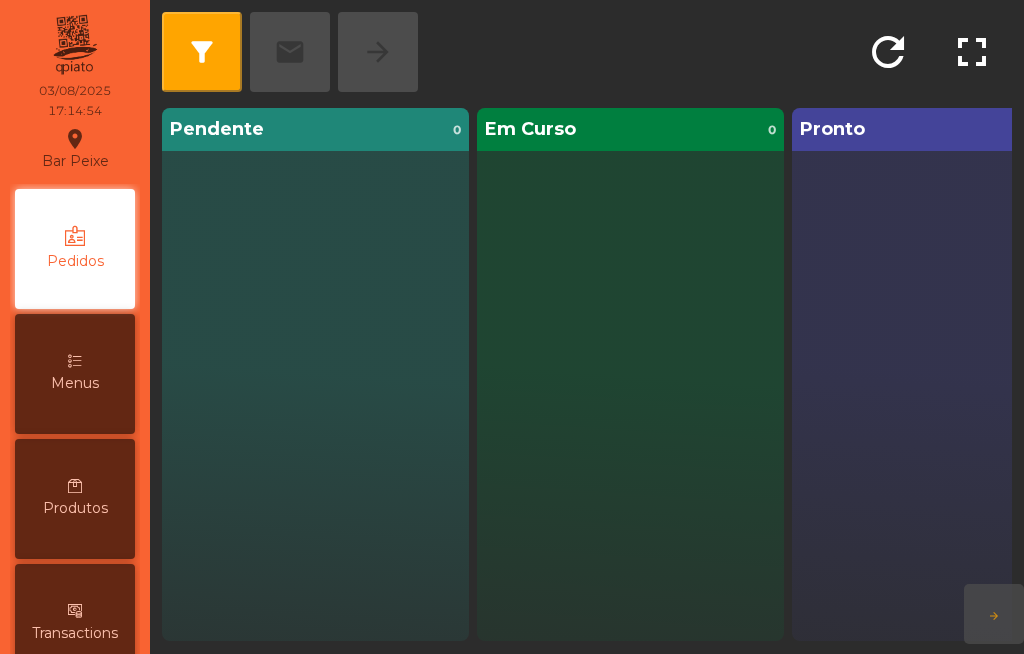 click on "filter_alt" 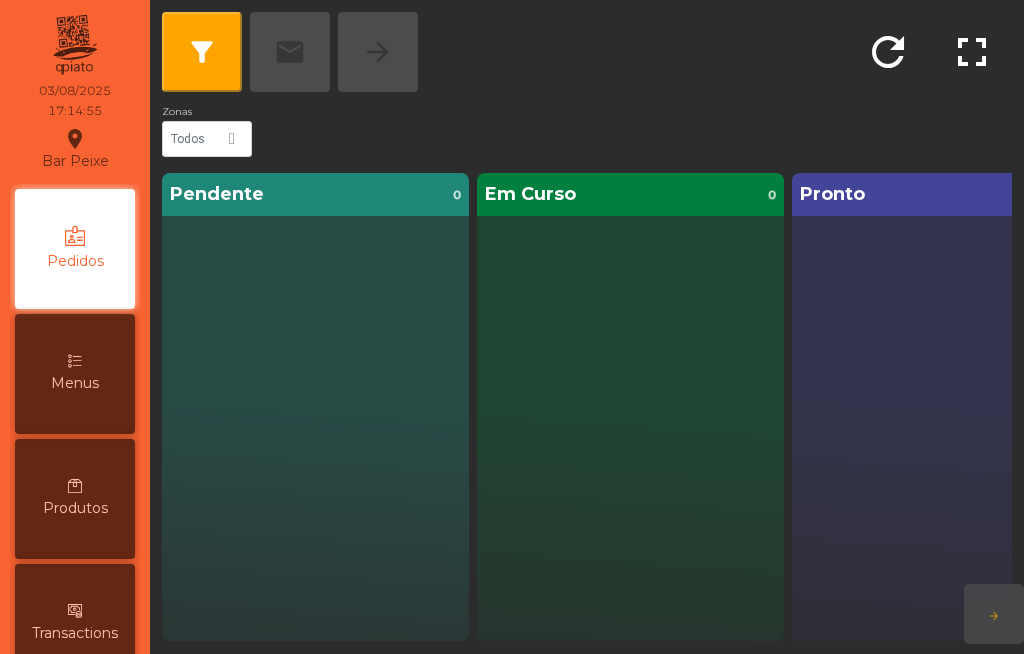 click on "filter_alt" 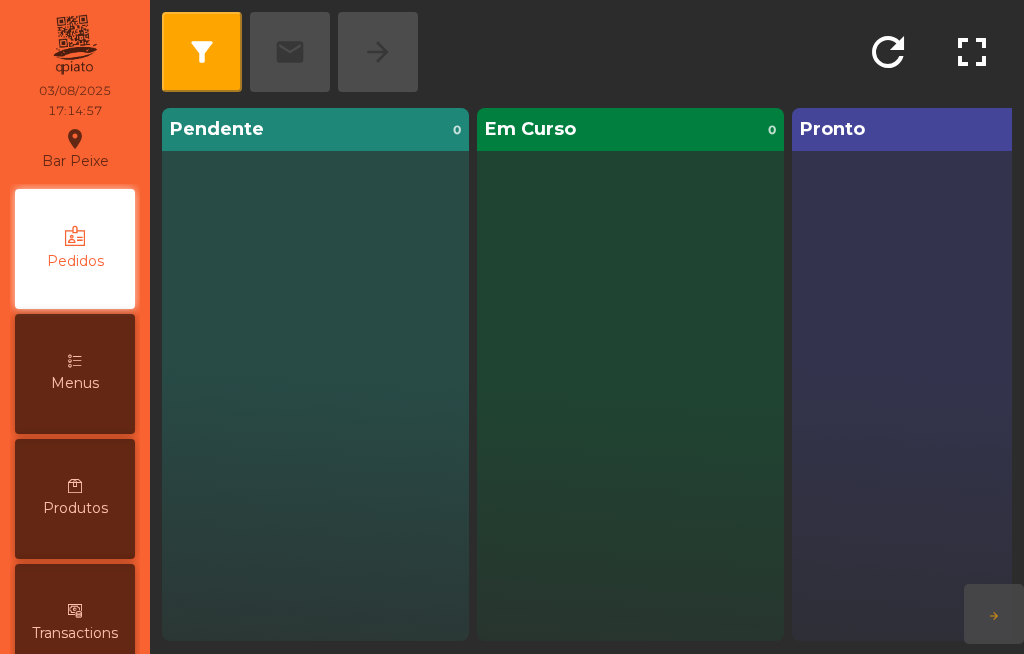 click on "Bar Peixe  location_on" 